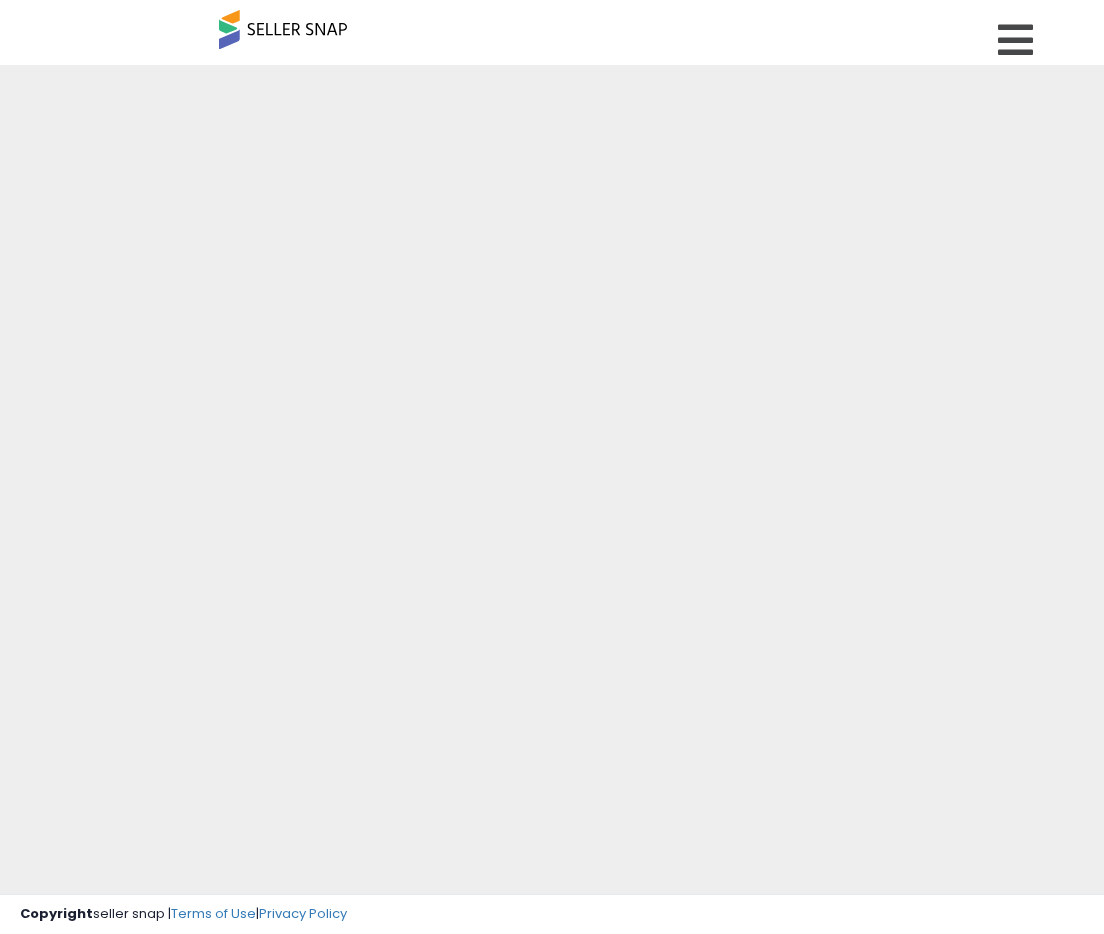 scroll, scrollTop: 0, scrollLeft: 0, axis: both 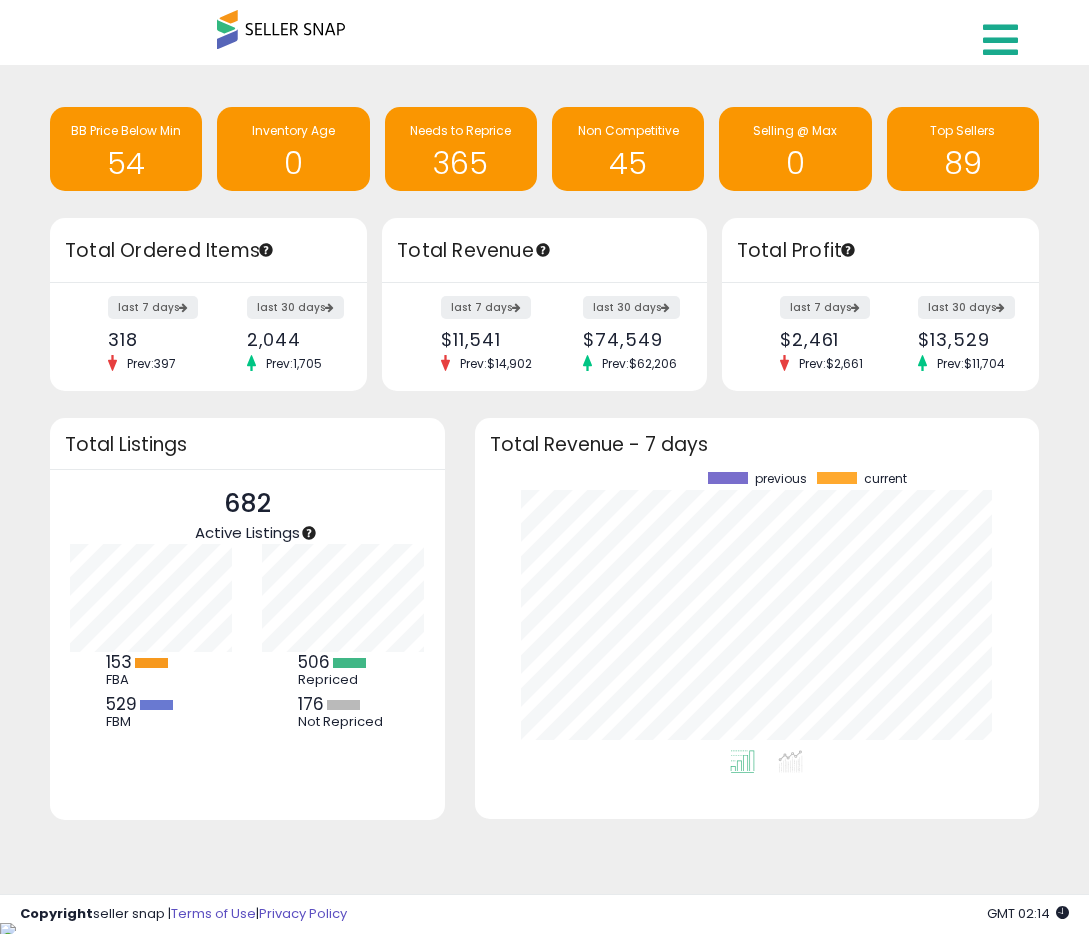 click at bounding box center [1000, 40] 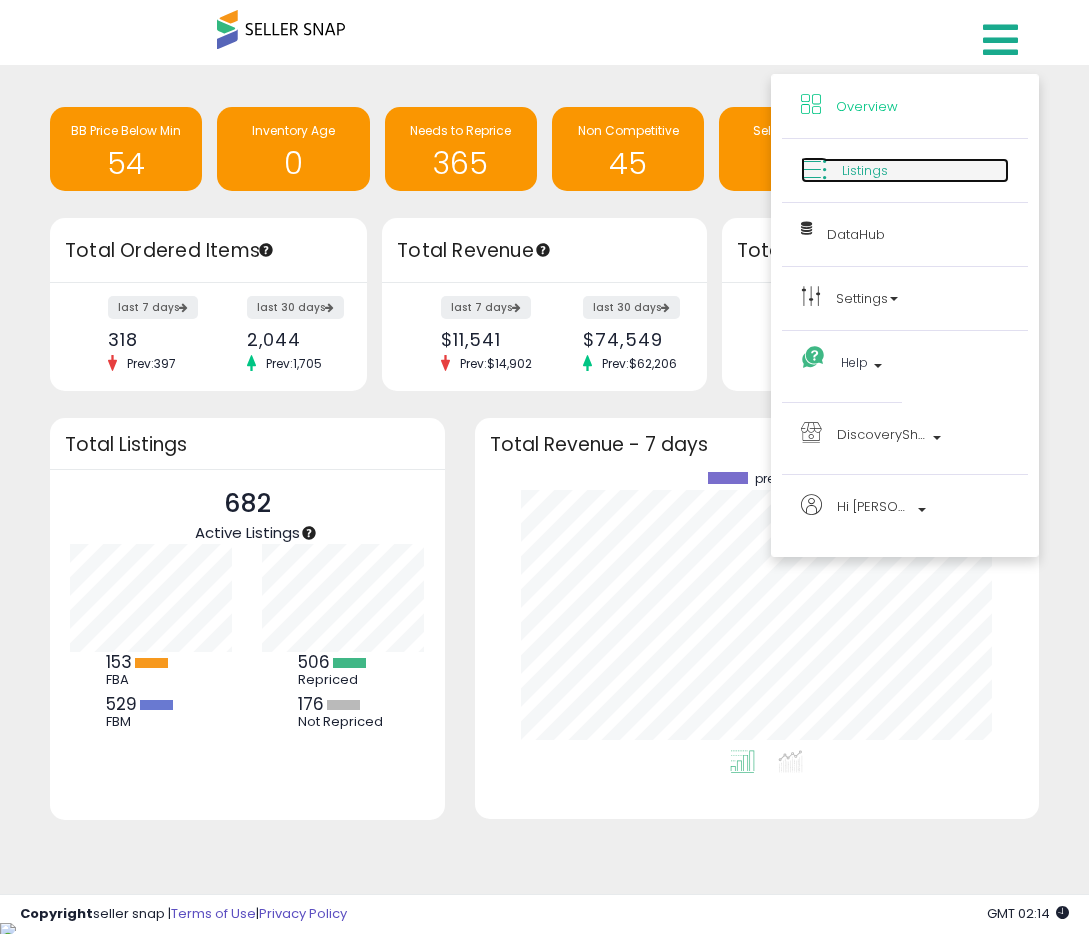 click on "Listings" at bounding box center [905, 170] 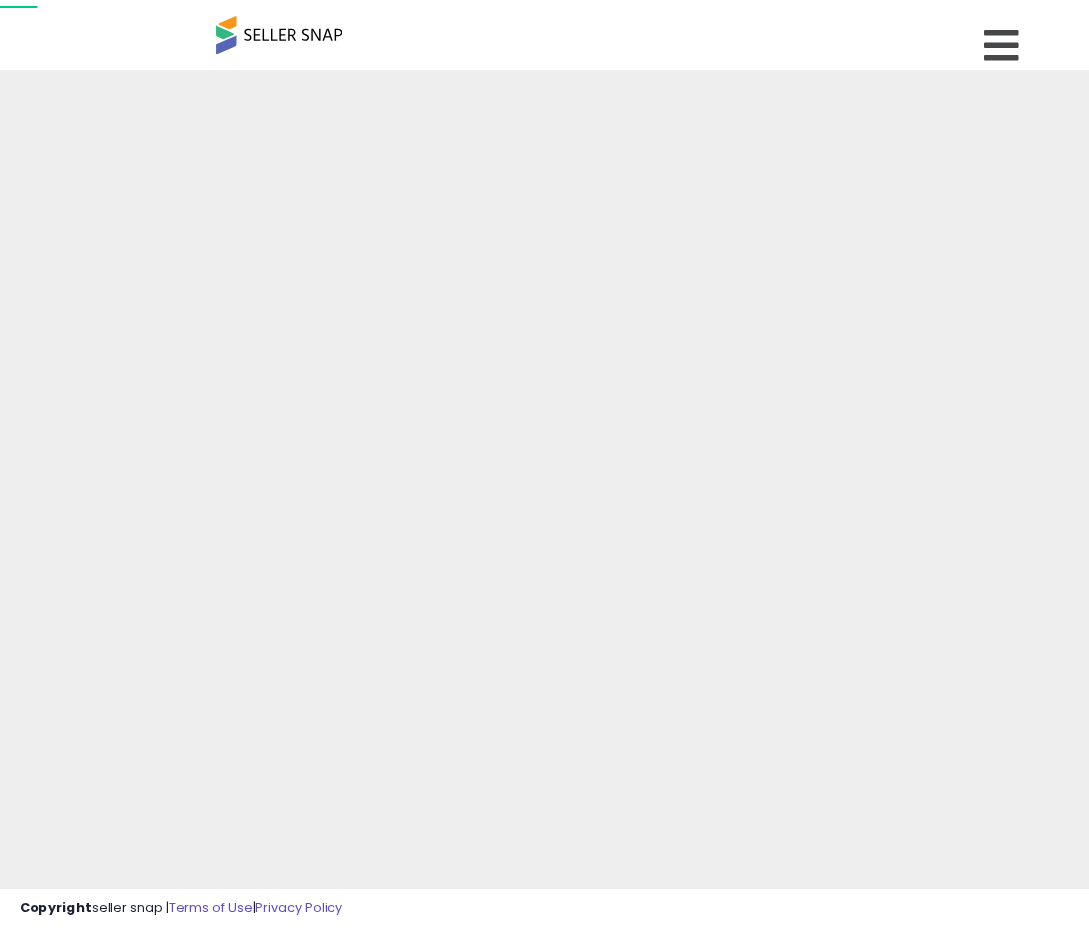 scroll, scrollTop: 0, scrollLeft: 0, axis: both 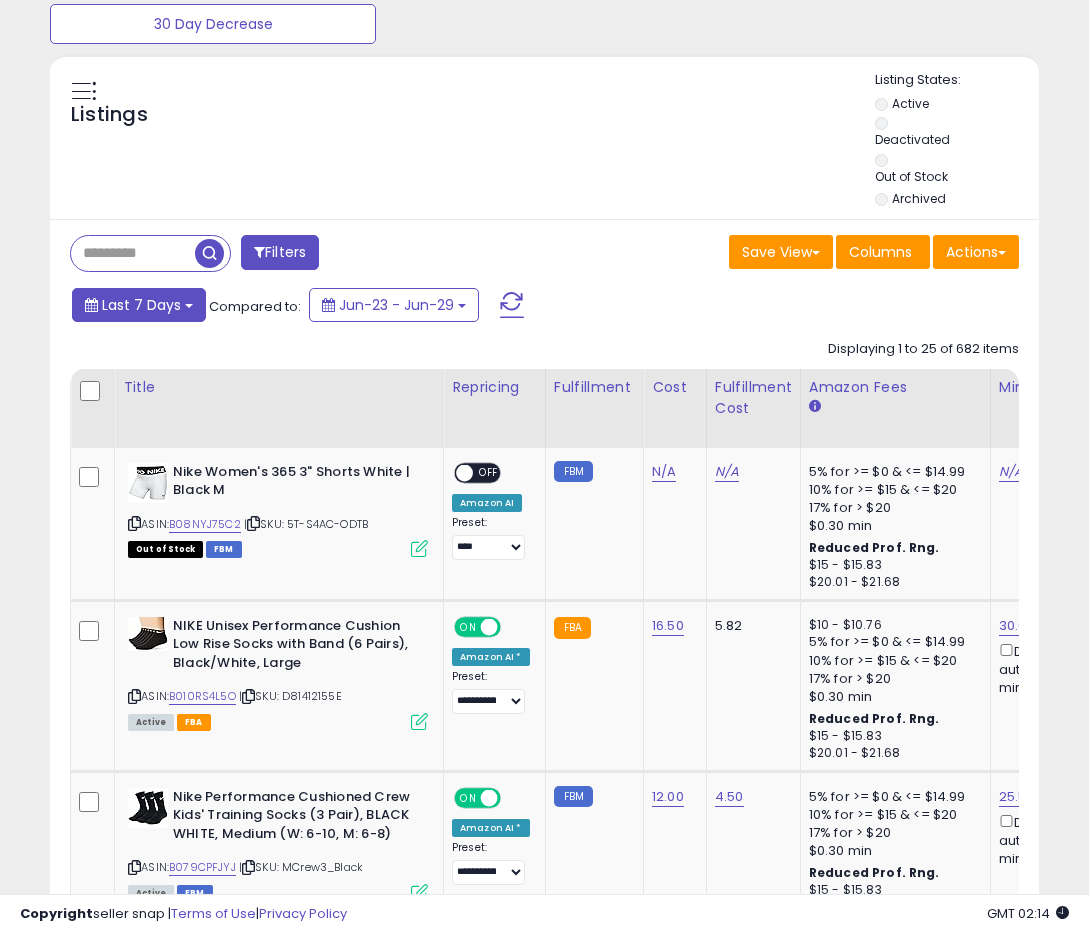 click on "Last 7 Days" at bounding box center [139, 305] 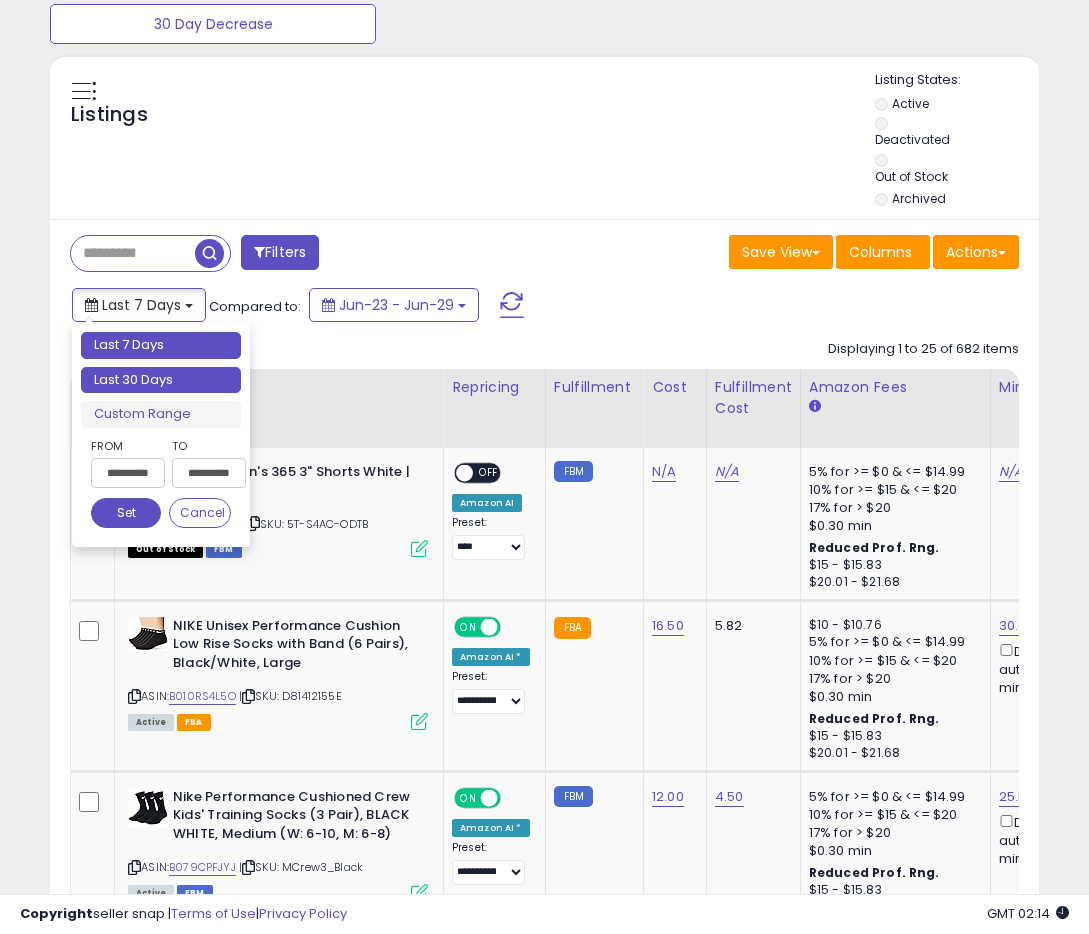 type on "**********" 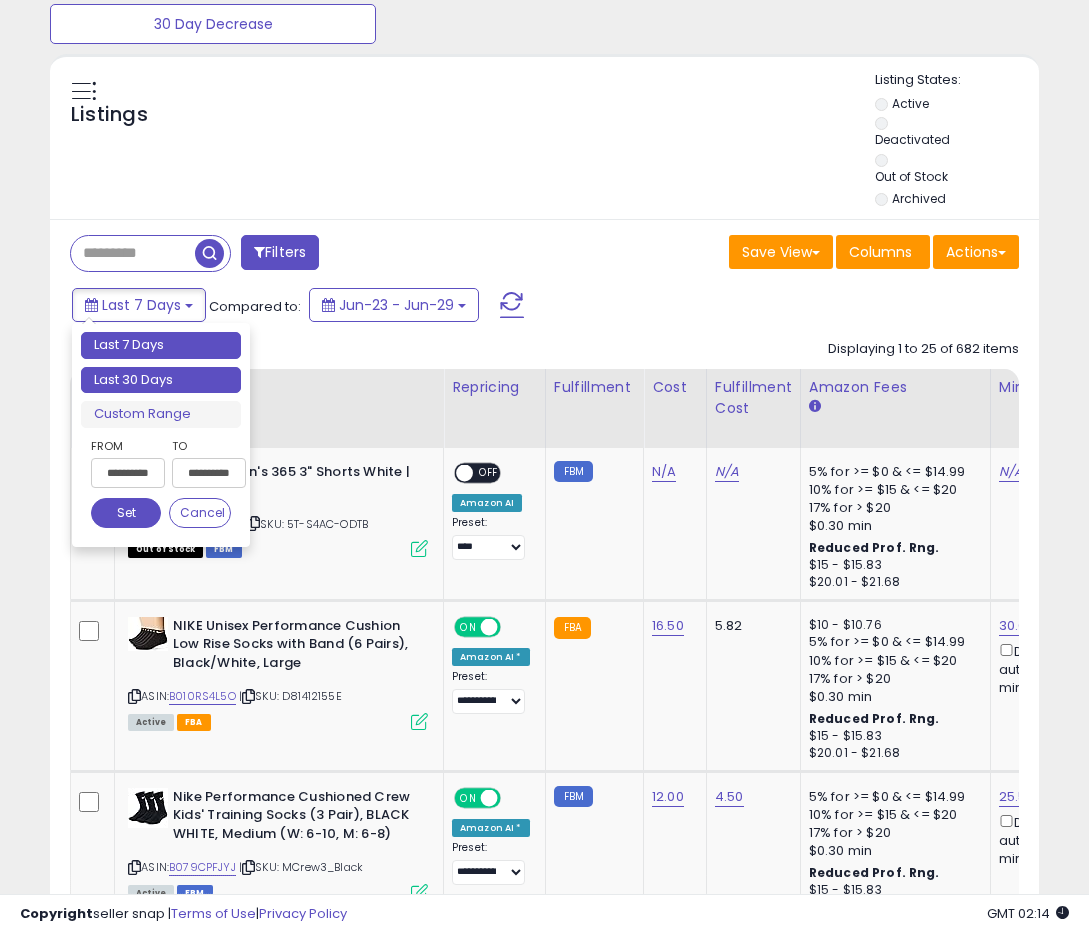 click on "Last 30 Days" at bounding box center (161, 380) 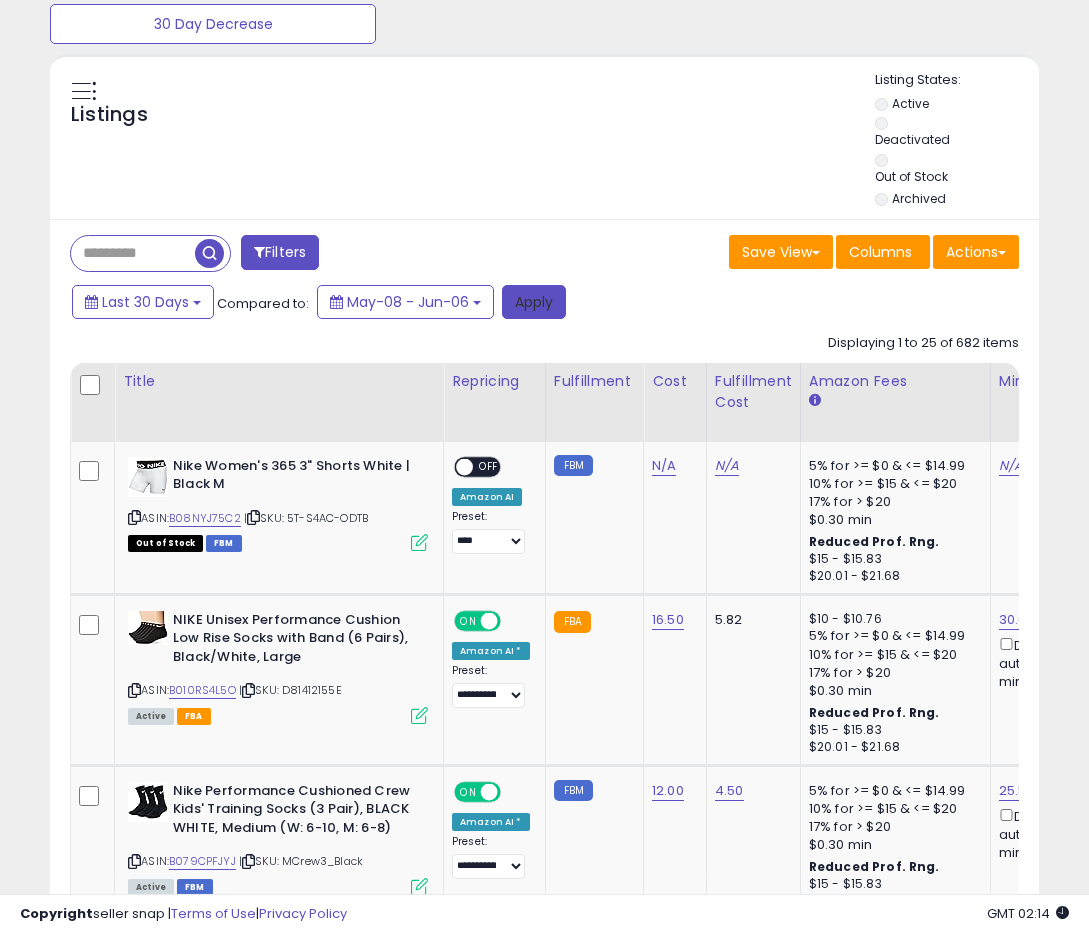 click on "Apply" at bounding box center (534, 302) 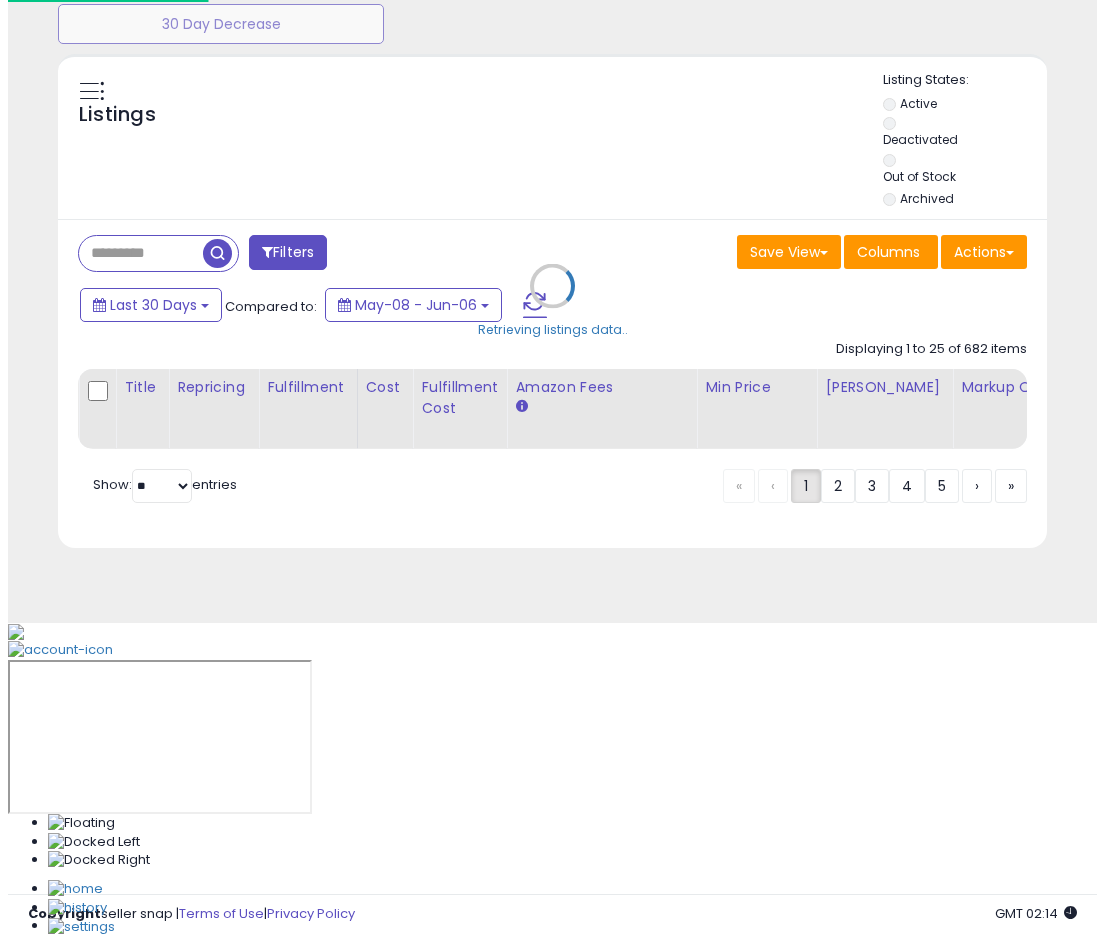scroll, scrollTop: 508, scrollLeft: 0, axis: vertical 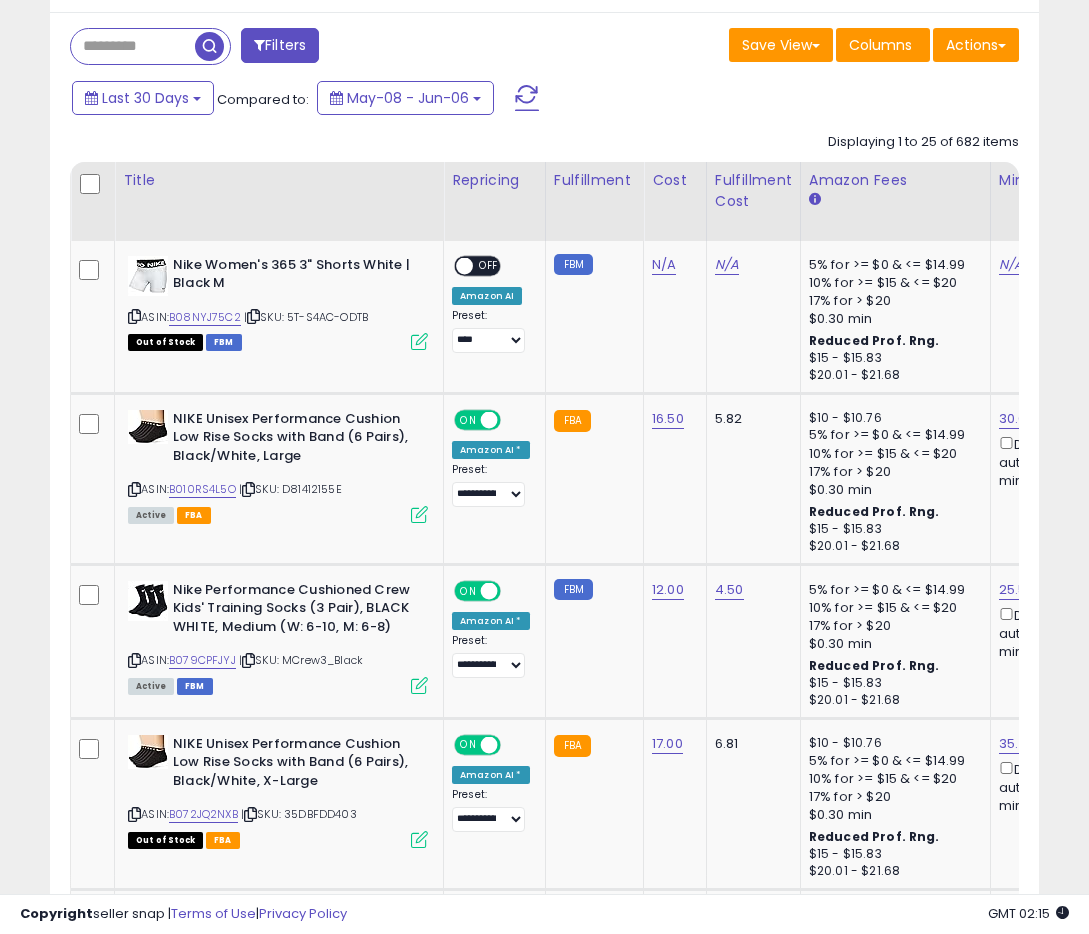 click on "Copyright  seller snap |  Terms of Use
|  Privacy Policy
GMT 02:15
Authorization required" at bounding box center (544, 914) 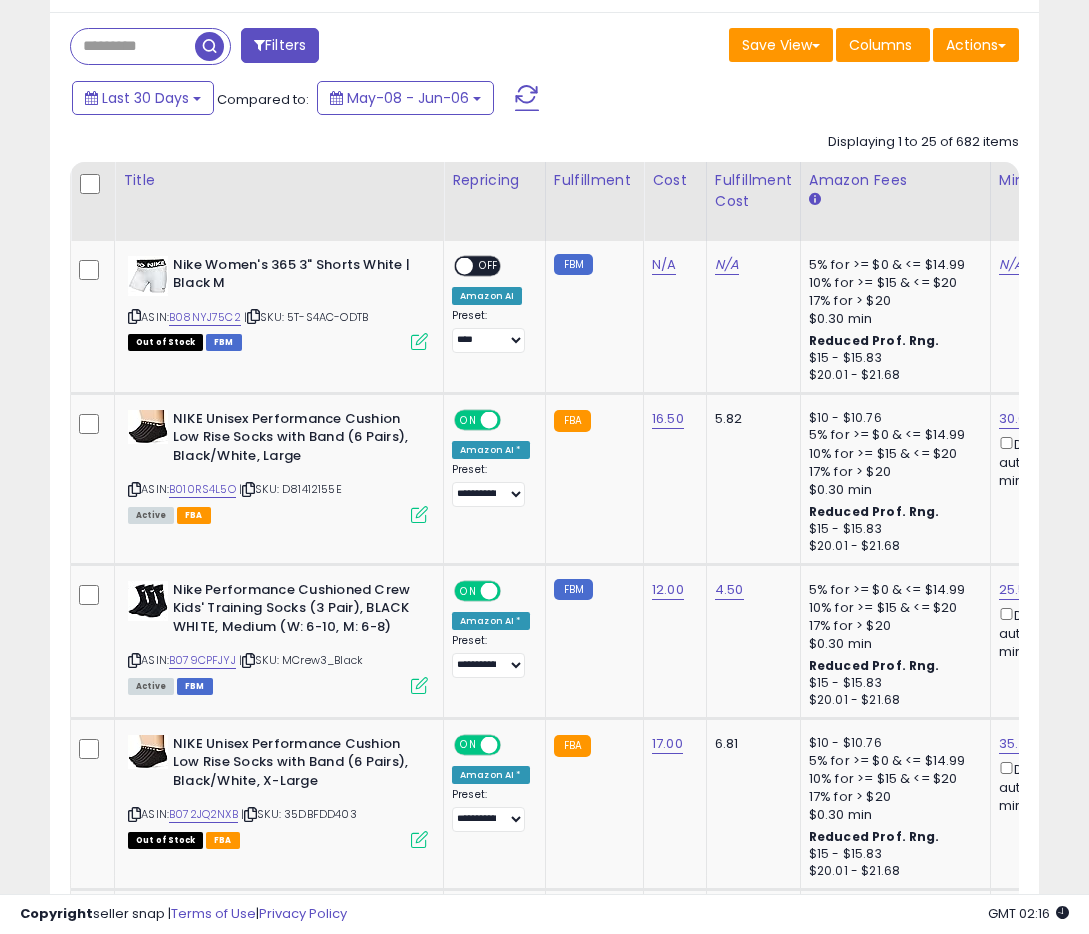 click on "Copyright  seller snap |  Terms of Use
|  Privacy Policy
GMT 02:16
Authorization required" at bounding box center [544, 914] 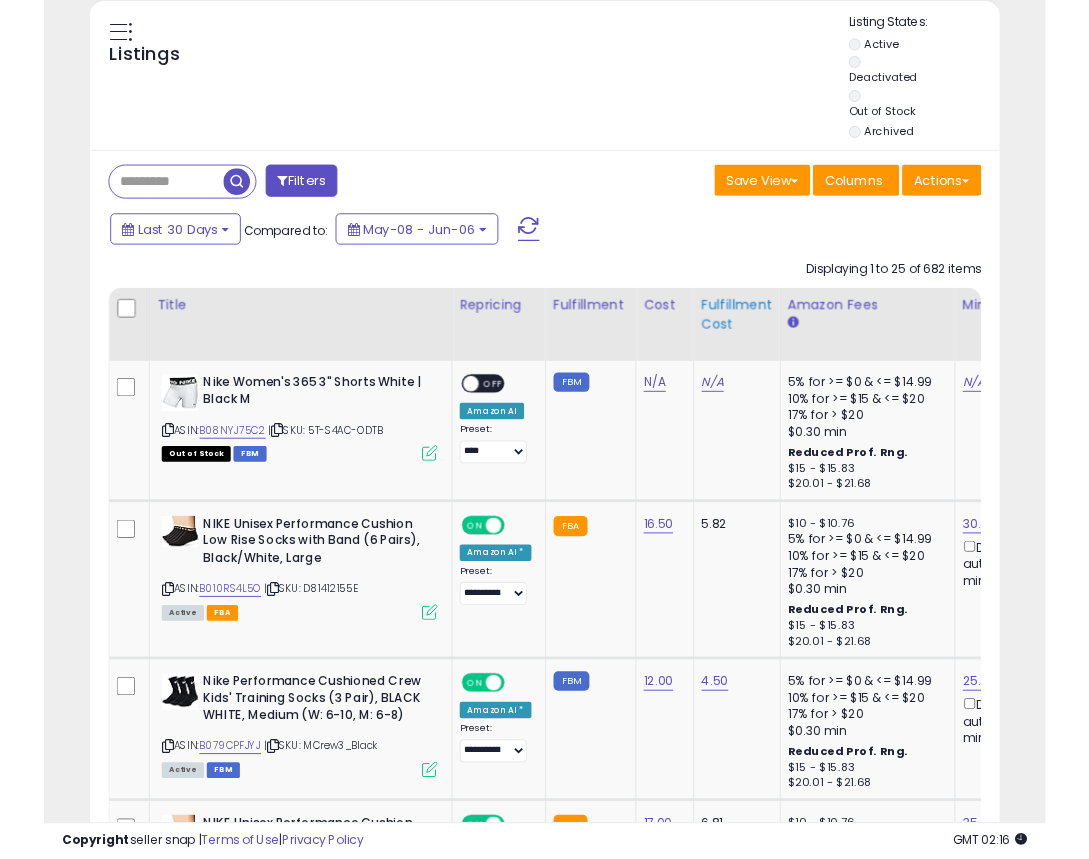 scroll, scrollTop: 620, scrollLeft: 0, axis: vertical 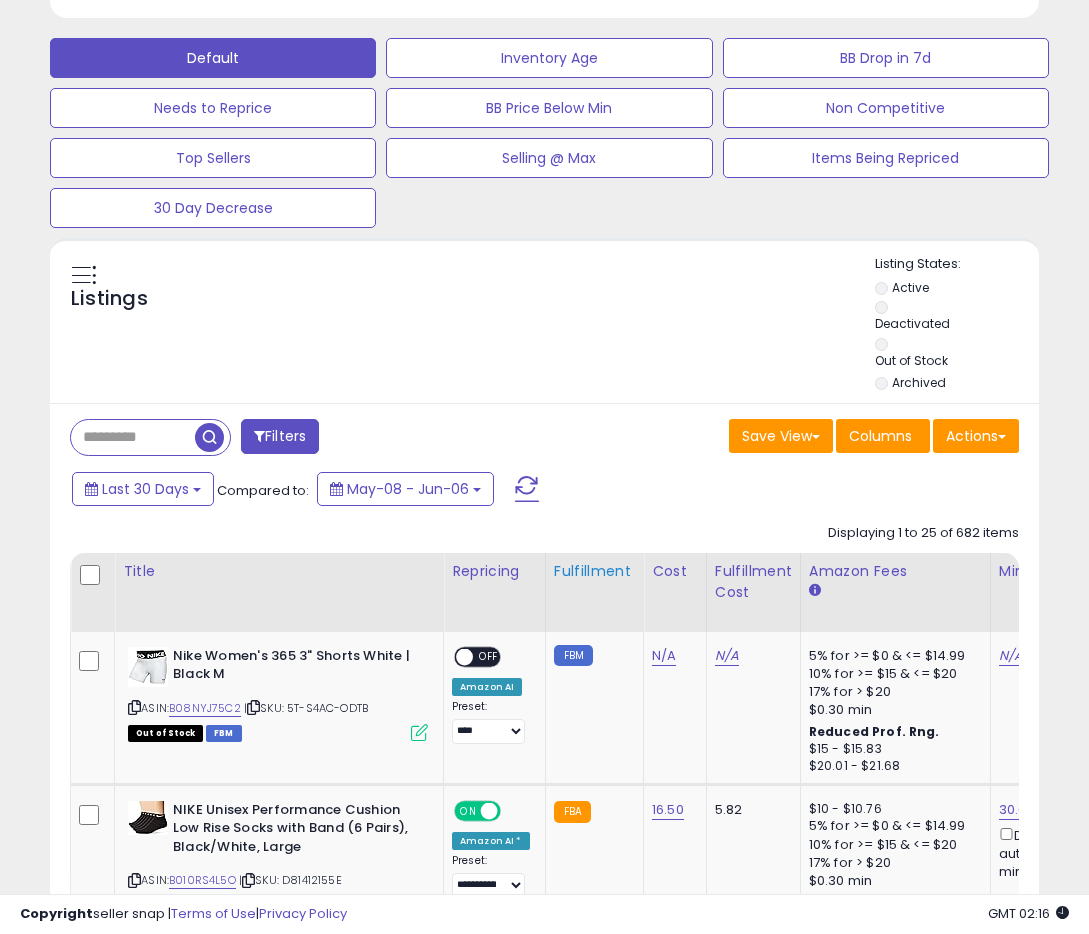 drag, startPoint x: 760, startPoint y: 548, endPoint x: 596, endPoint y: 625, distance: 181.17671 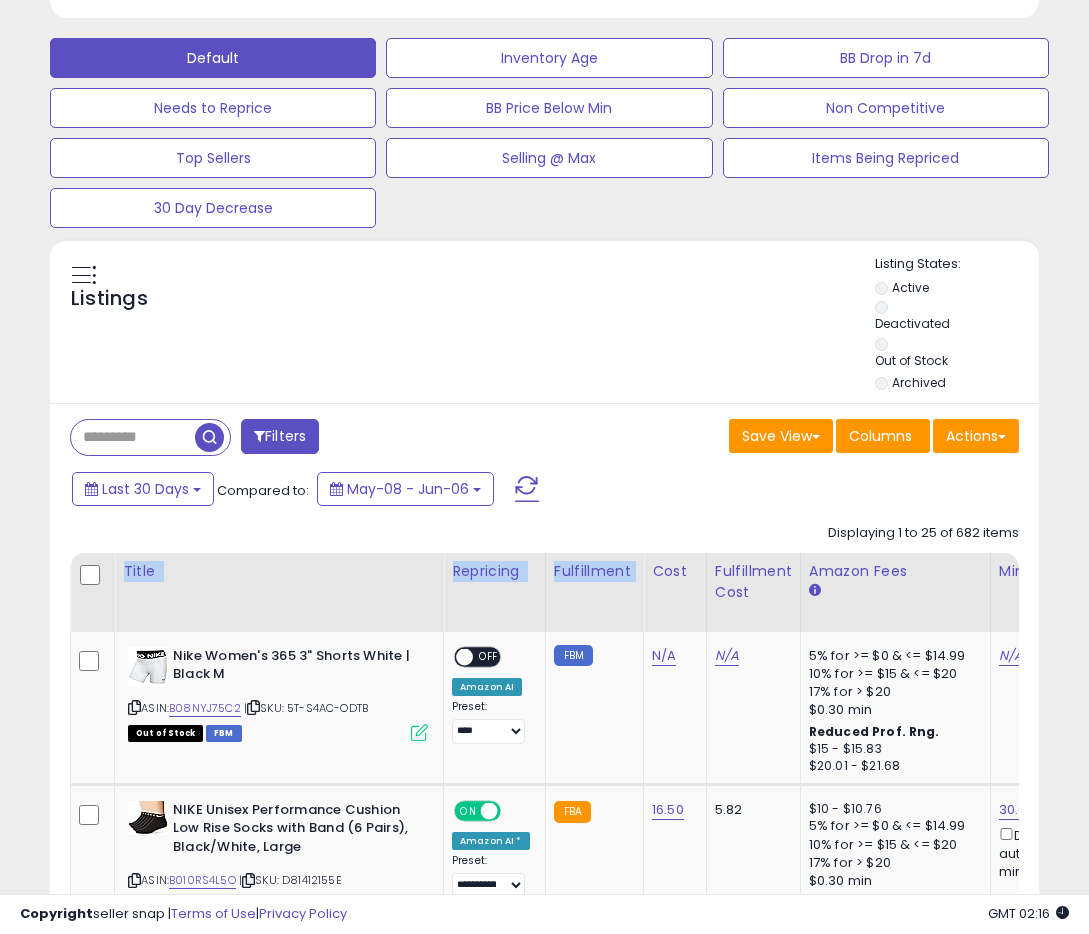 click on "**********" at bounding box center (544, 2073) 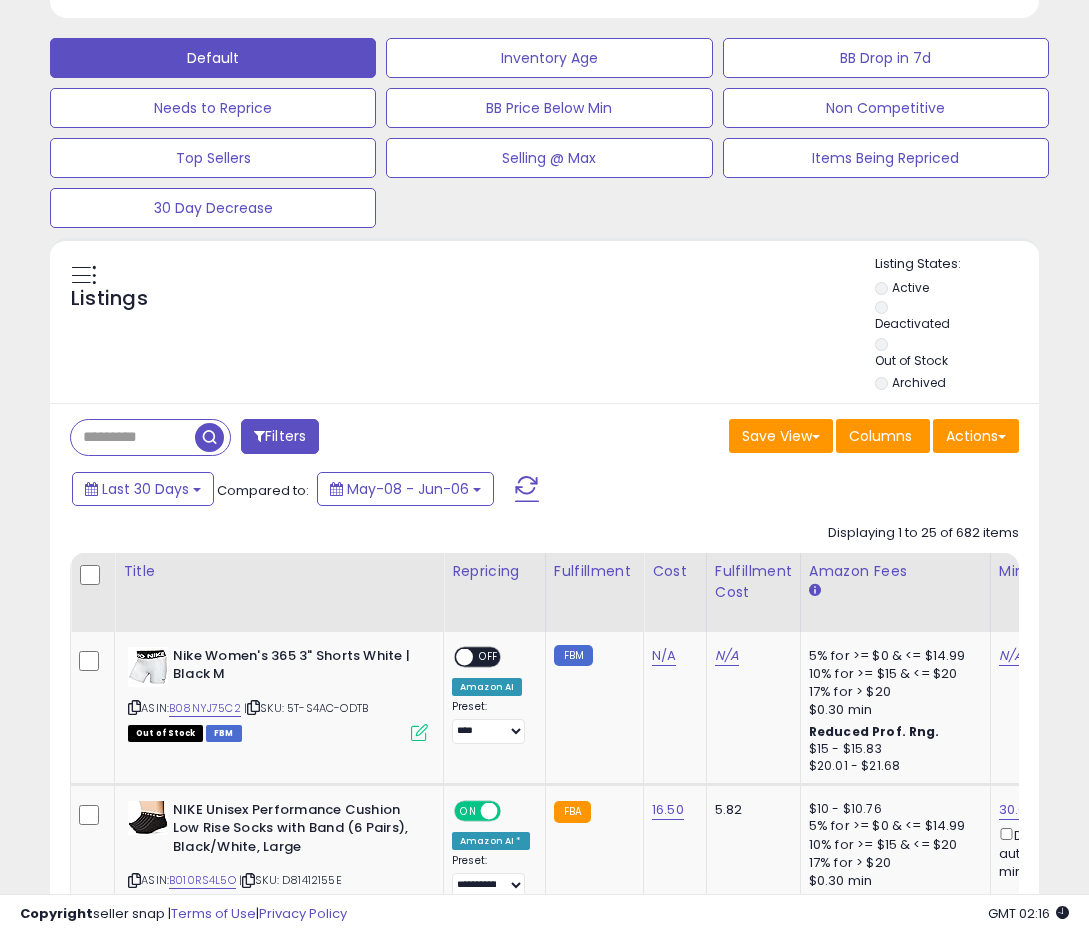 click on "**********" at bounding box center (544, 2073) 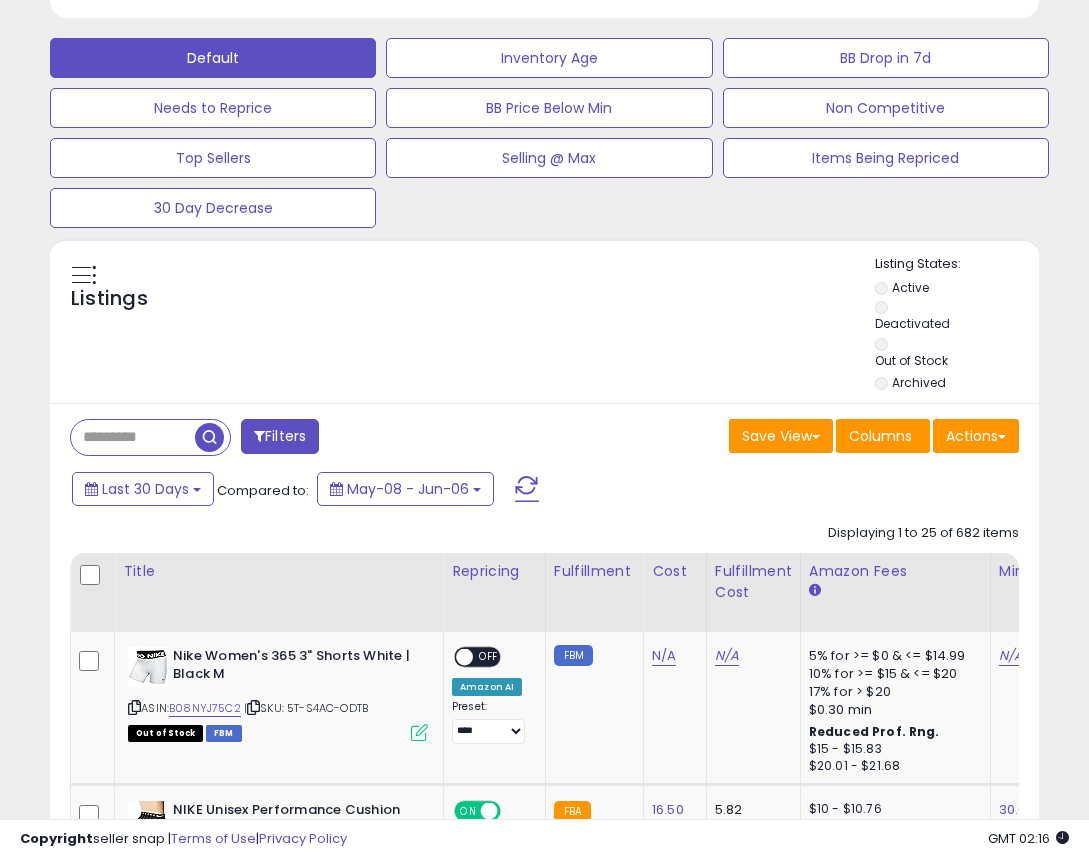 scroll, scrollTop: 0, scrollLeft: 51, axis: horizontal 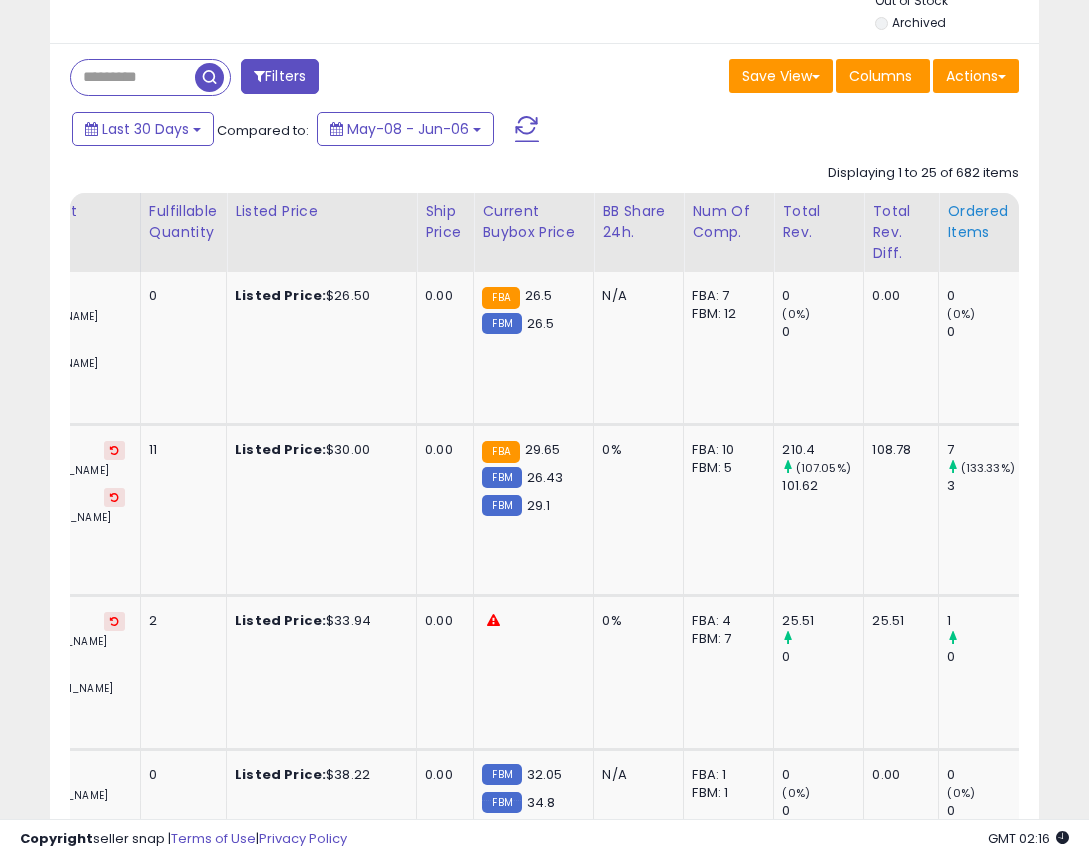 click on "Ordered Items" at bounding box center (983, 222) 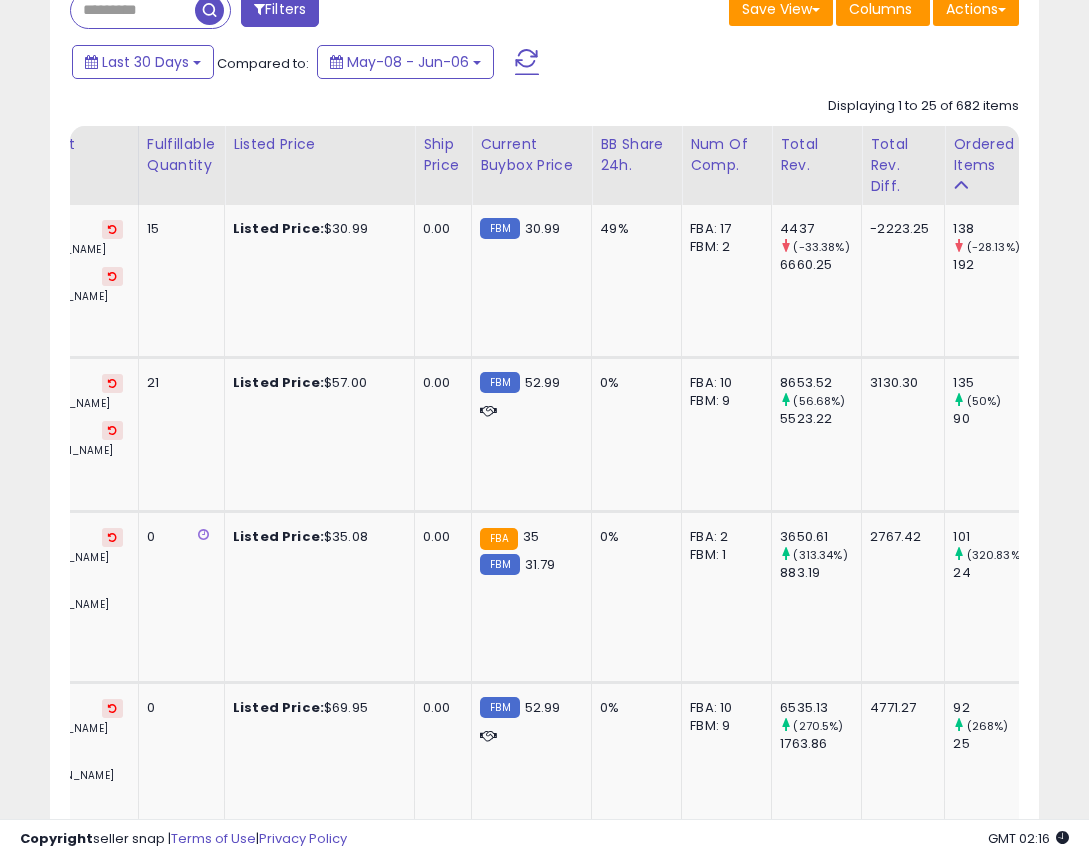 scroll, scrollTop: 1100, scrollLeft: 0, axis: vertical 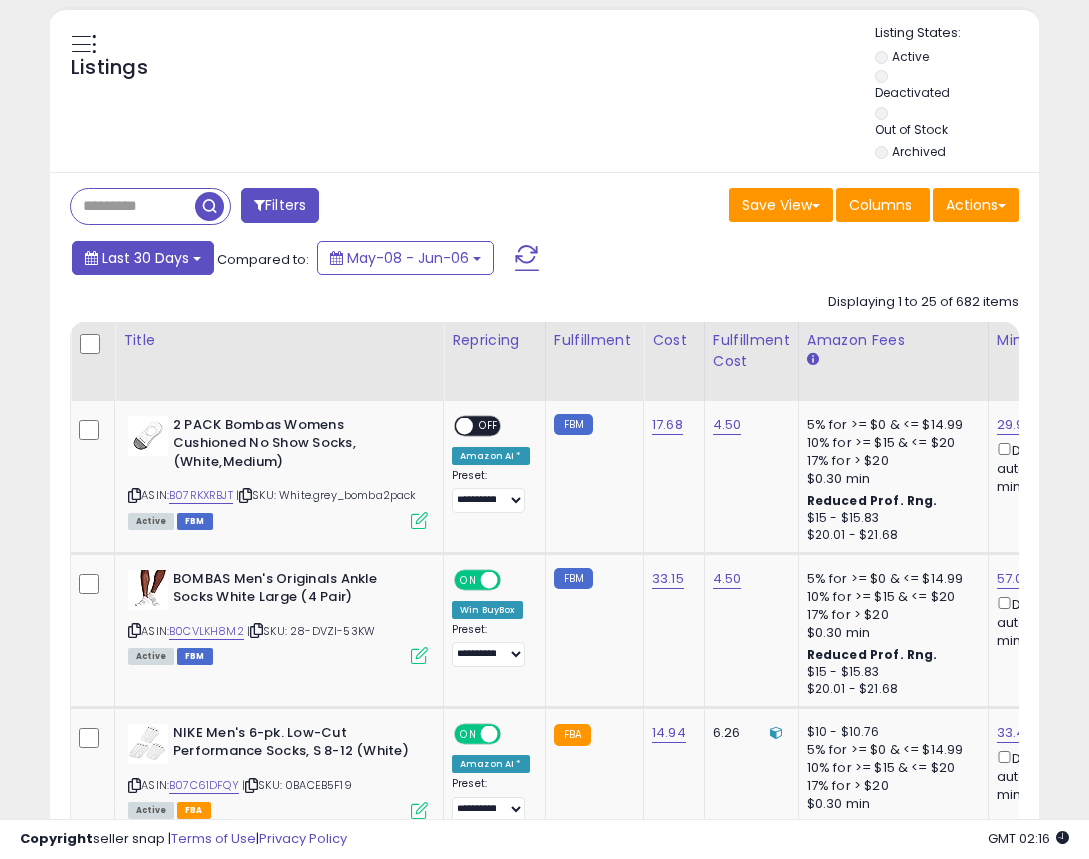 click on "Last 30 Days" at bounding box center (145, 258) 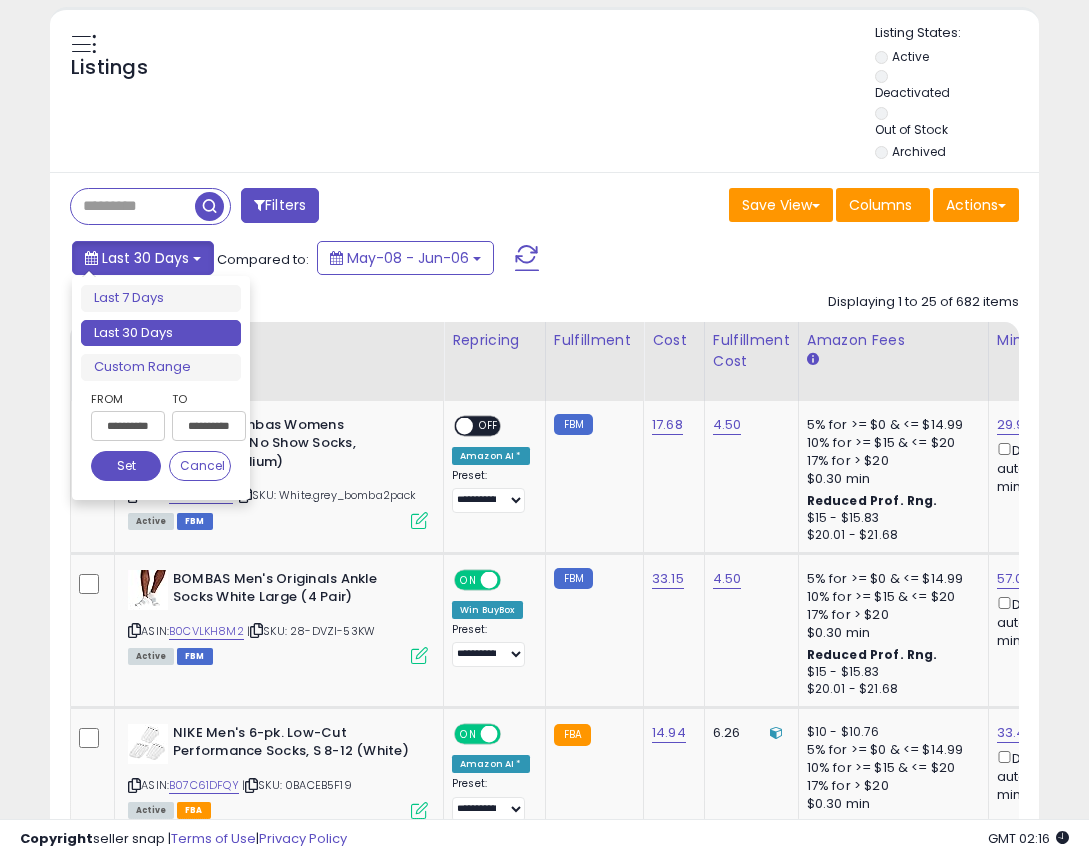 click on "Last 30 Days" at bounding box center [145, 258] 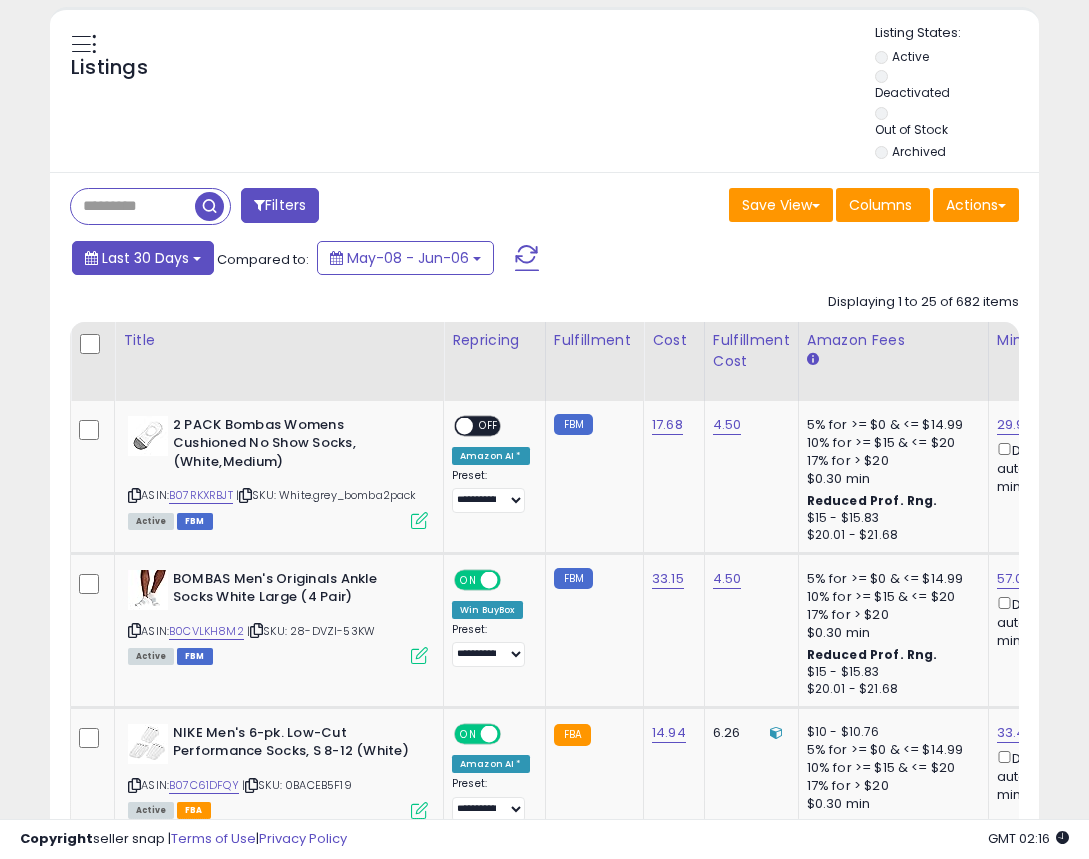 click on "Last 30 Days" at bounding box center [143, 258] 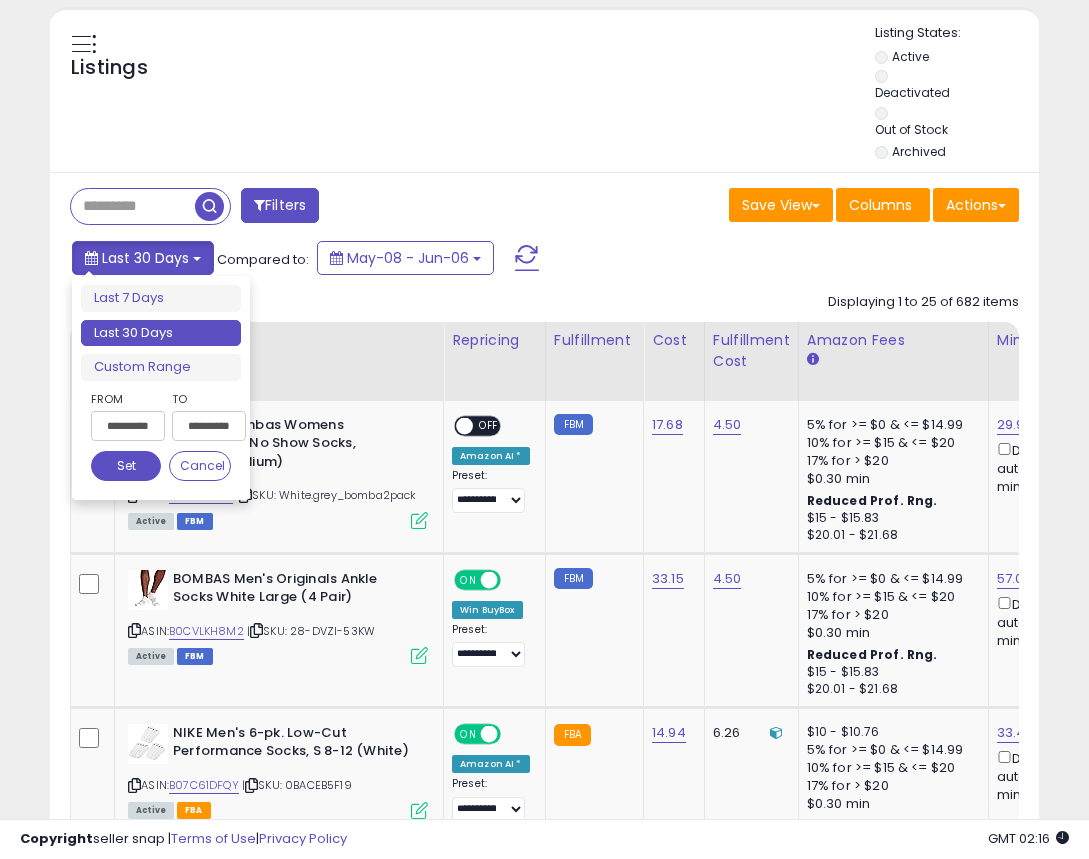 click on "Last 30 Days" at bounding box center (143, 258) 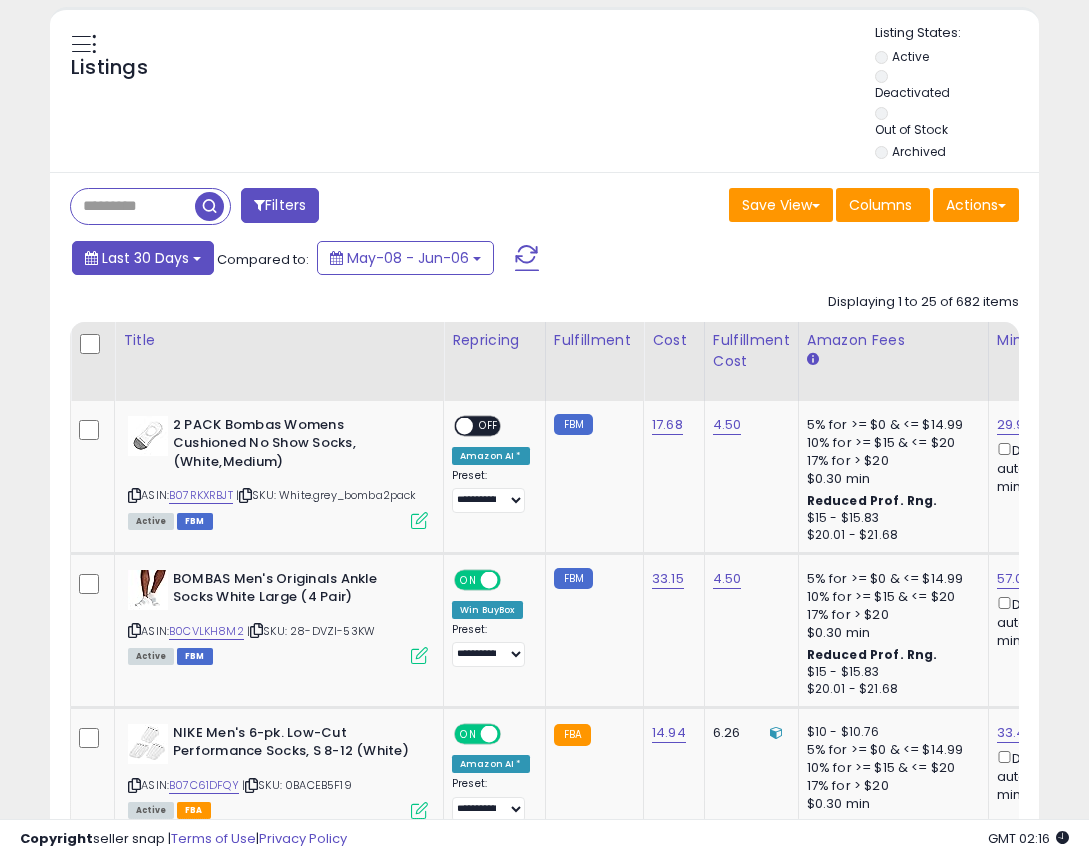click on "Last 30 Days" at bounding box center (143, 258) 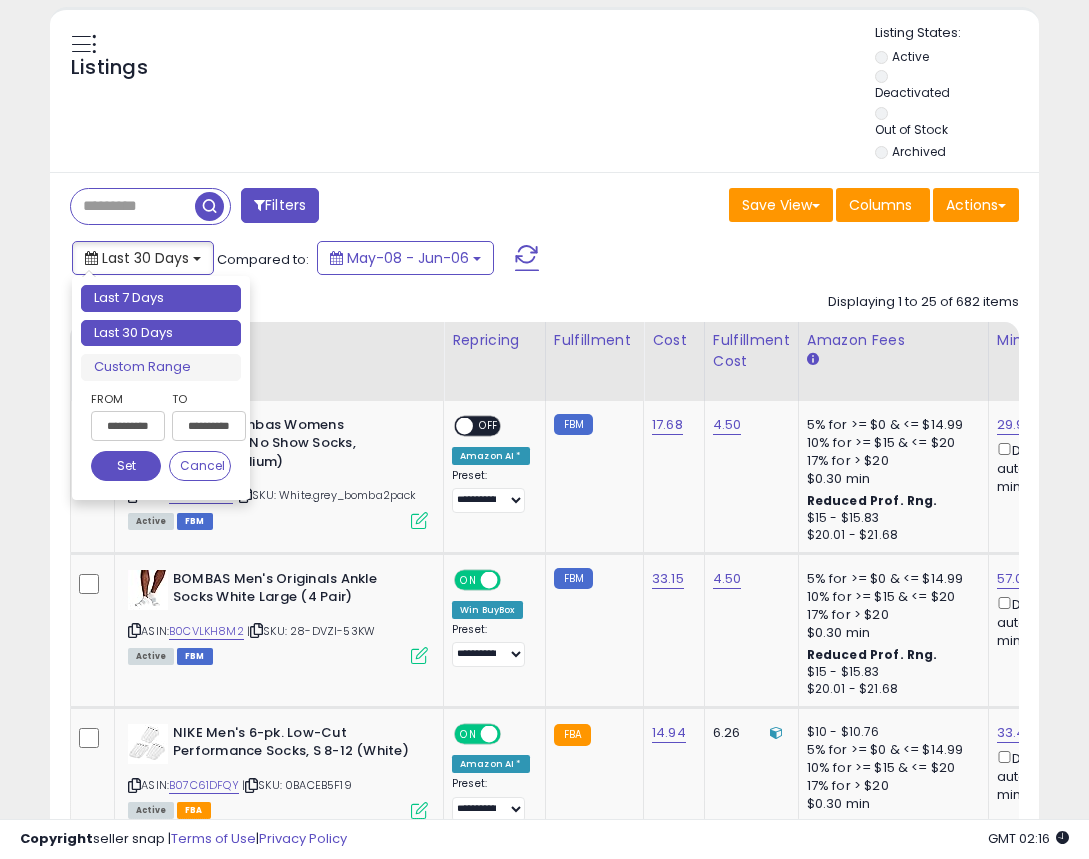 type on "**********" 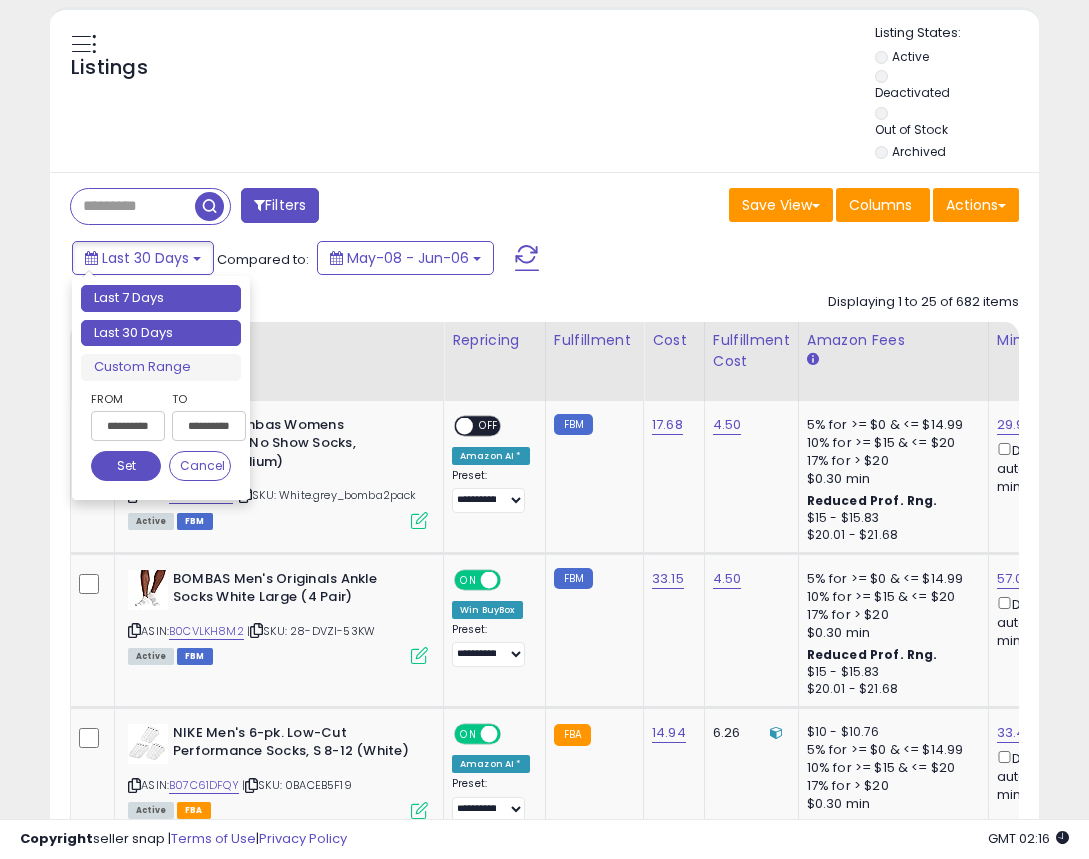click on "Last 7 Days" at bounding box center [161, 298] 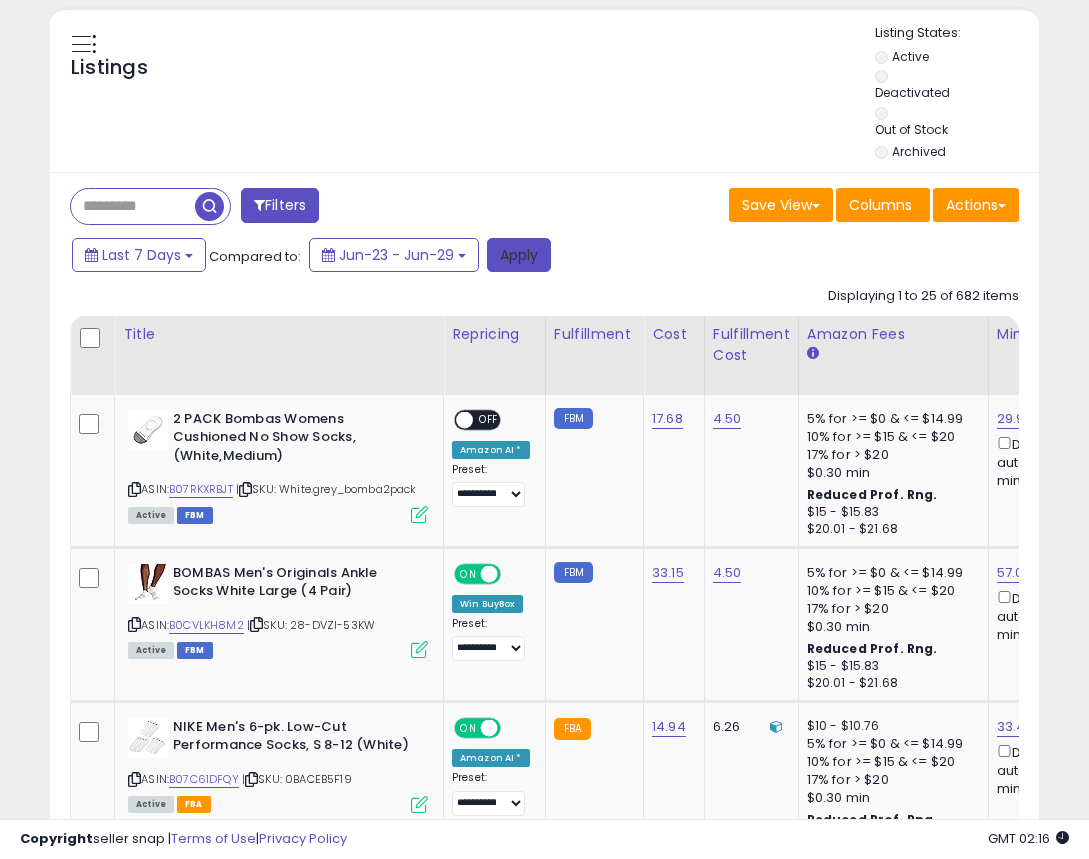 drag, startPoint x: 529, startPoint y: 266, endPoint x: 518, endPoint y: 269, distance: 11.401754 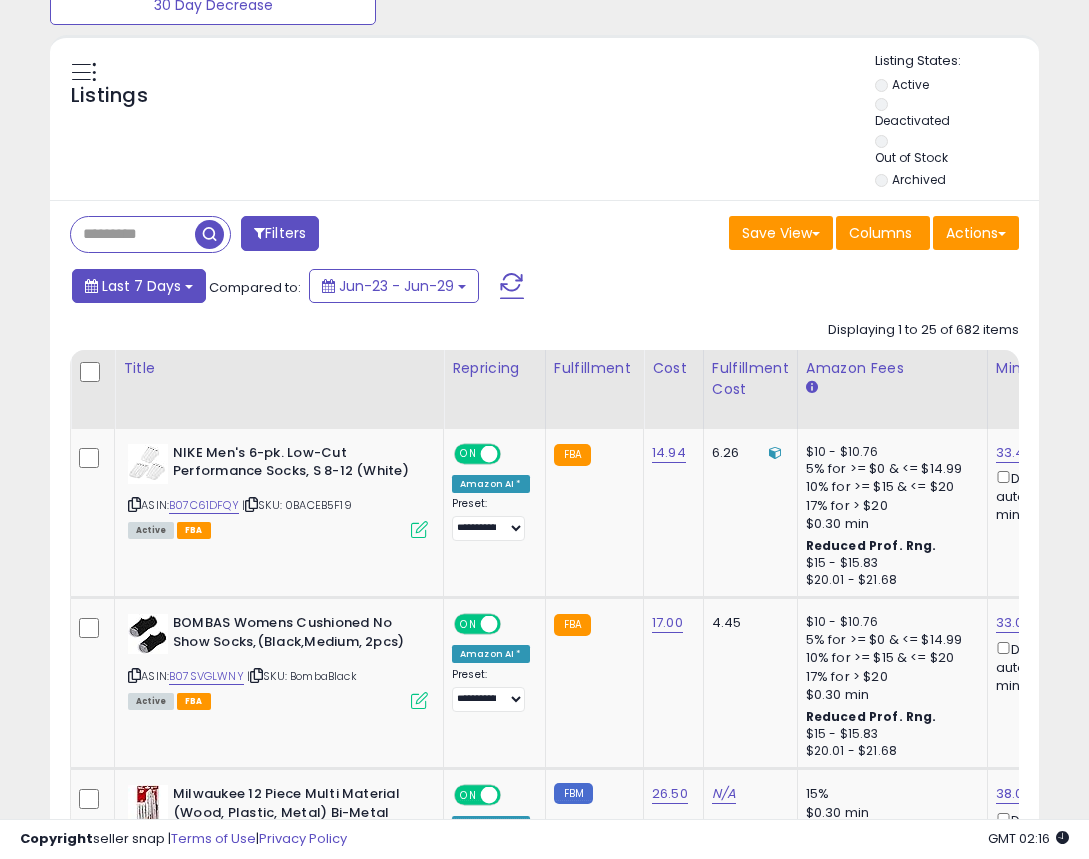 click on "Last 7 Days" at bounding box center (141, 286) 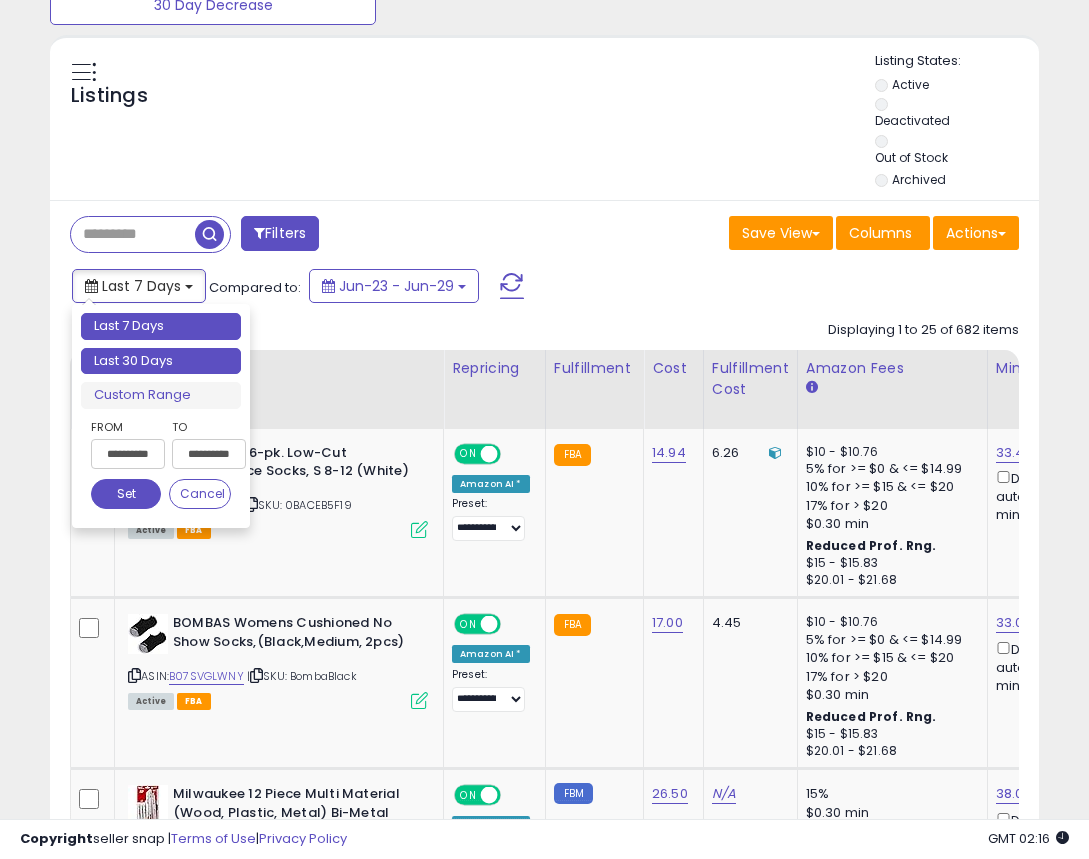 type on "**********" 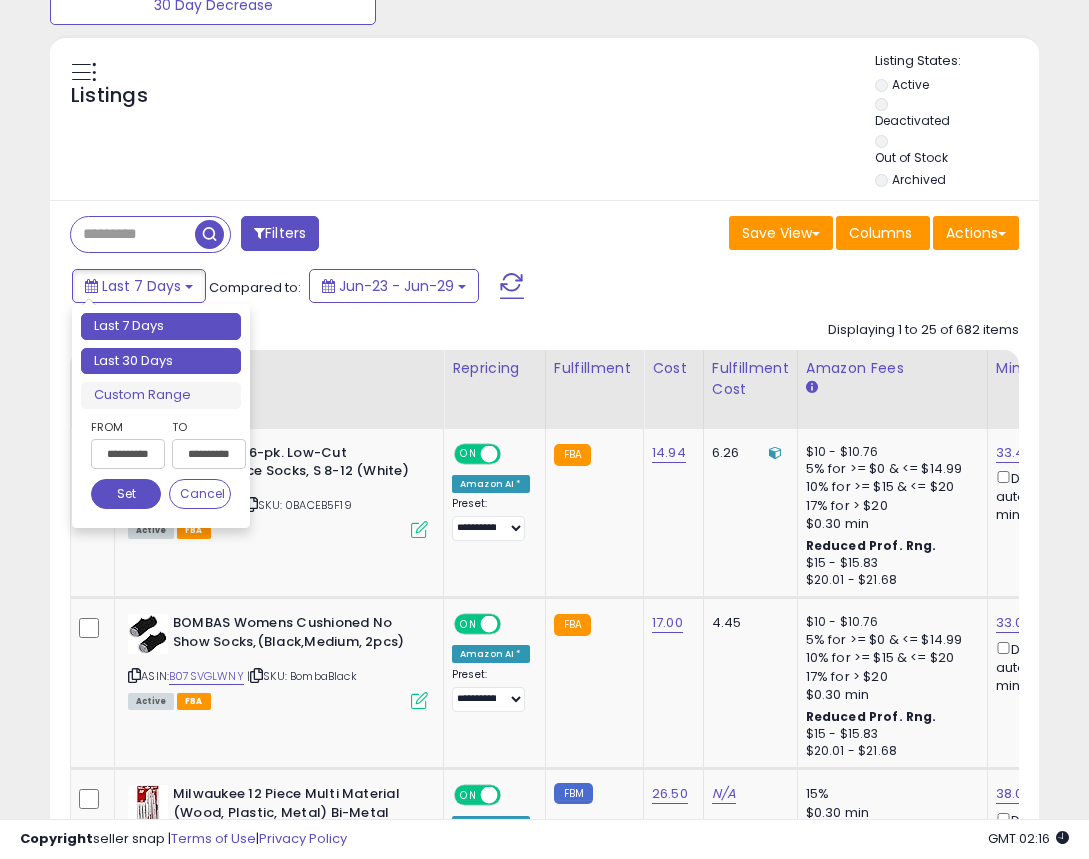 click on "Last 30 Days" at bounding box center (161, 361) 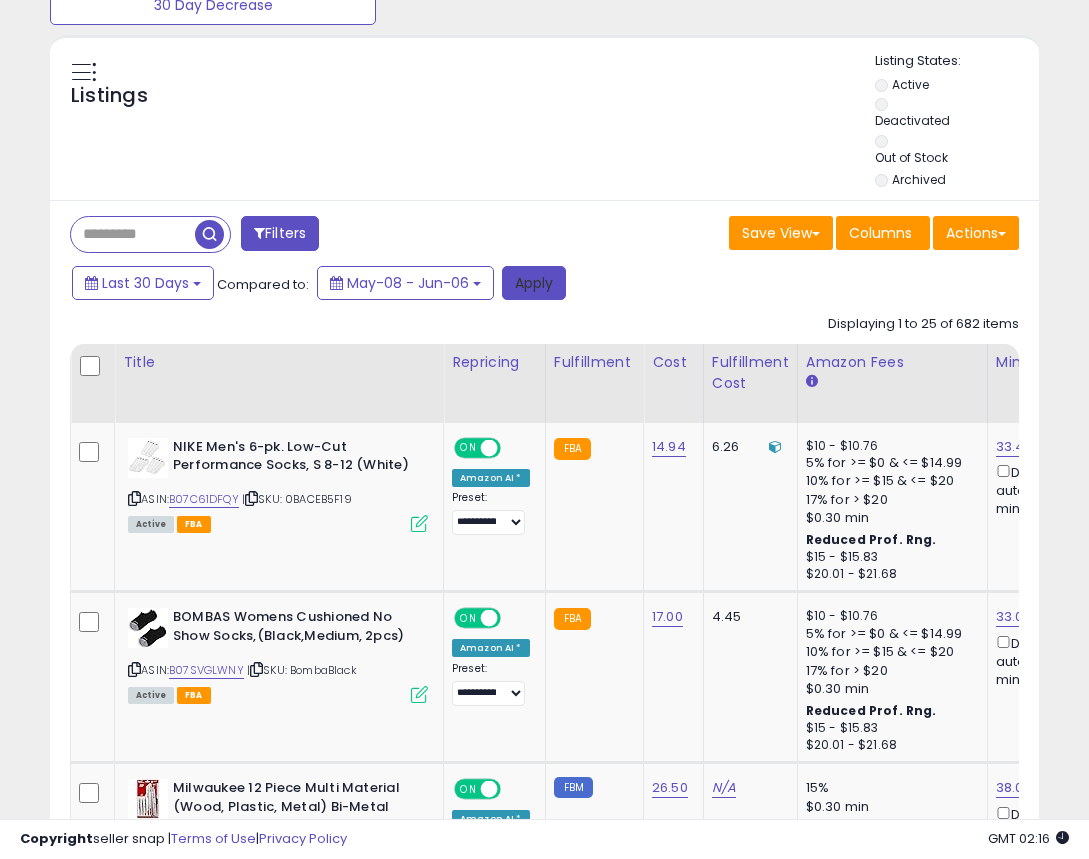 click on "Apply" at bounding box center [534, 283] 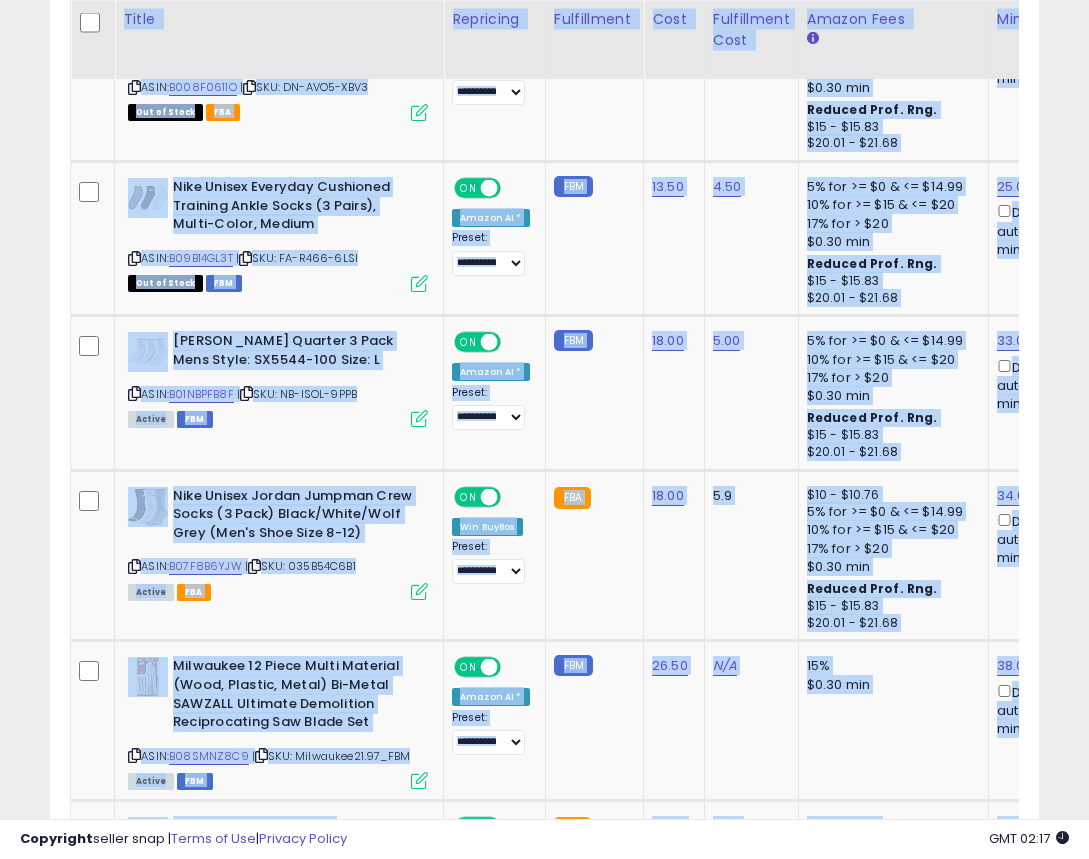 drag, startPoint x: 320, startPoint y: 819, endPoint x: 436, endPoint y: 810, distance: 116.34862 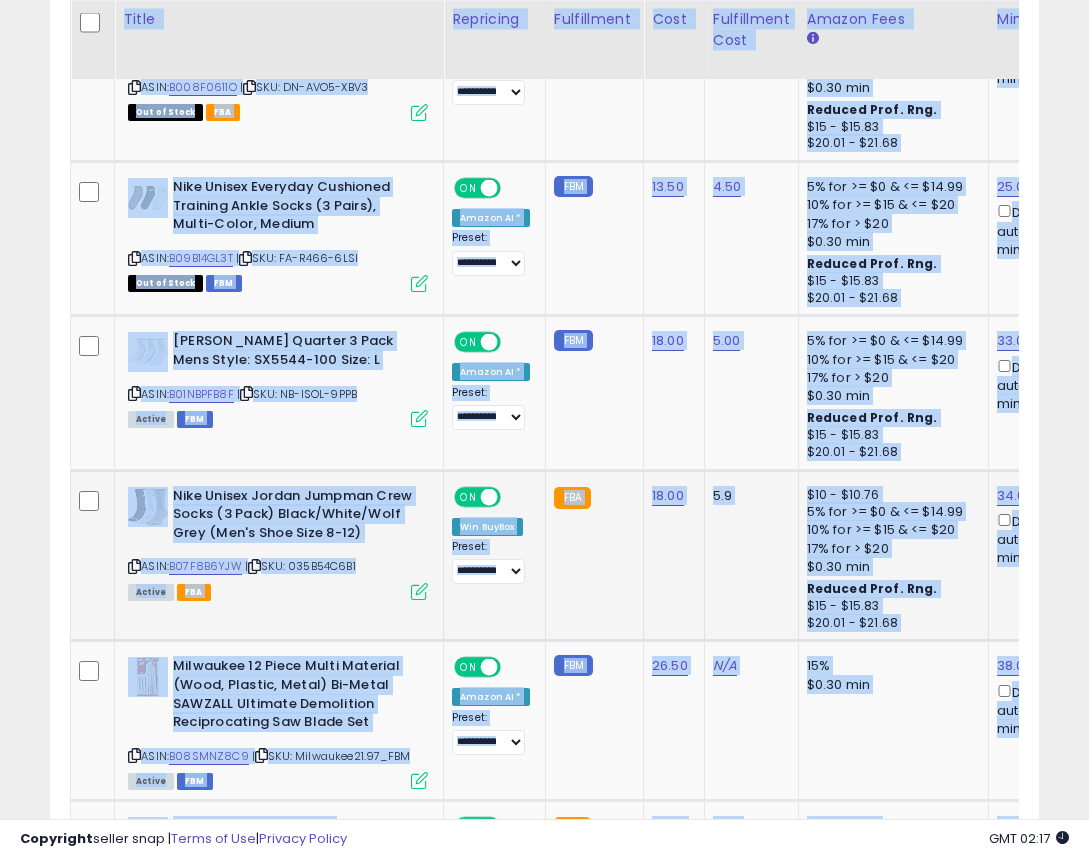 click on "Nike Unisex Jordan Jumpman Crew Socks (3 Pack) Black/White/Wolf Grey (Men's Shoe Size 8-12)  ASIN:  B07F8B6YJW    |   SKU: 035B54C6B1 Active FBA" 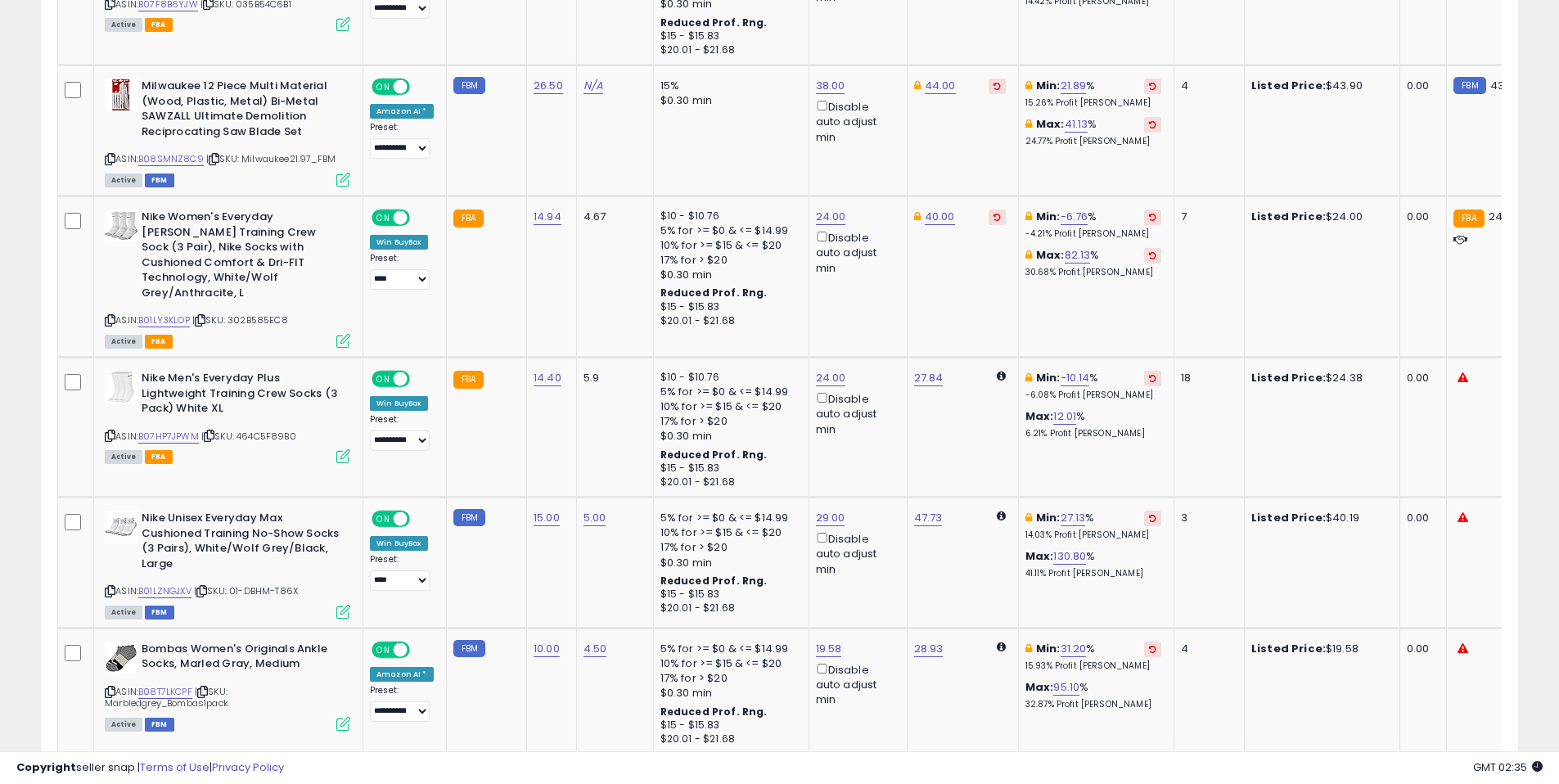 scroll, scrollTop: 818036, scrollLeft: 817516, axis: both 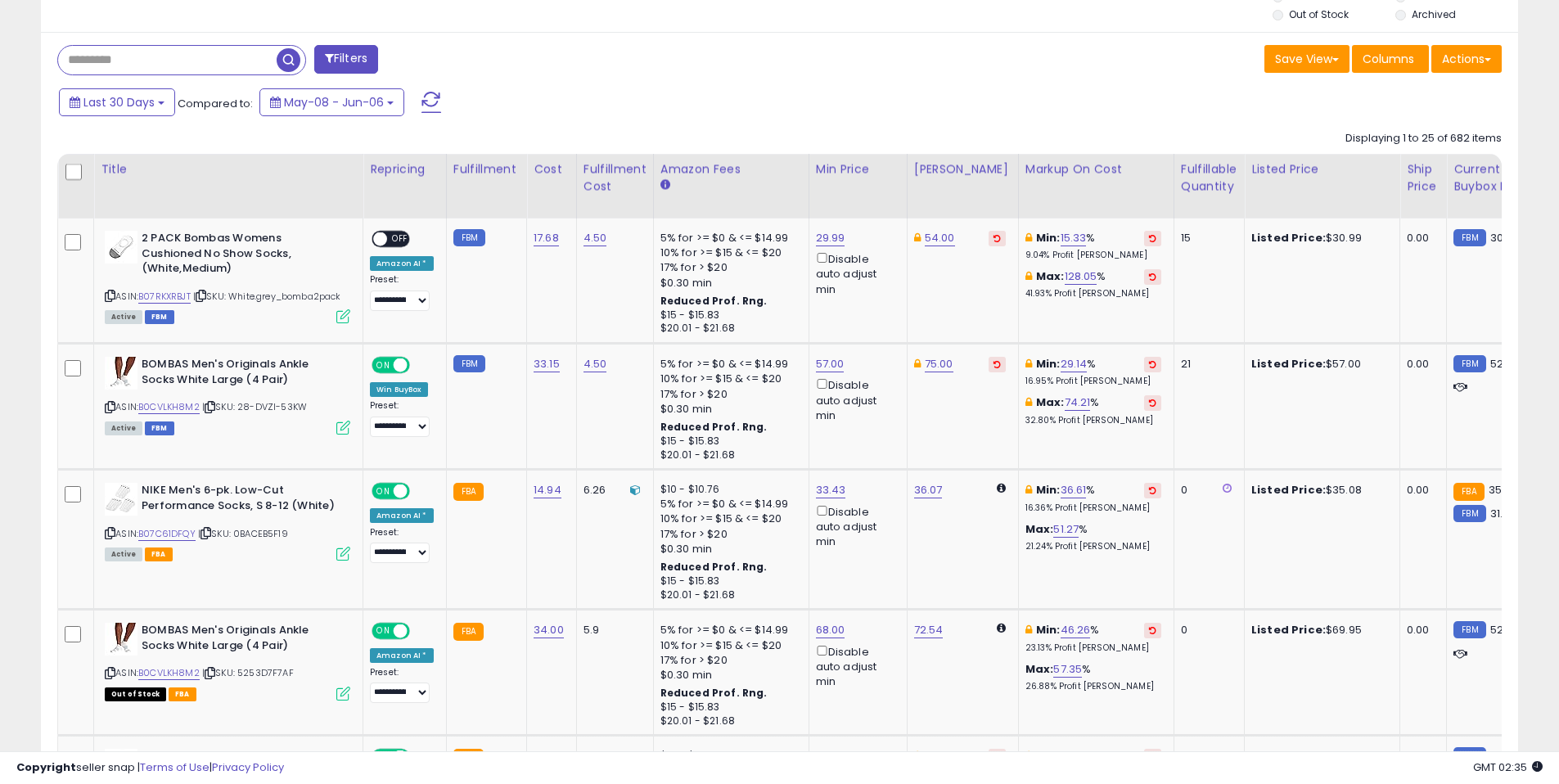 click at bounding box center [167, 60] 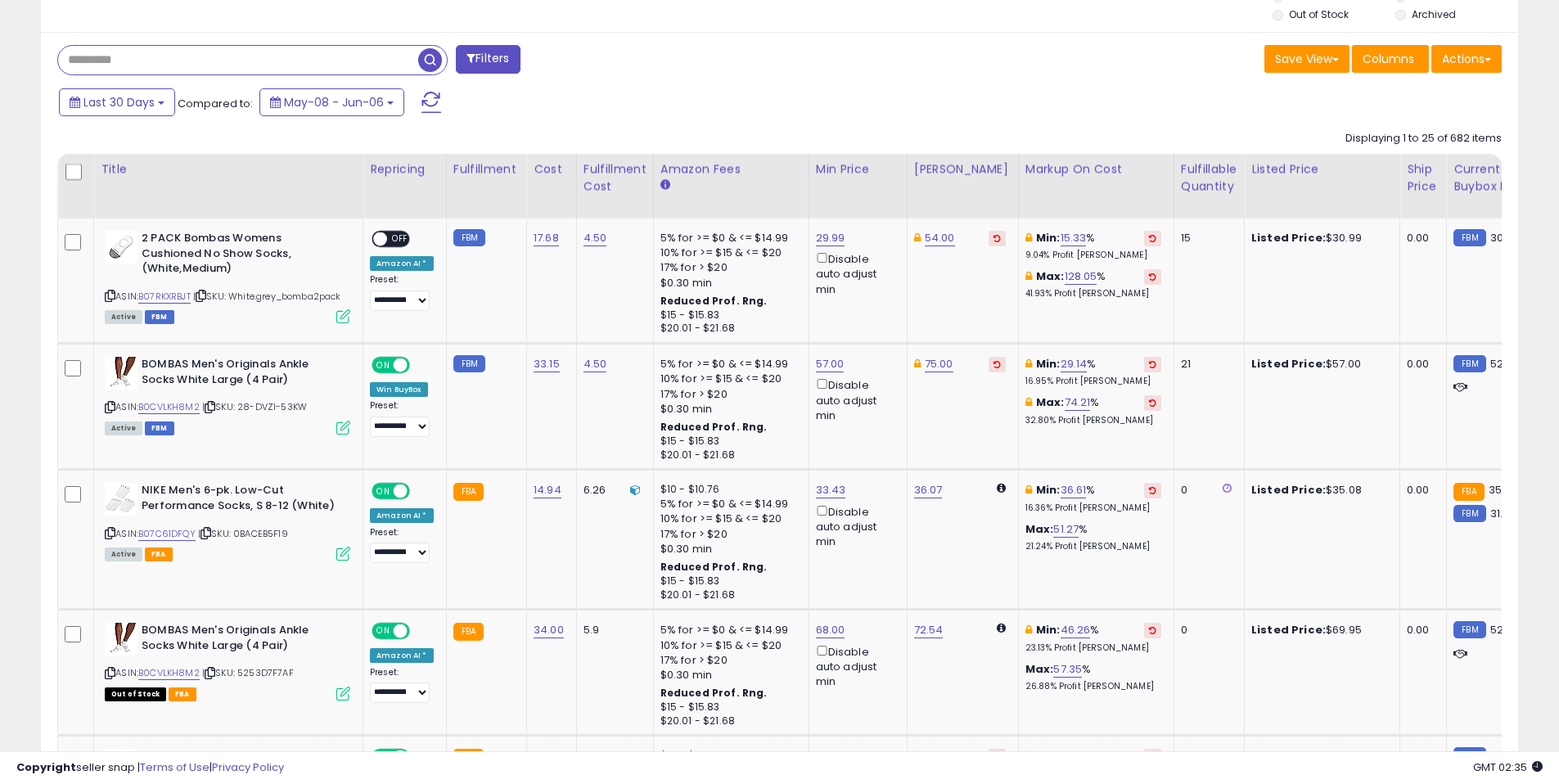 paste on "**********" 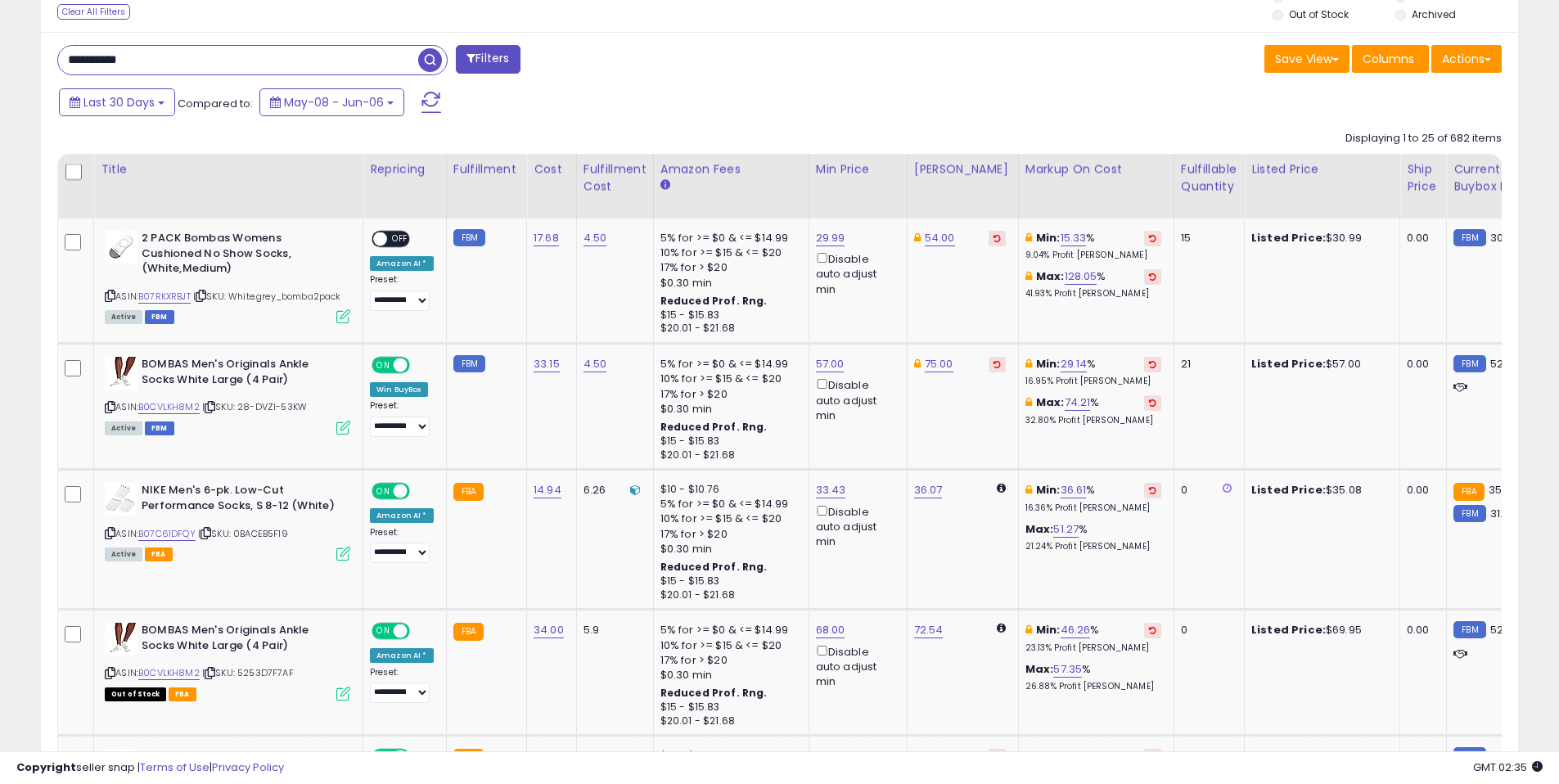 click on "**********" at bounding box center (238, 60) 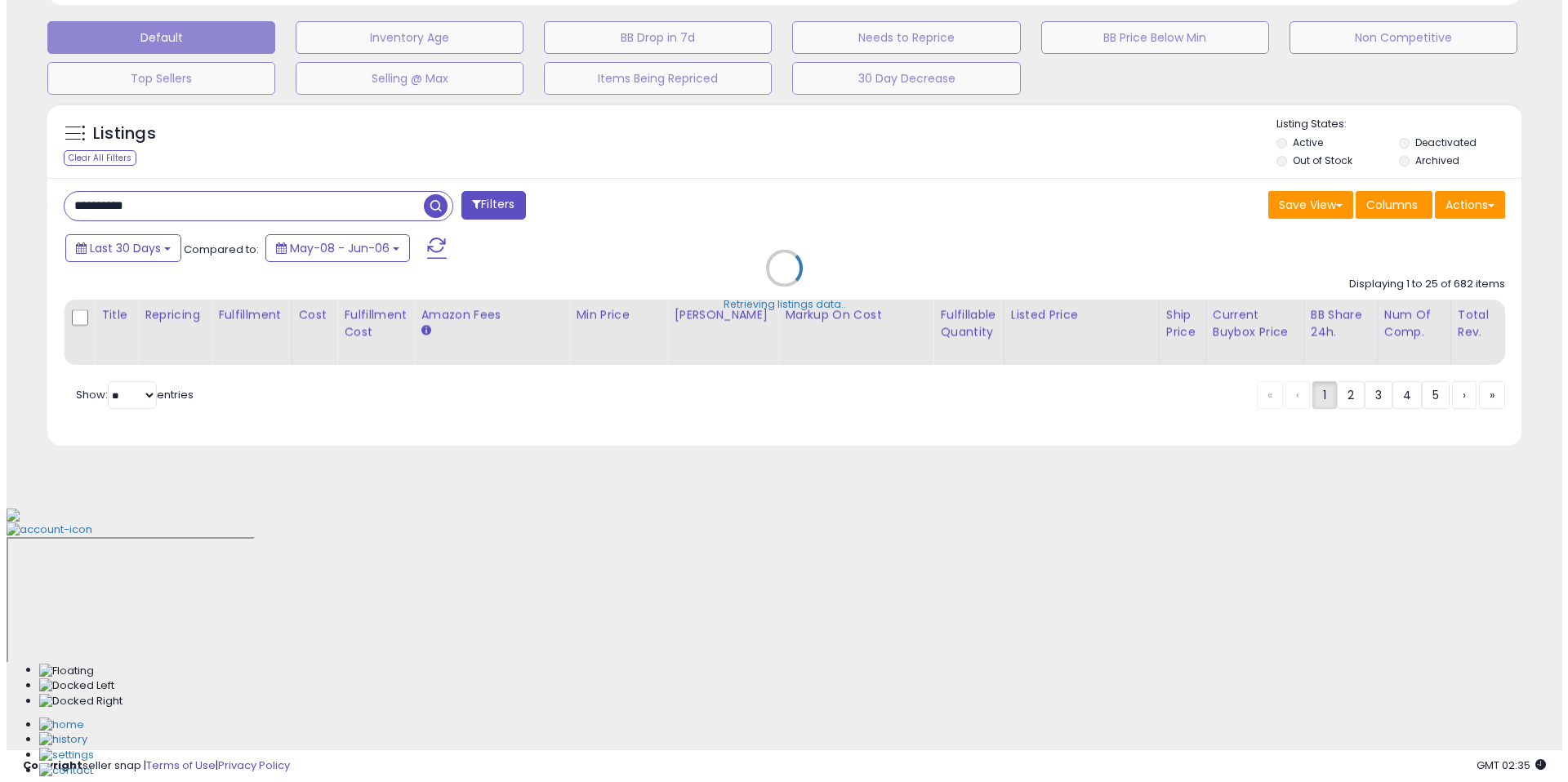 scroll, scrollTop: 230, scrollLeft: 0, axis: vertical 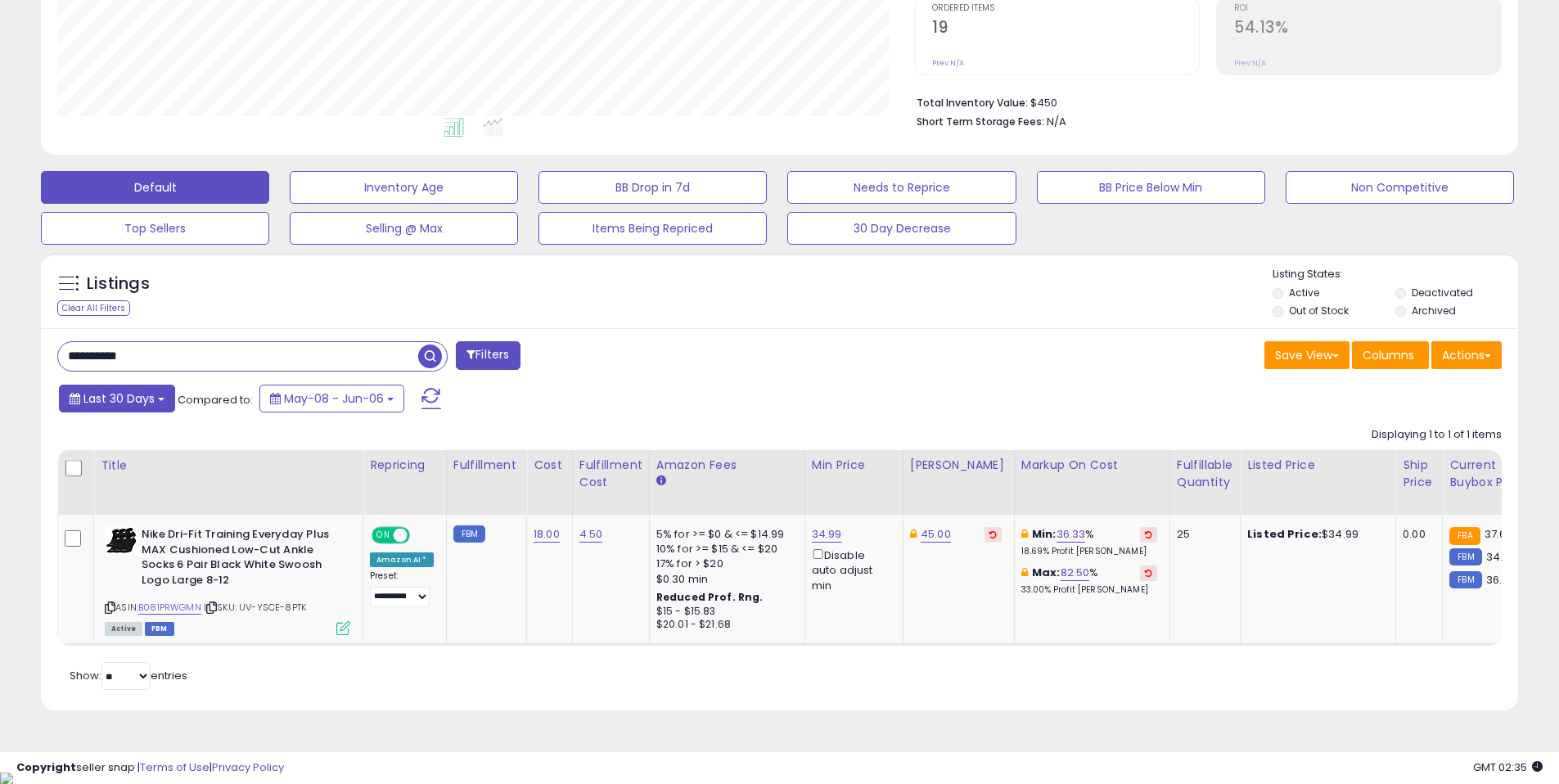 click on "Last 30 Days" at bounding box center [117, 399] 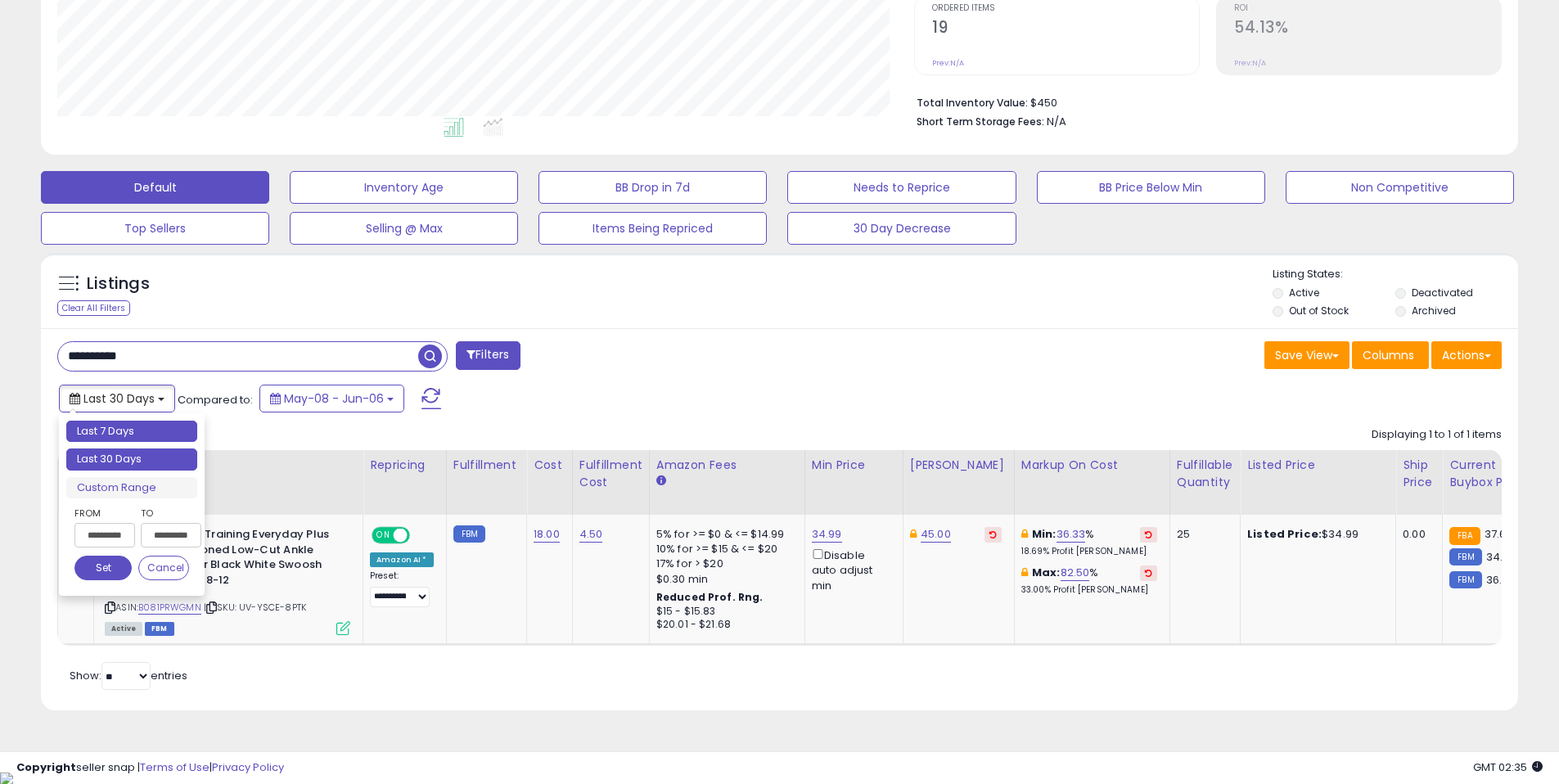 type on "**********" 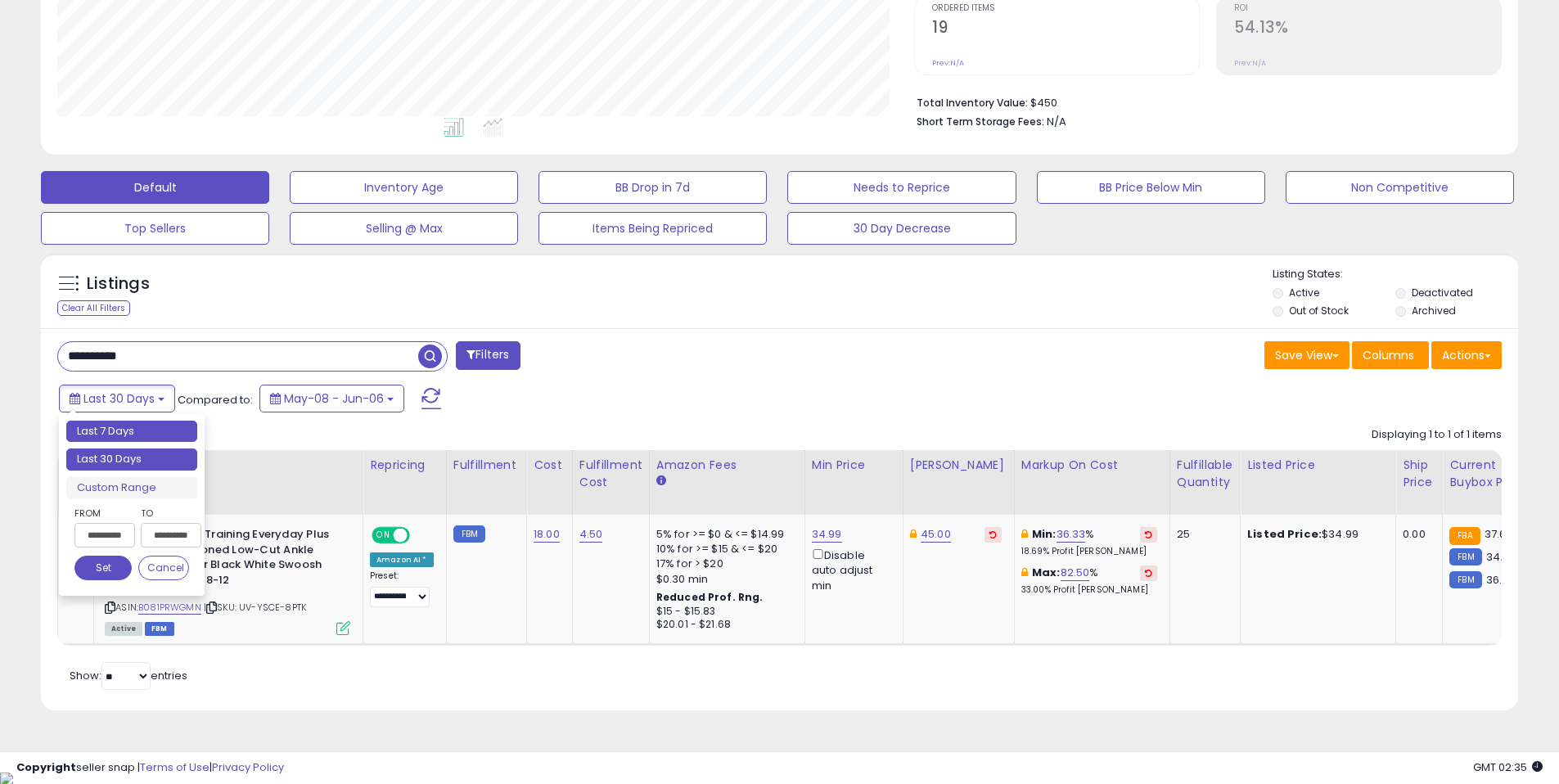 click on "Last 7 Days" at bounding box center [132, 431] 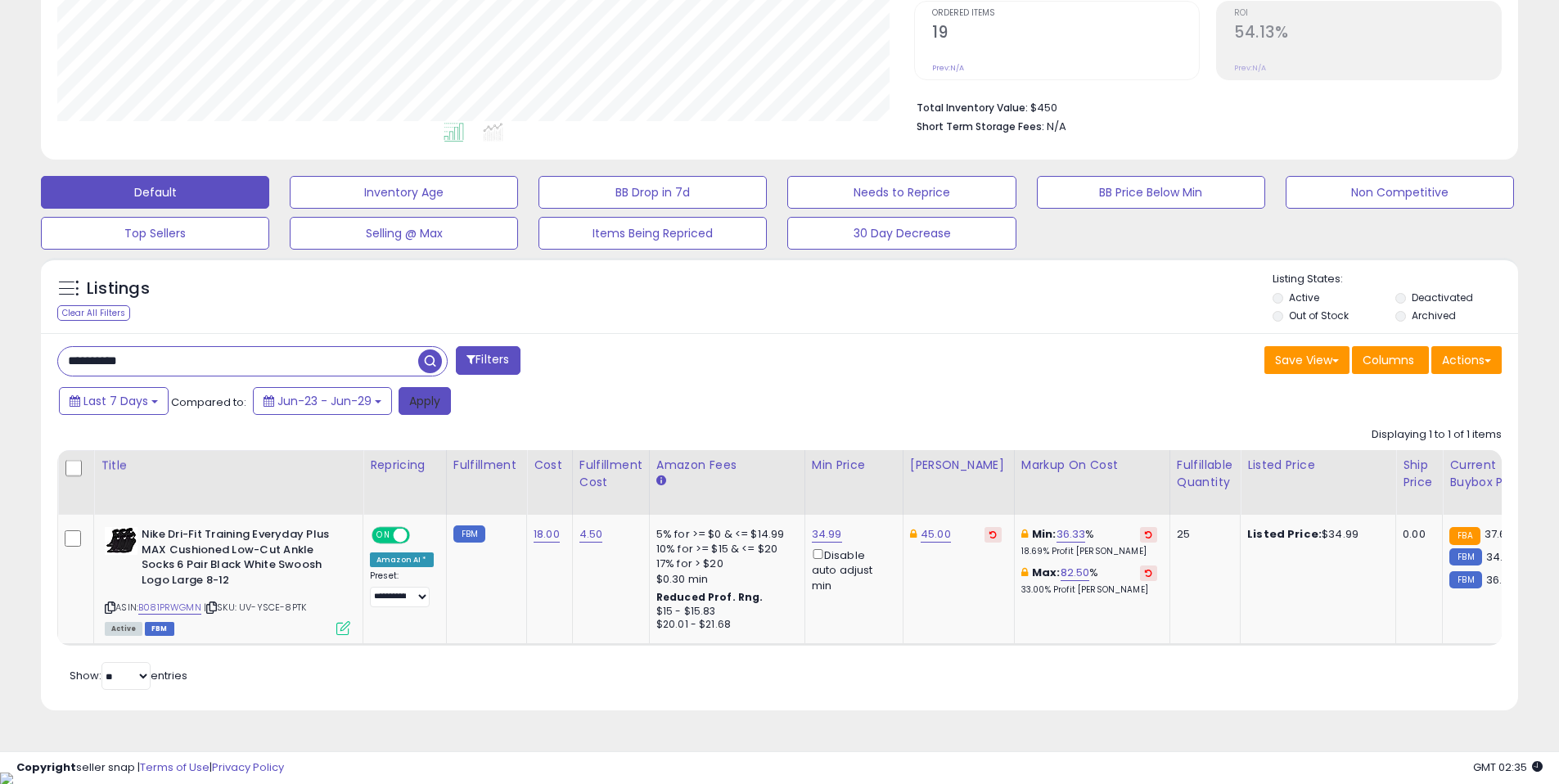 click on "Apply" at bounding box center (425, 401) 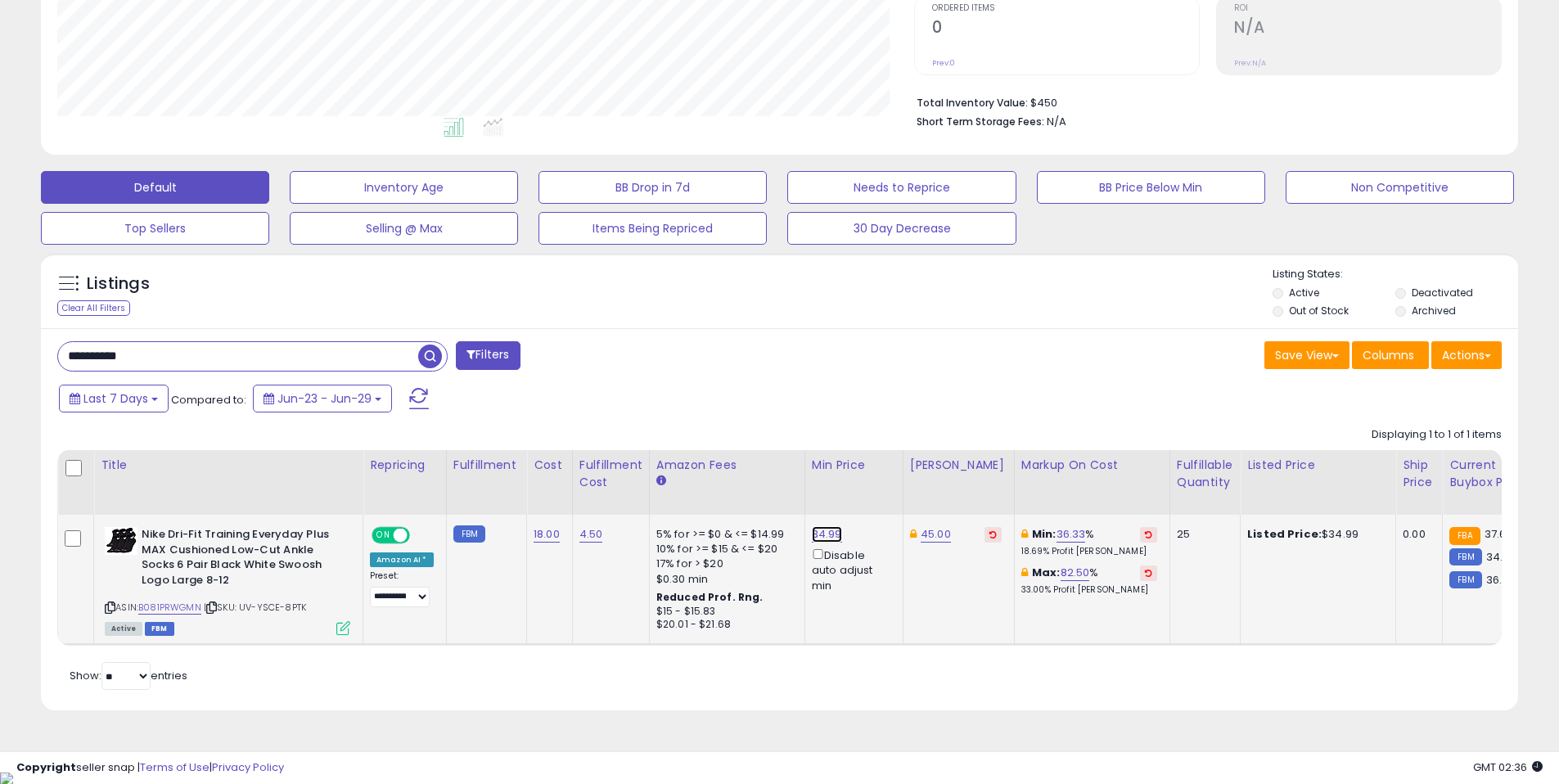click on "34.99" at bounding box center (827, 534) 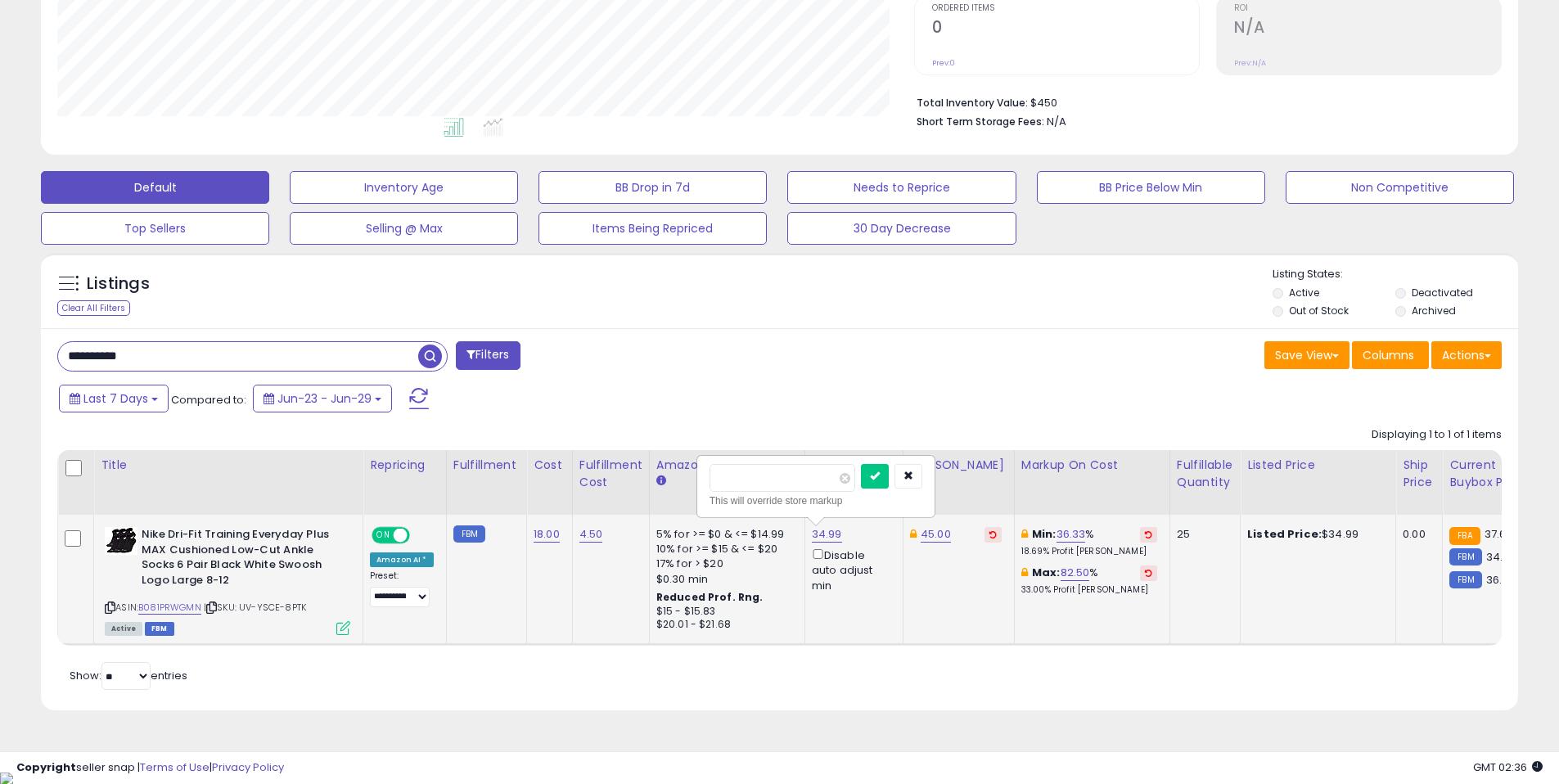 click on "*****" at bounding box center [782, 478] 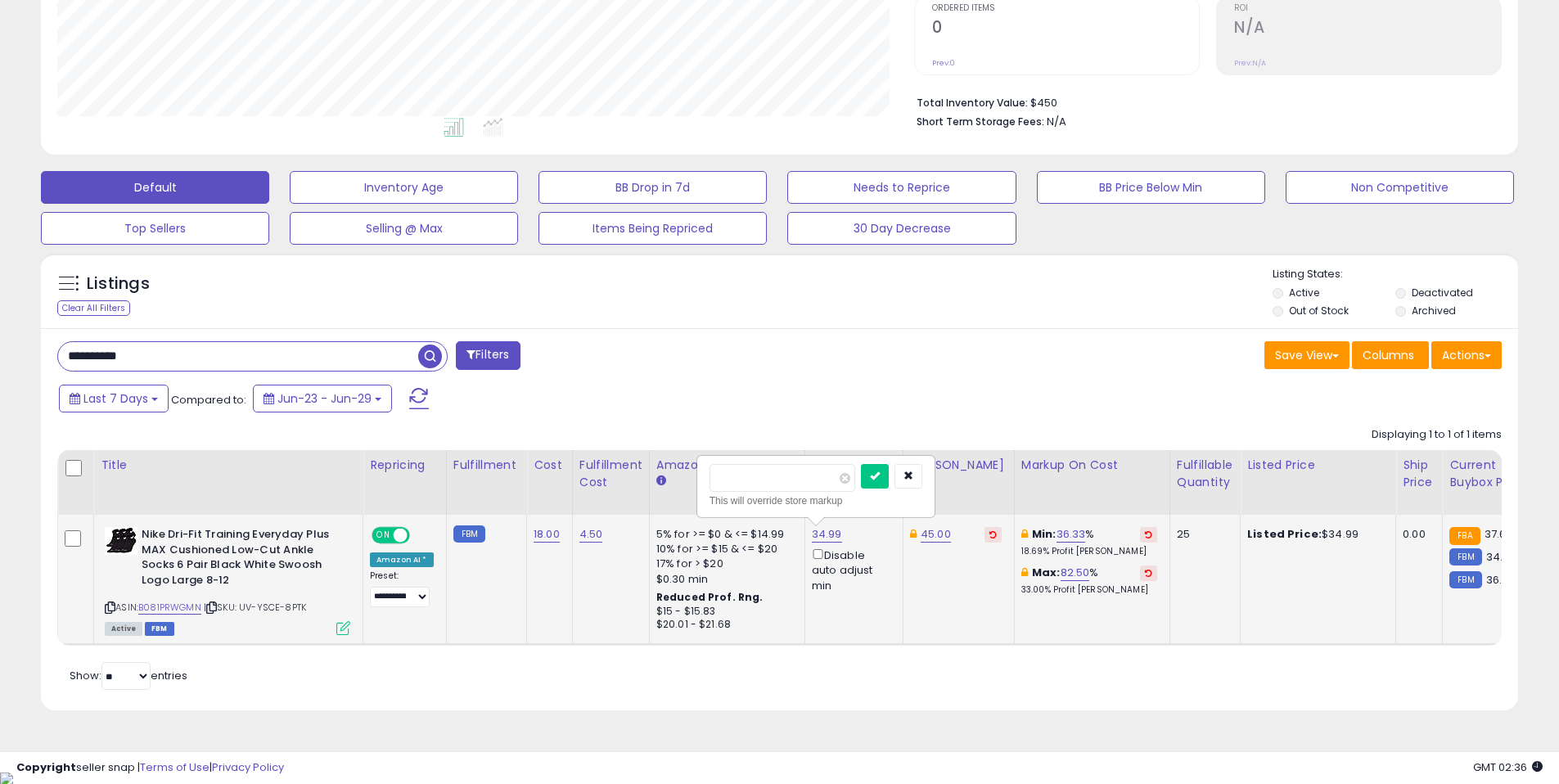 type on "*****" 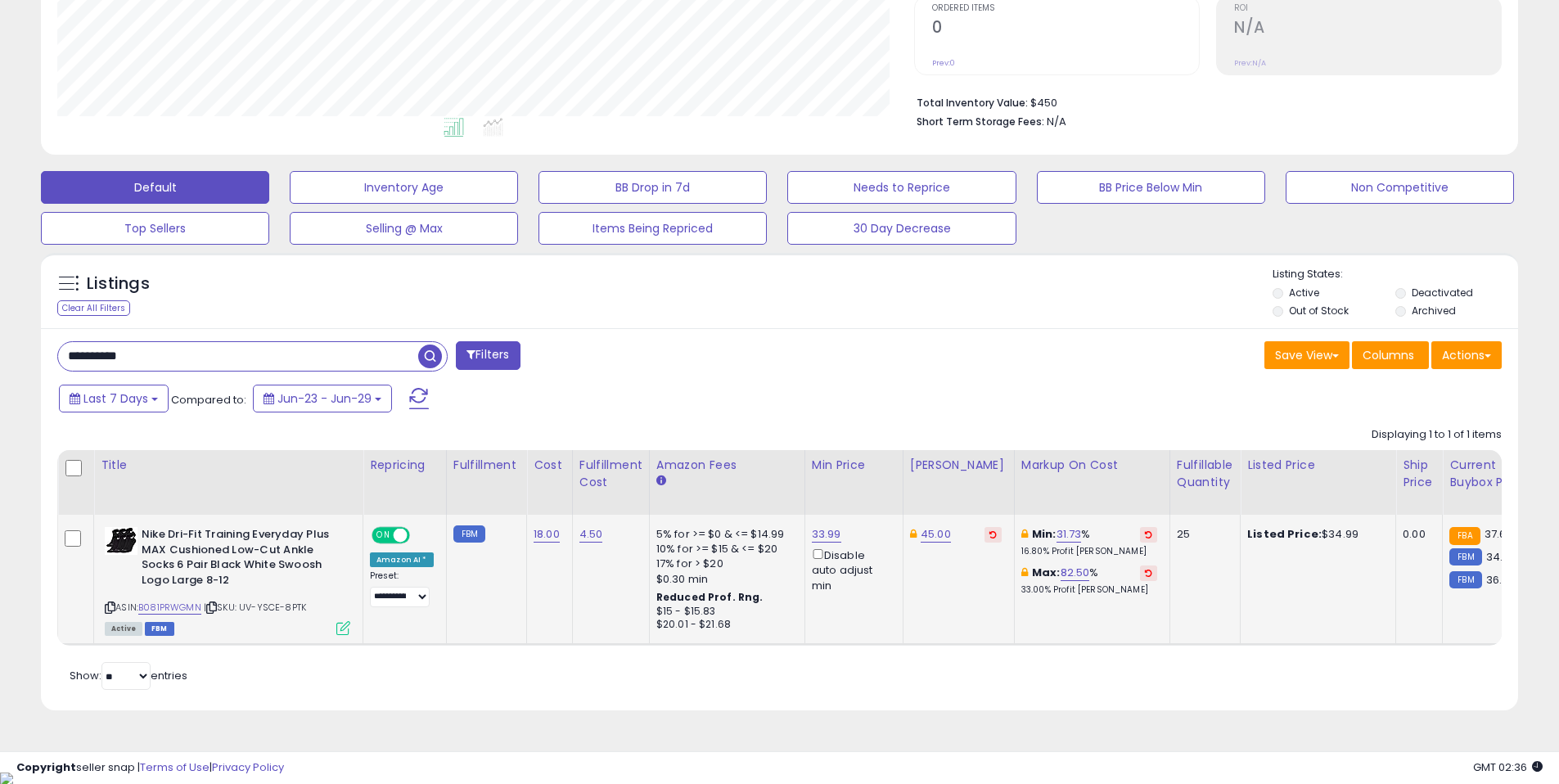 click on "Retrieving listings data..
Displaying 1 to 1 of 1 items
Title
Repricing" at bounding box center [779, 556] 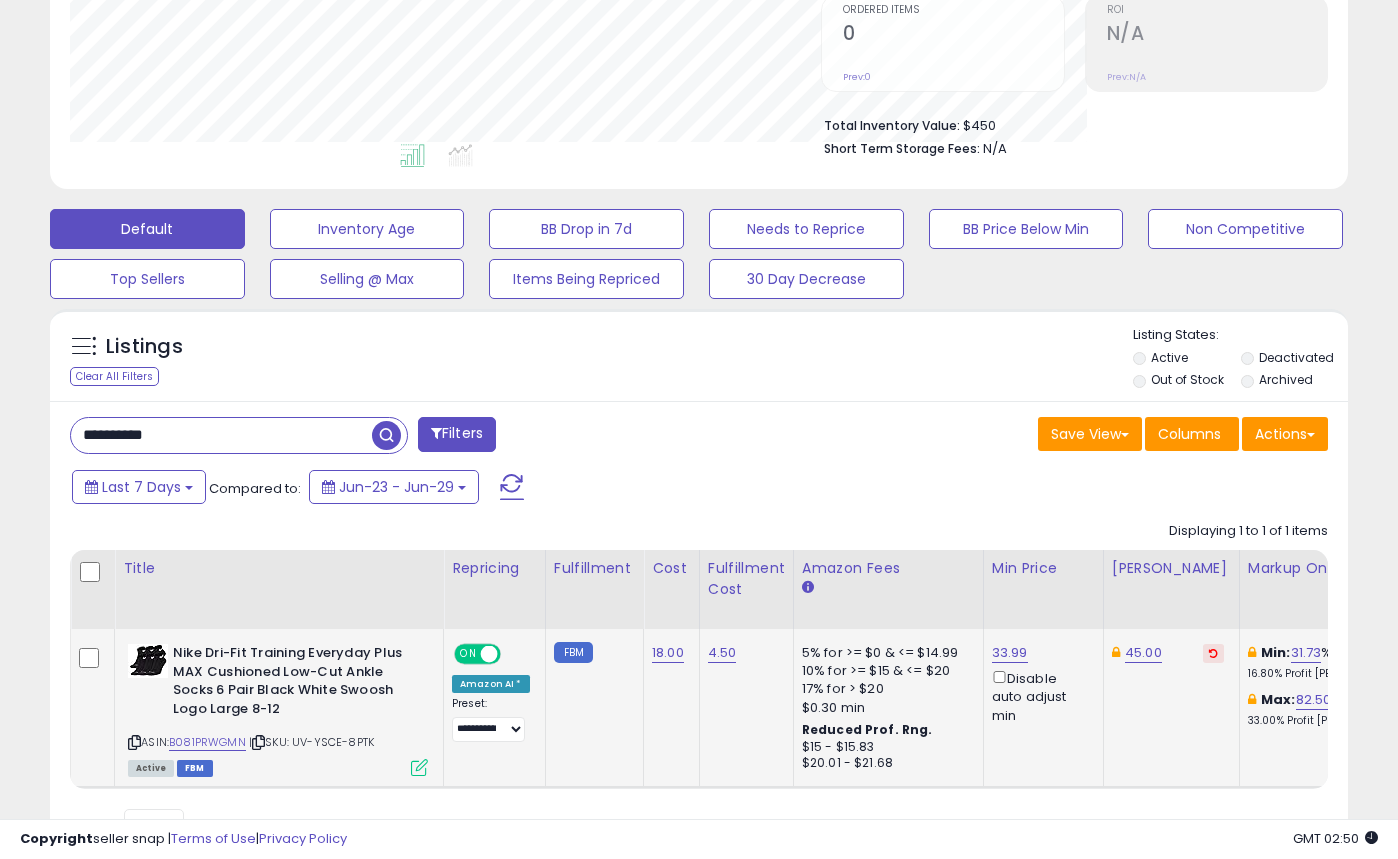scroll, scrollTop: 410, scrollLeft: 752, axis: both 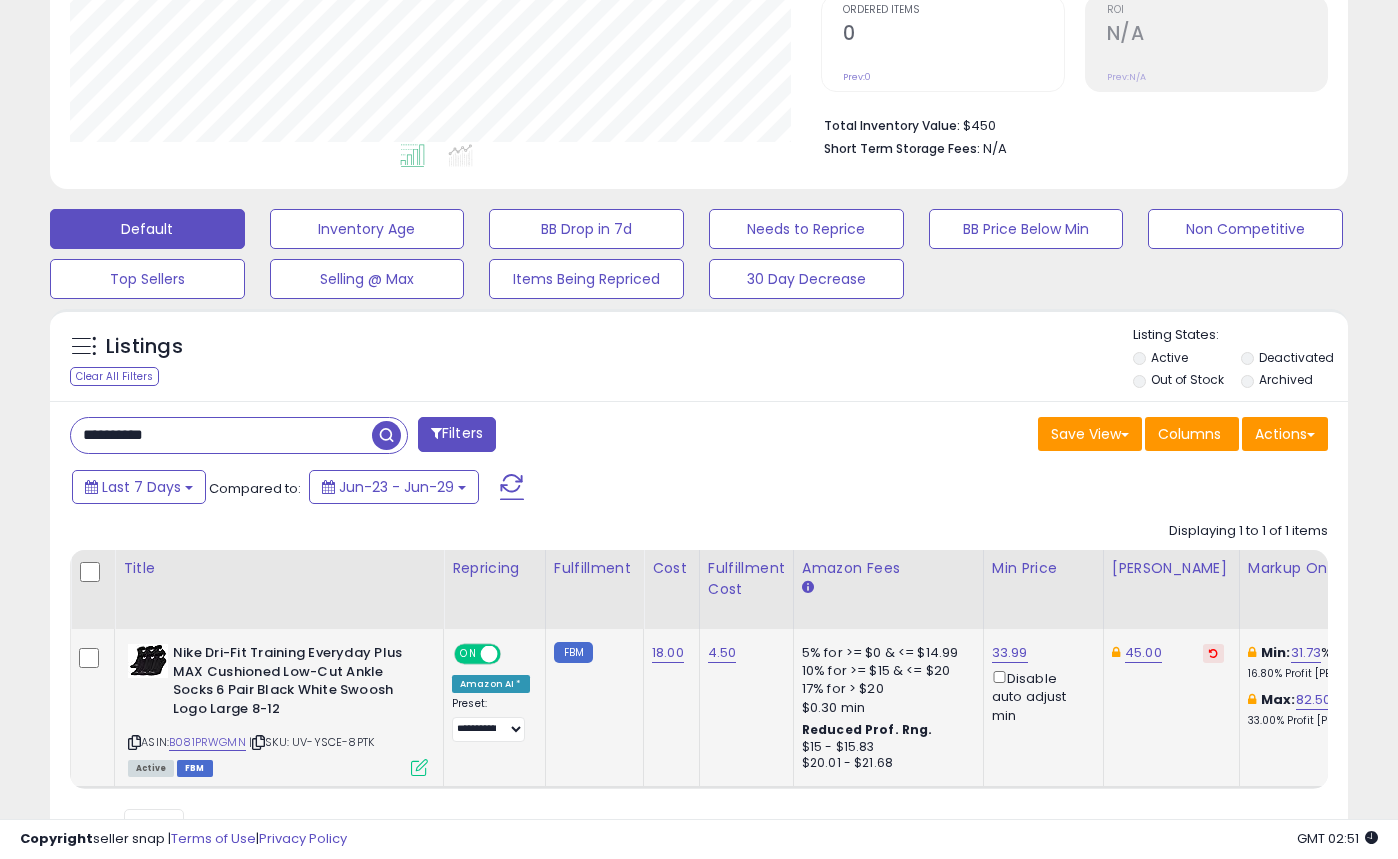 click on "**********" at bounding box center (221, 435) 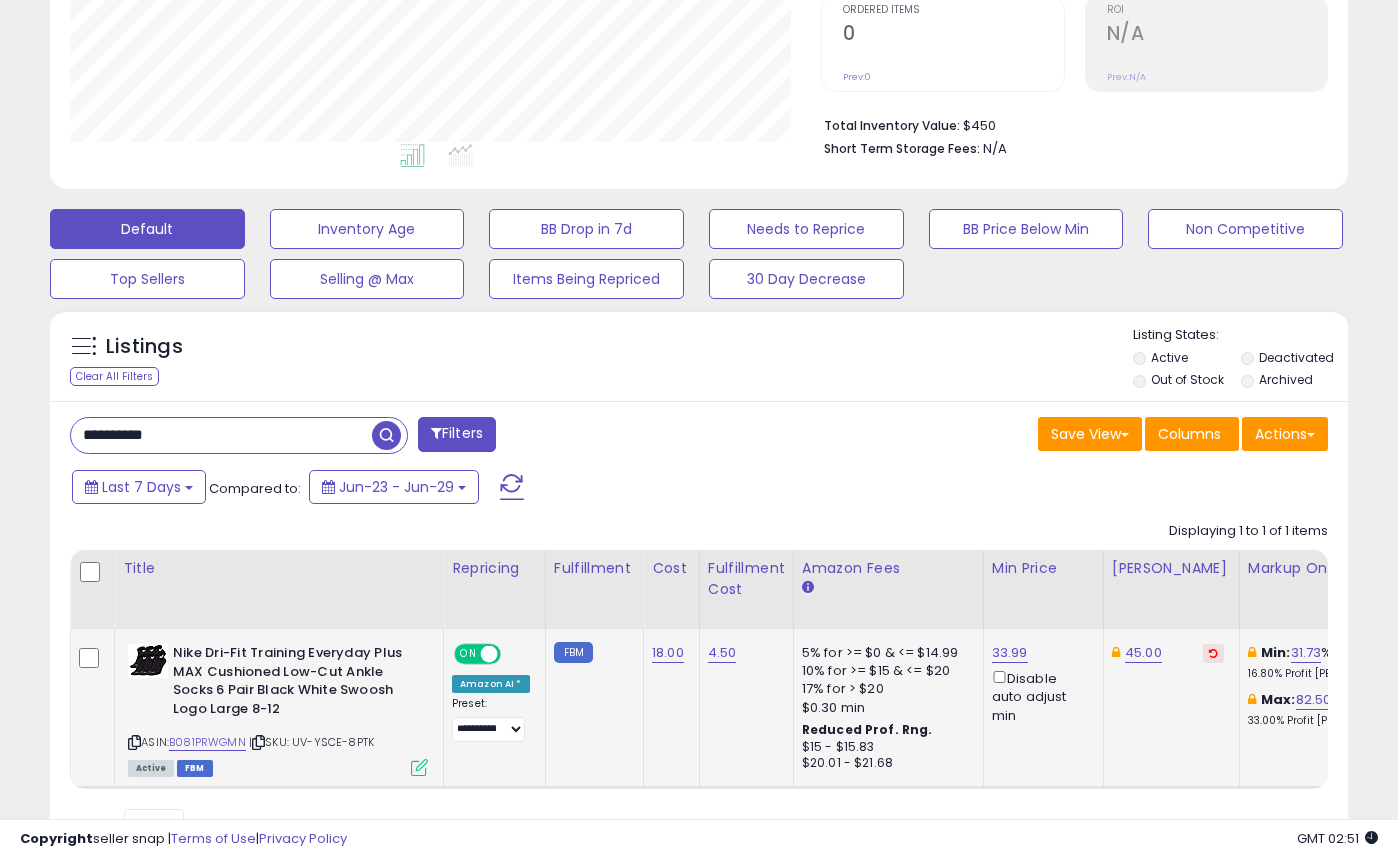 paste 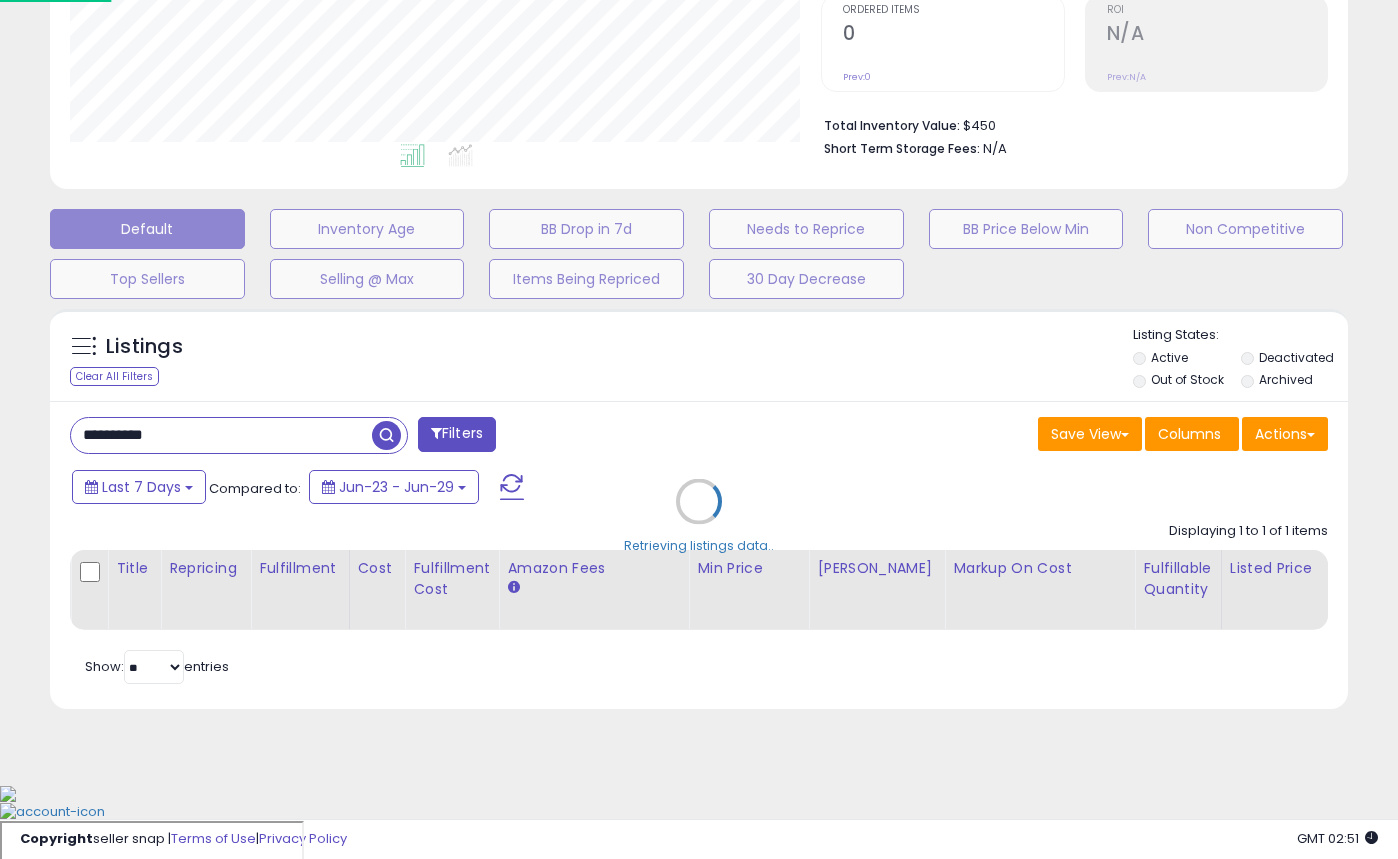scroll, scrollTop: 999590, scrollLeft: 999240, axis: both 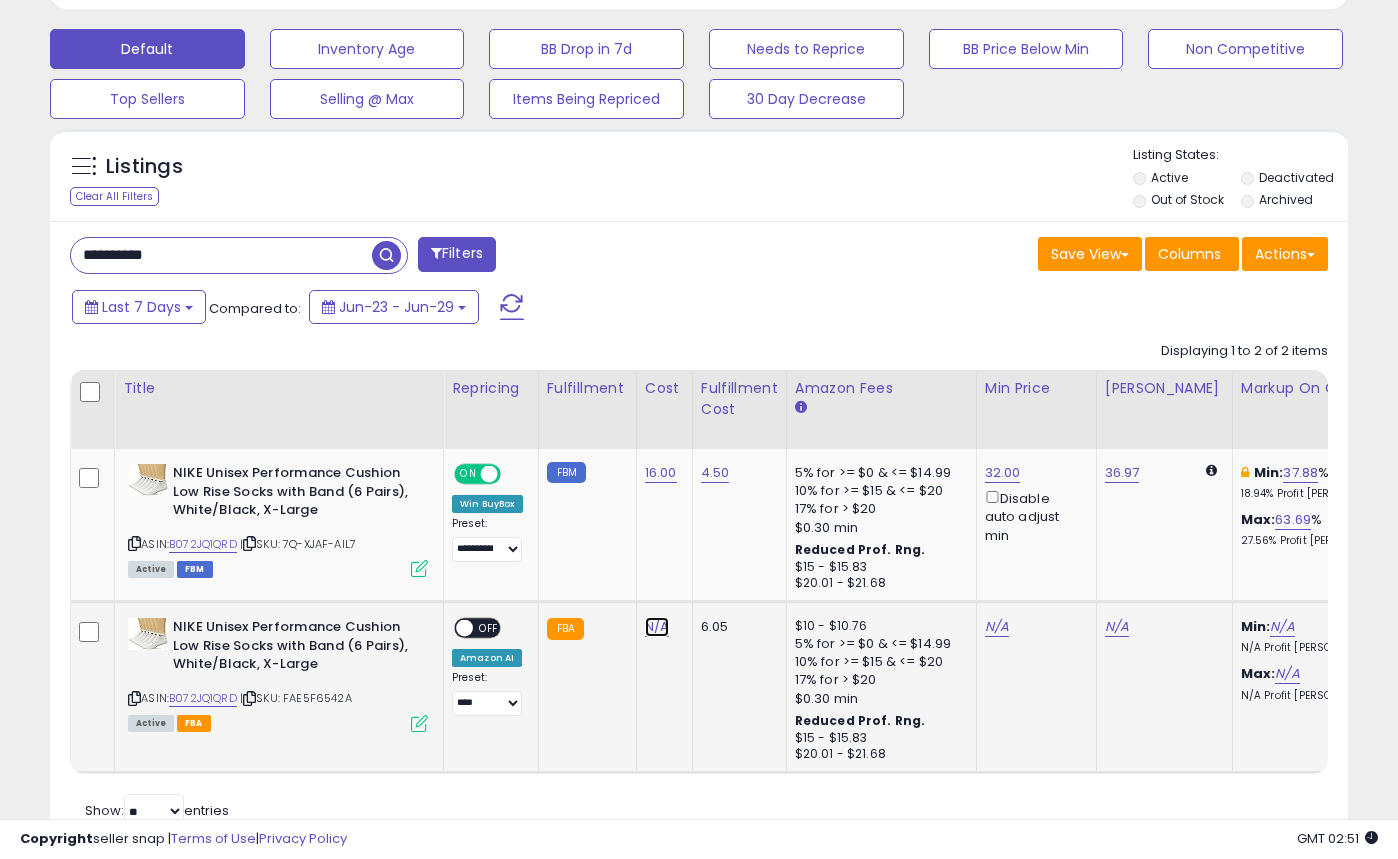 click on "N/A" at bounding box center (657, 627) 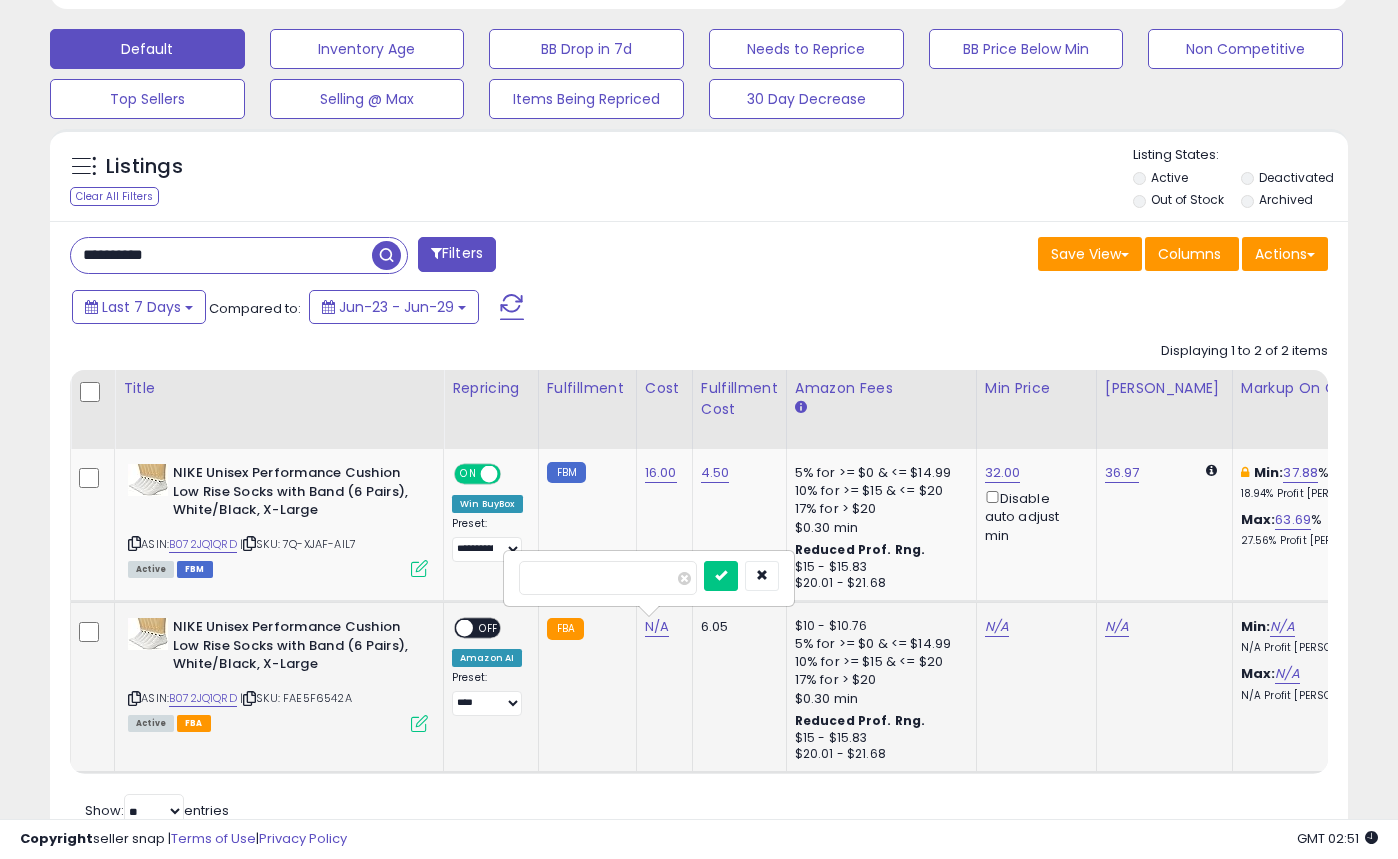 click at bounding box center (608, 578) 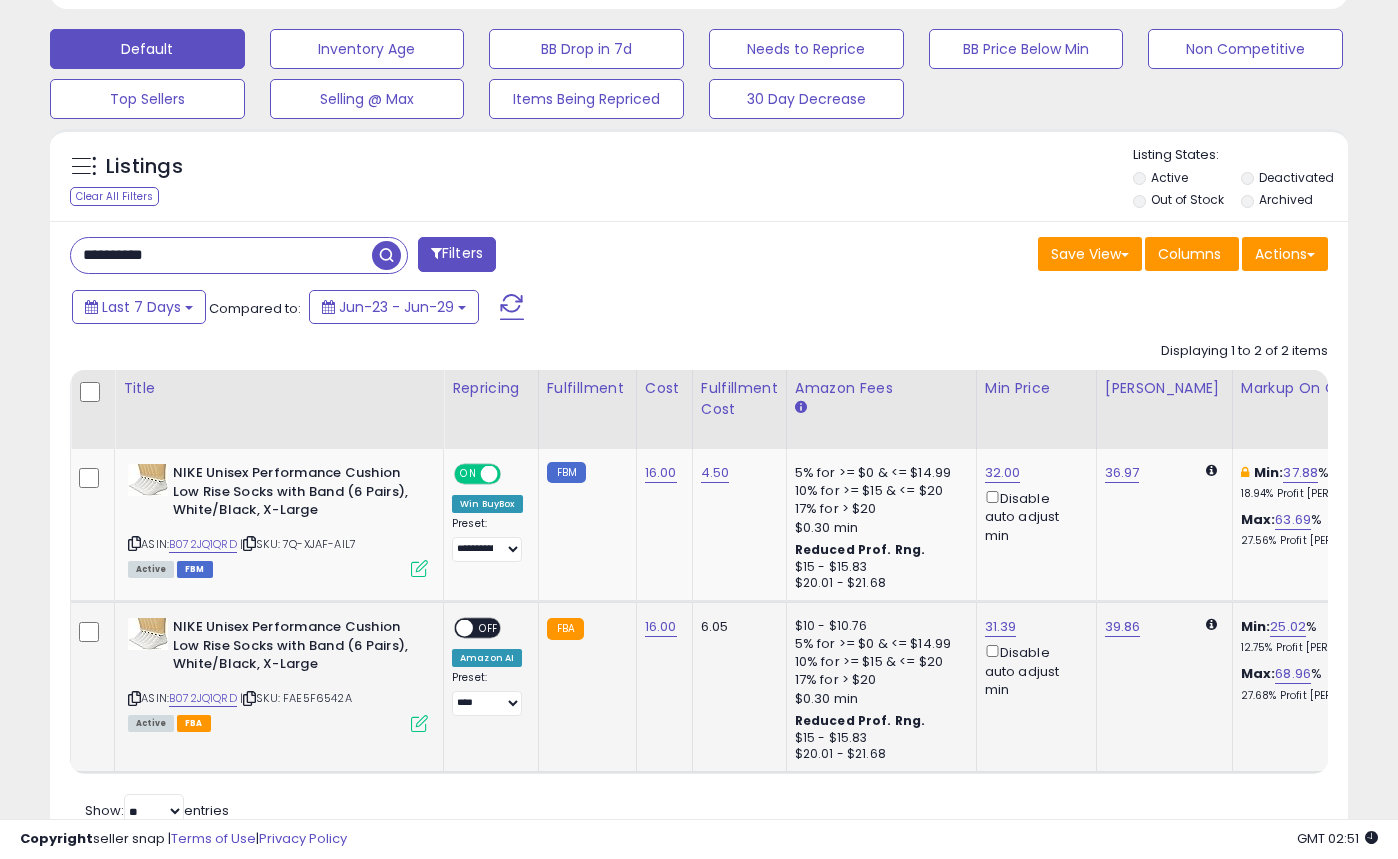 click on "OFF" at bounding box center (489, 628) 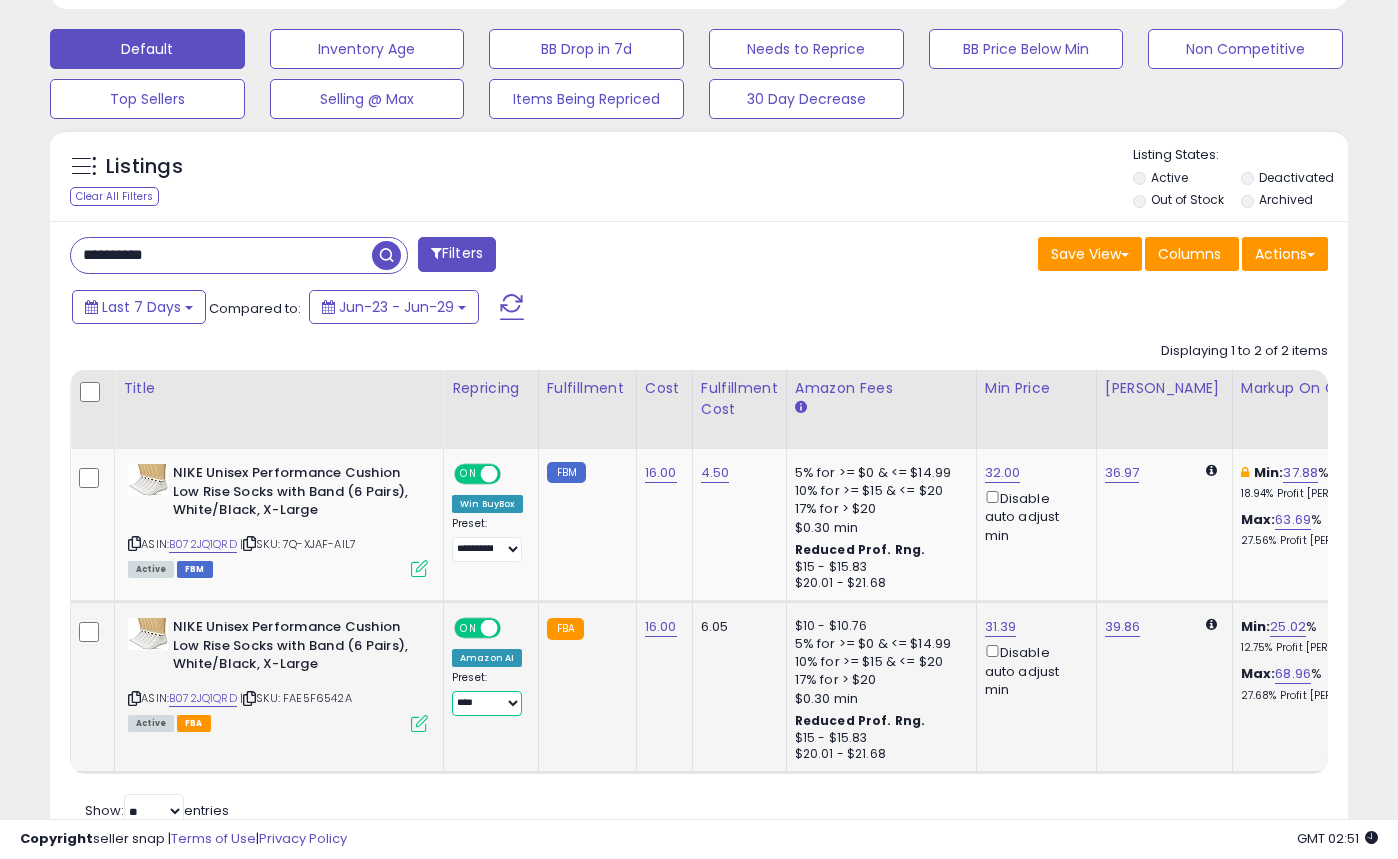 click on "**********" at bounding box center [487, 703] 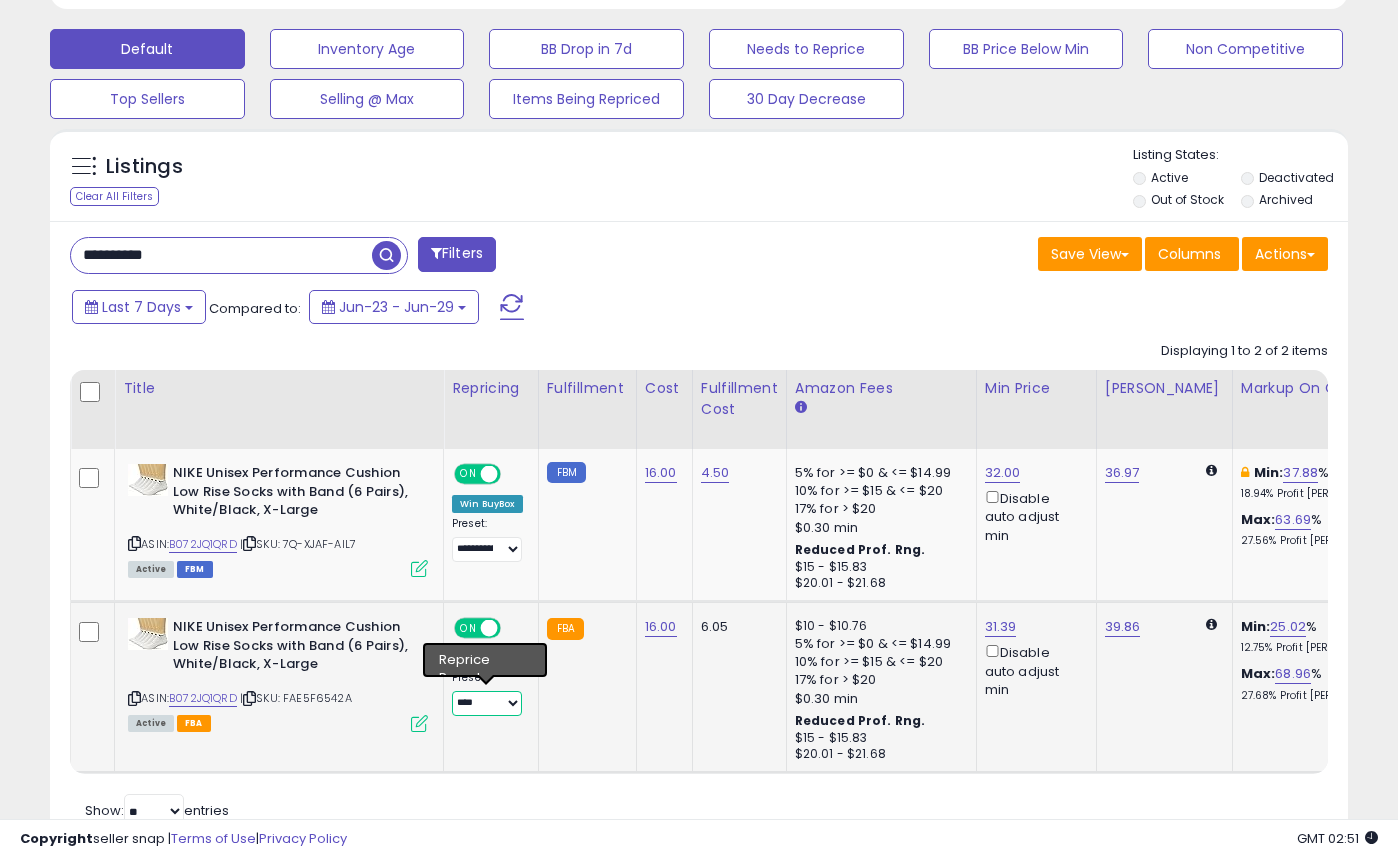 select on "**********" 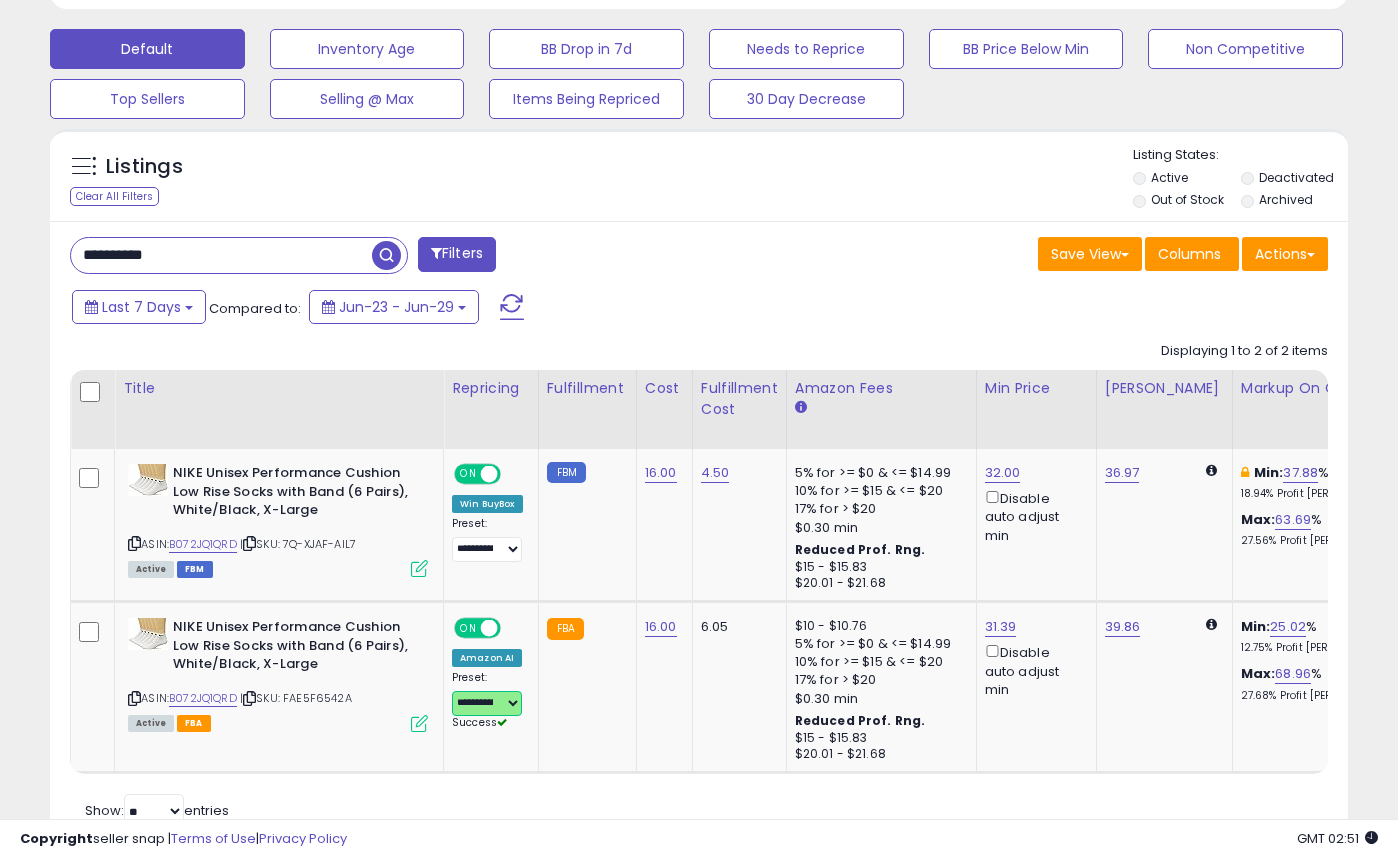 scroll, scrollTop: 0, scrollLeft: 60, axis: horizontal 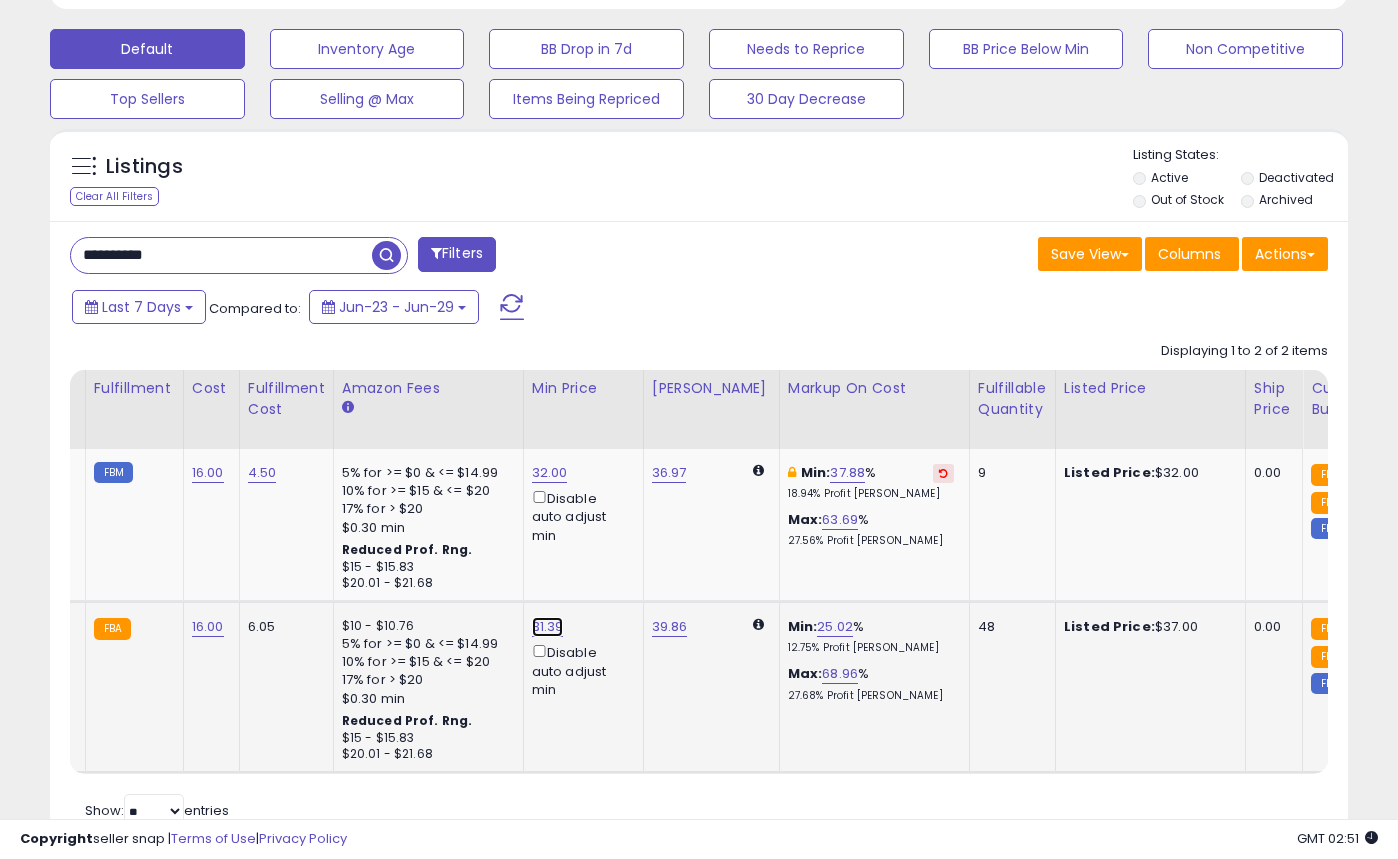 click on "31.39" at bounding box center [550, 473] 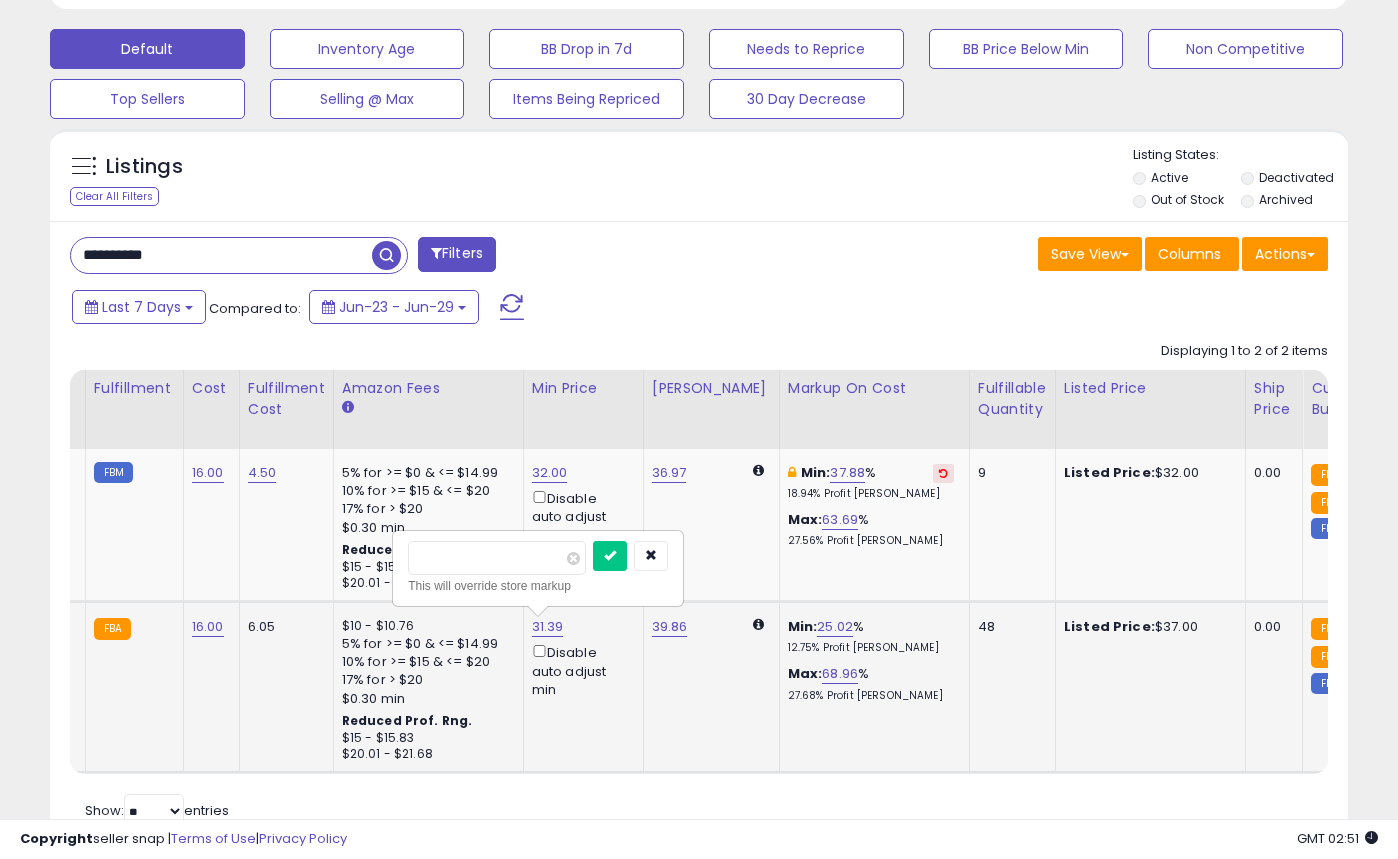 click on "*****" at bounding box center (497, 558) 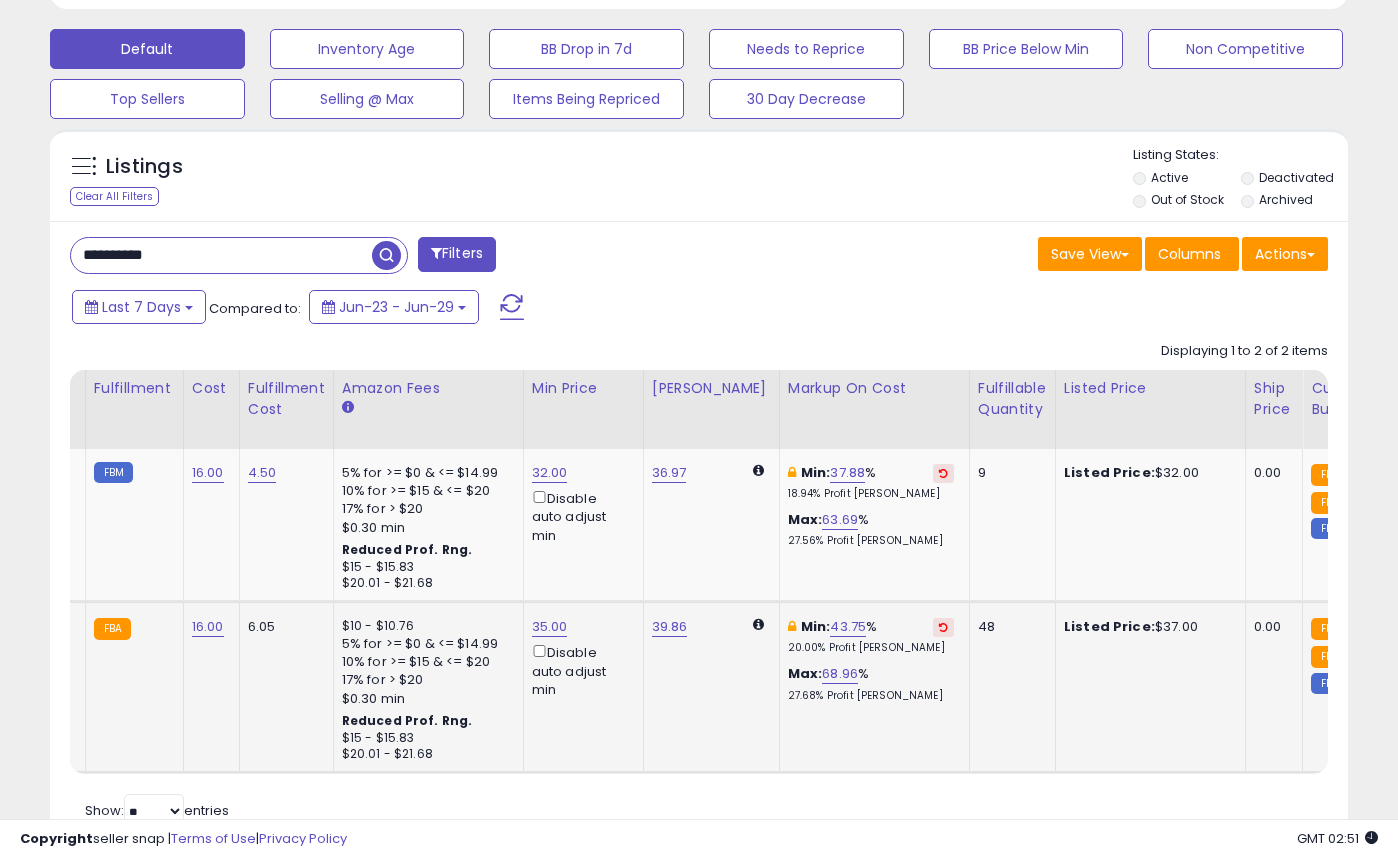 scroll, scrollTop: 0, scrollLeft: 450, axis: horizontal 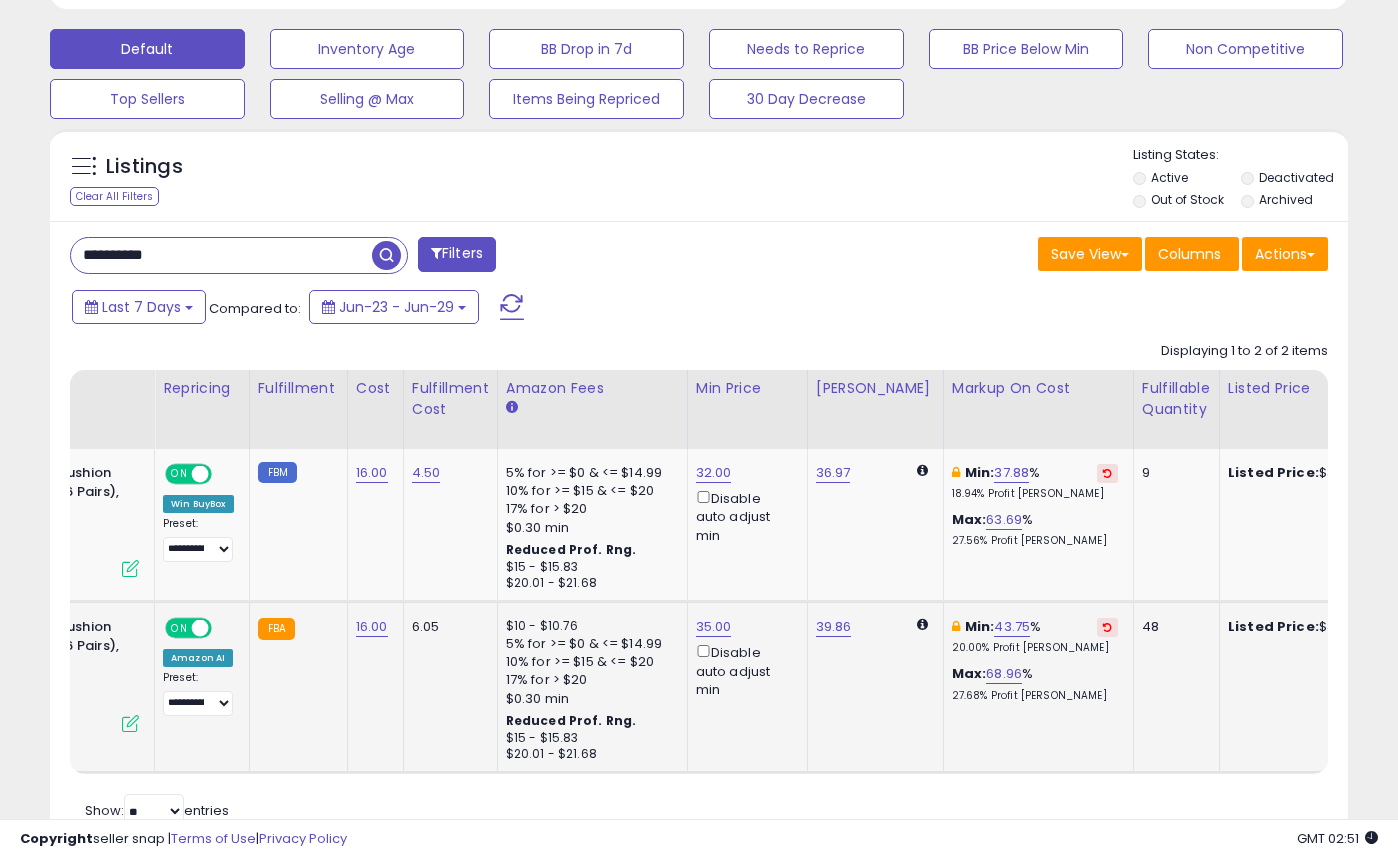 drag, startPoint x: 809, startPoint y: 630, endPoint x: 825, endPoint y: 621, distance: 18.35756 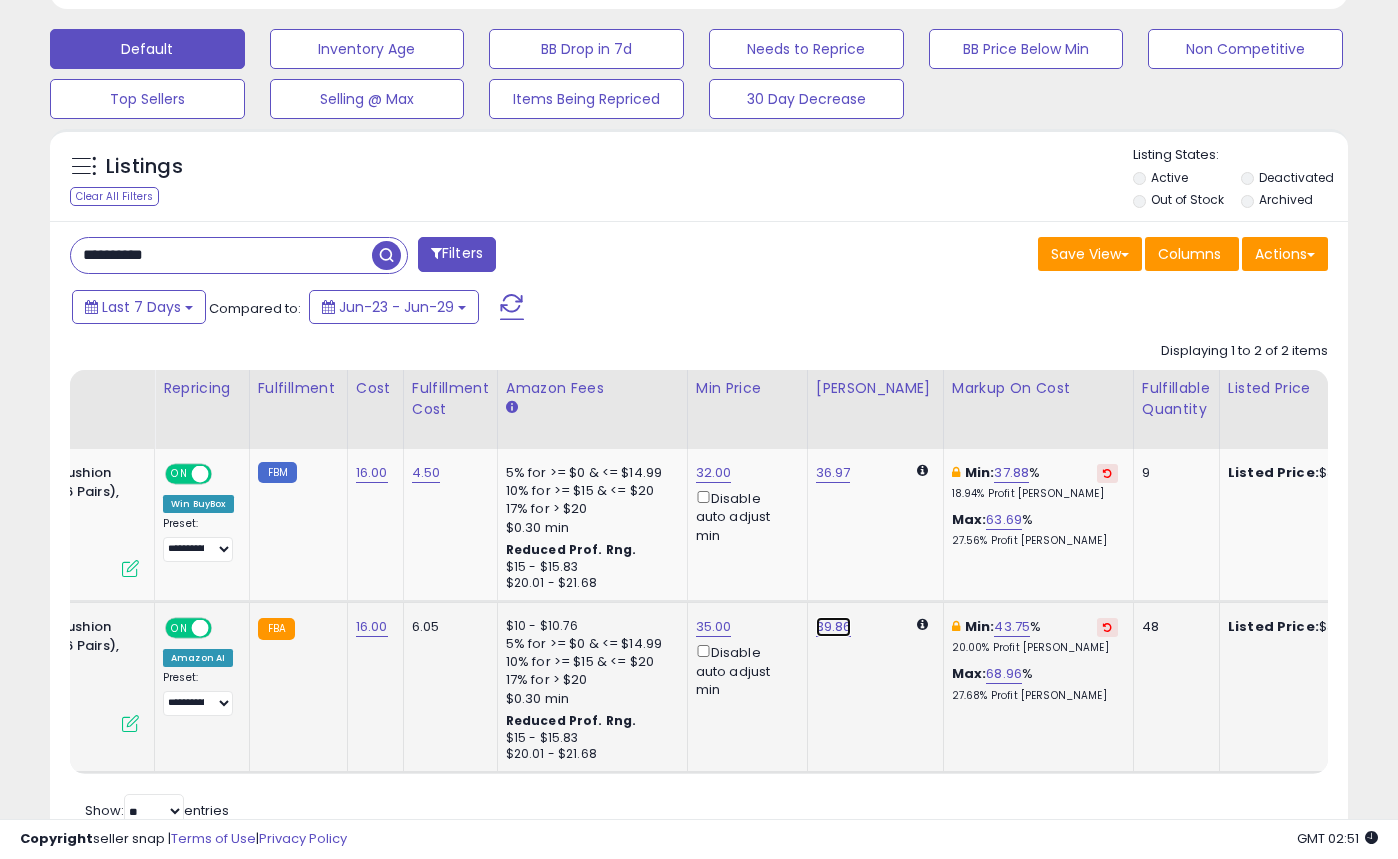 click on "39.86" at bounding box center (833, 473) 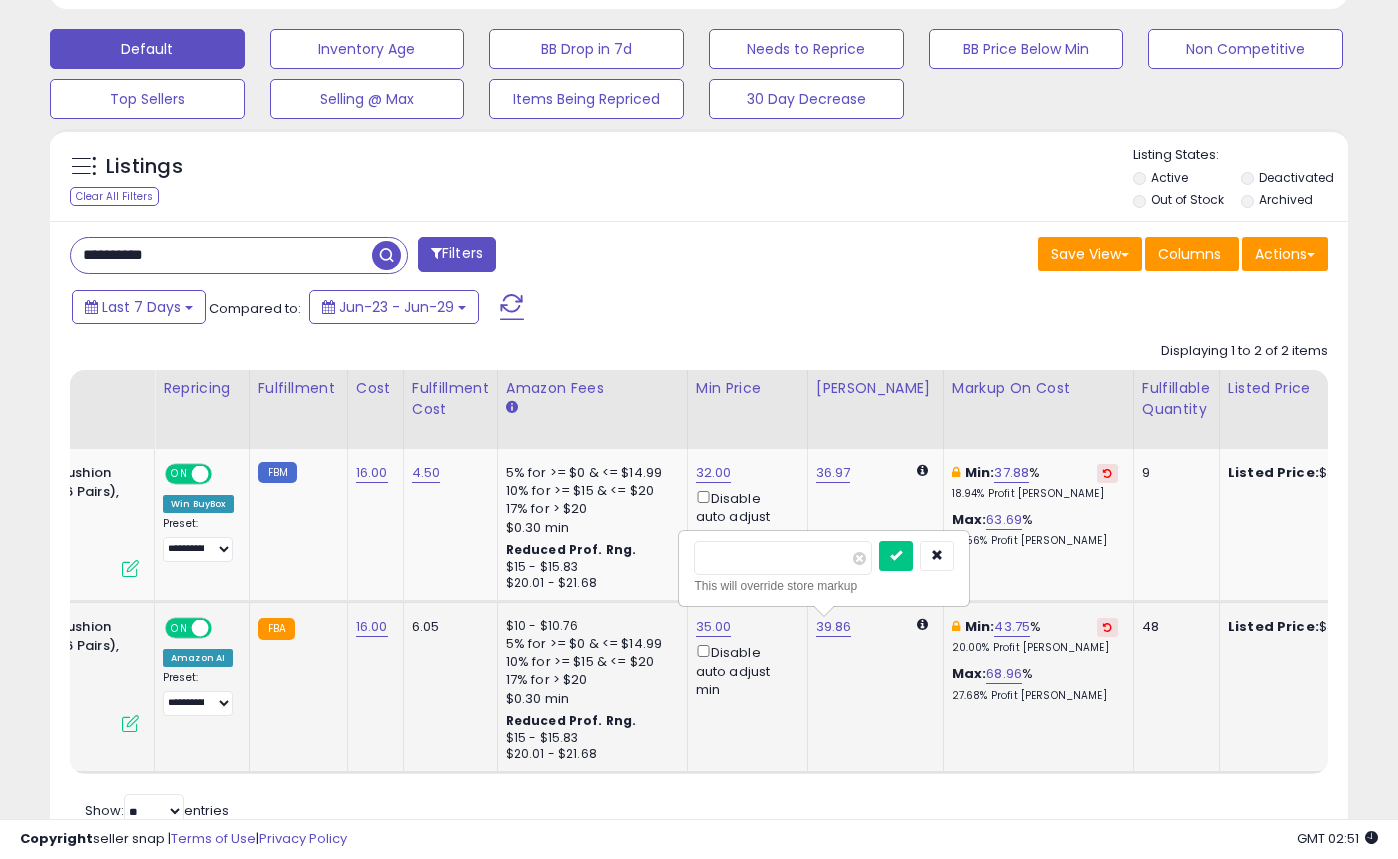 click on "*****" at bounding box center [783, 558] 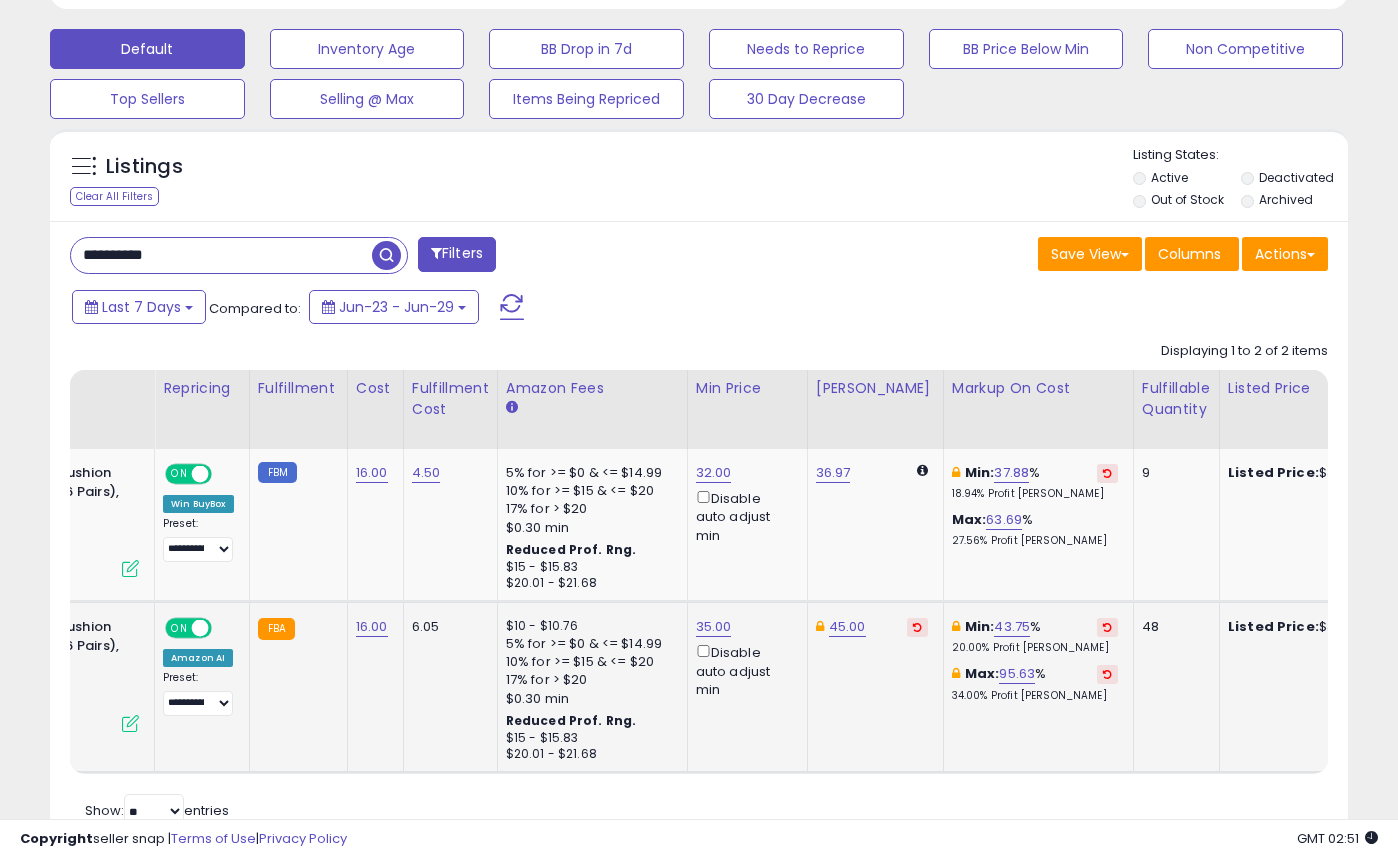 click on "45.00" 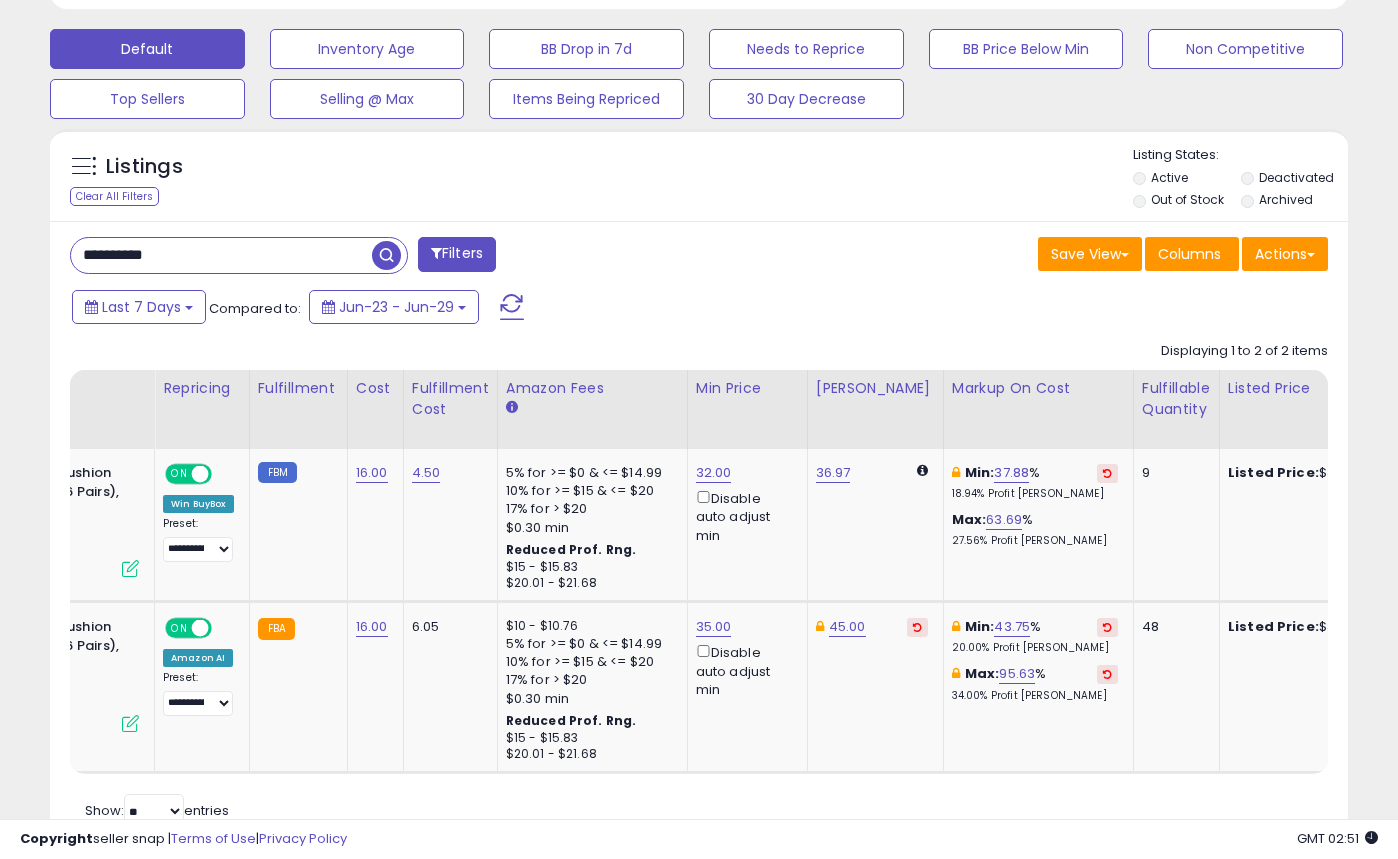 click on "Retrieving listings data..
Displaying 1 to 2 of 2 items
Title
Repricing" at bounding box center (699, 583) 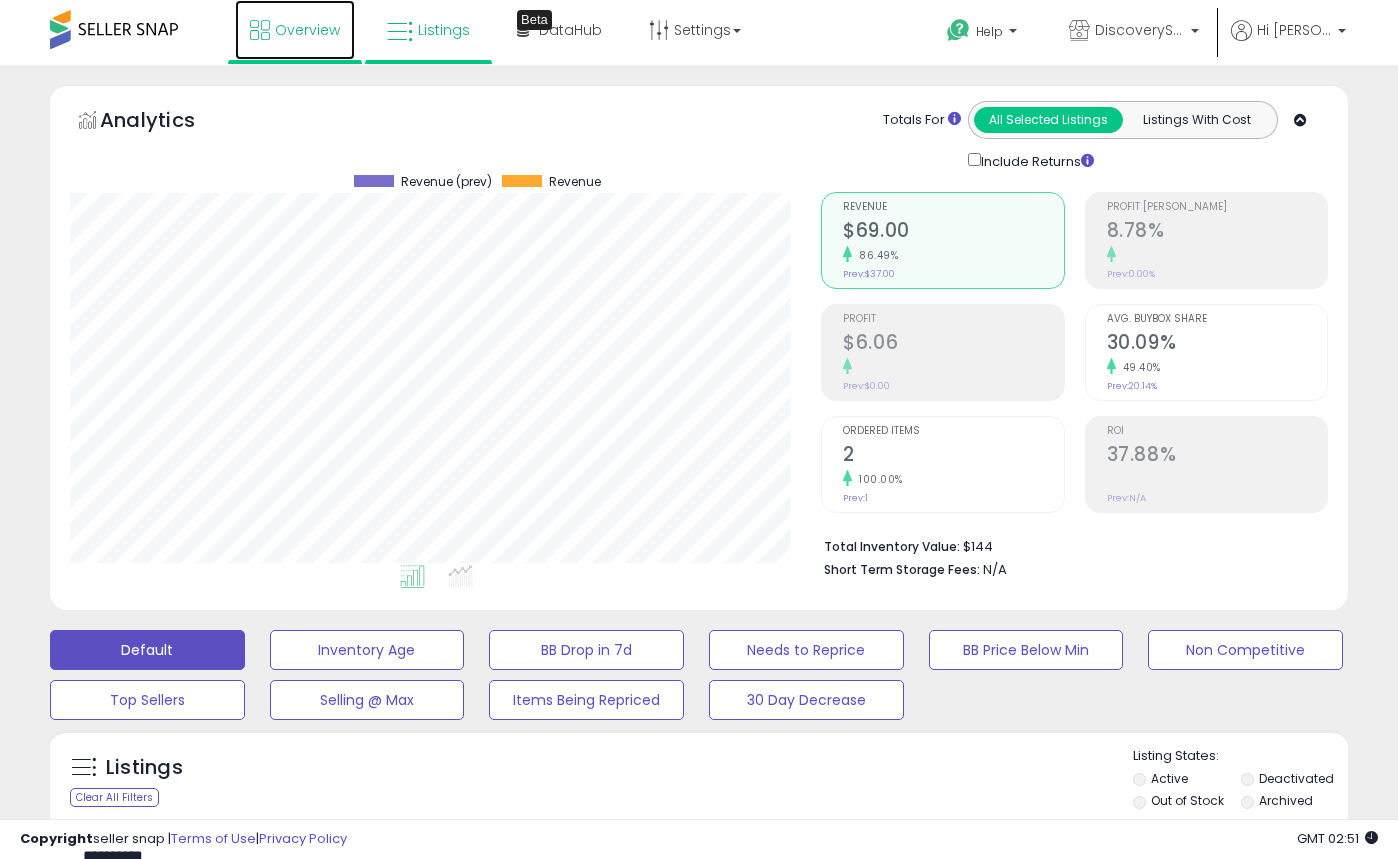 click on "Overview" at bounding box center [307, 30] 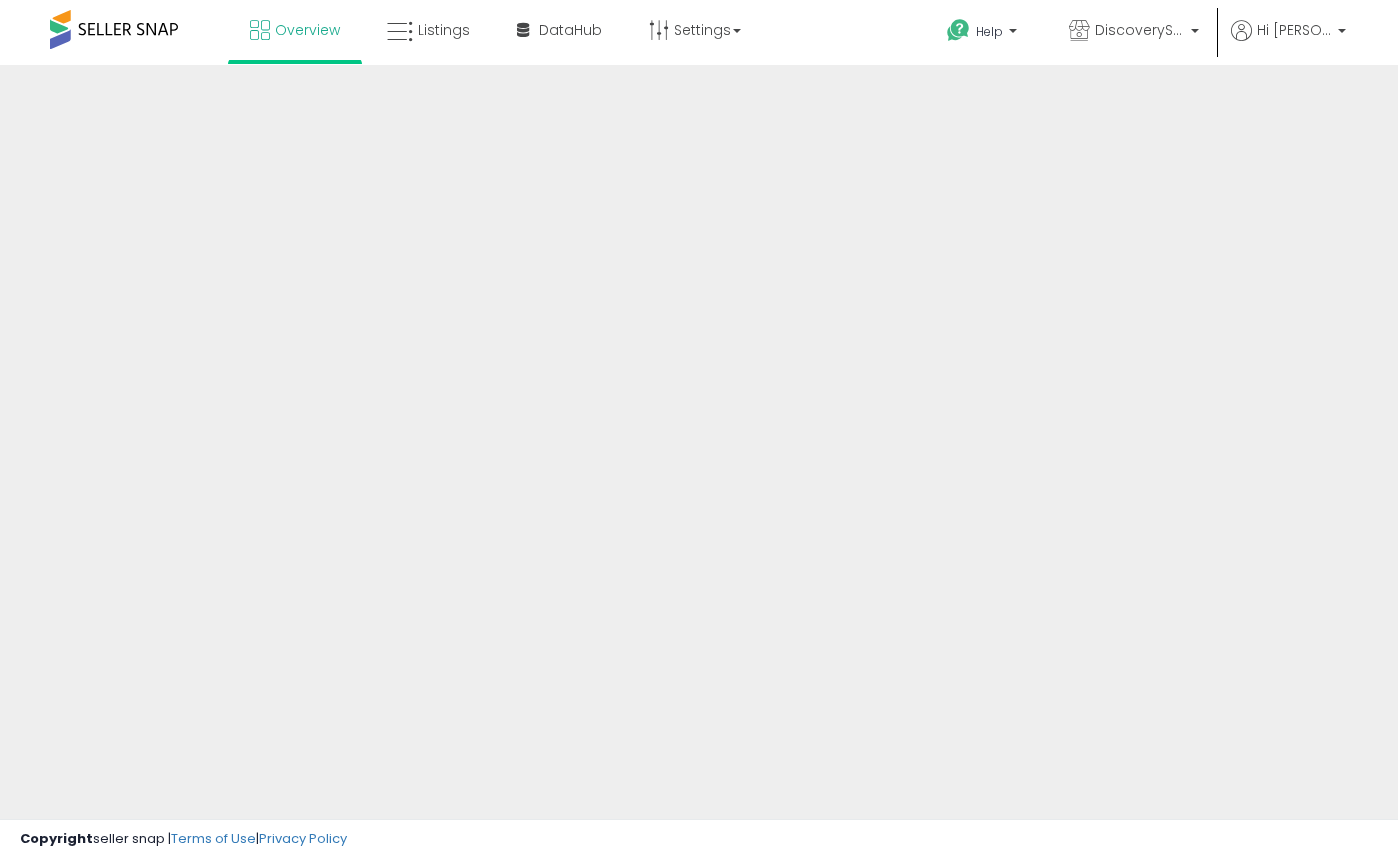 scroll, scrollTop: 0, scrollLeft: 0, axis: both 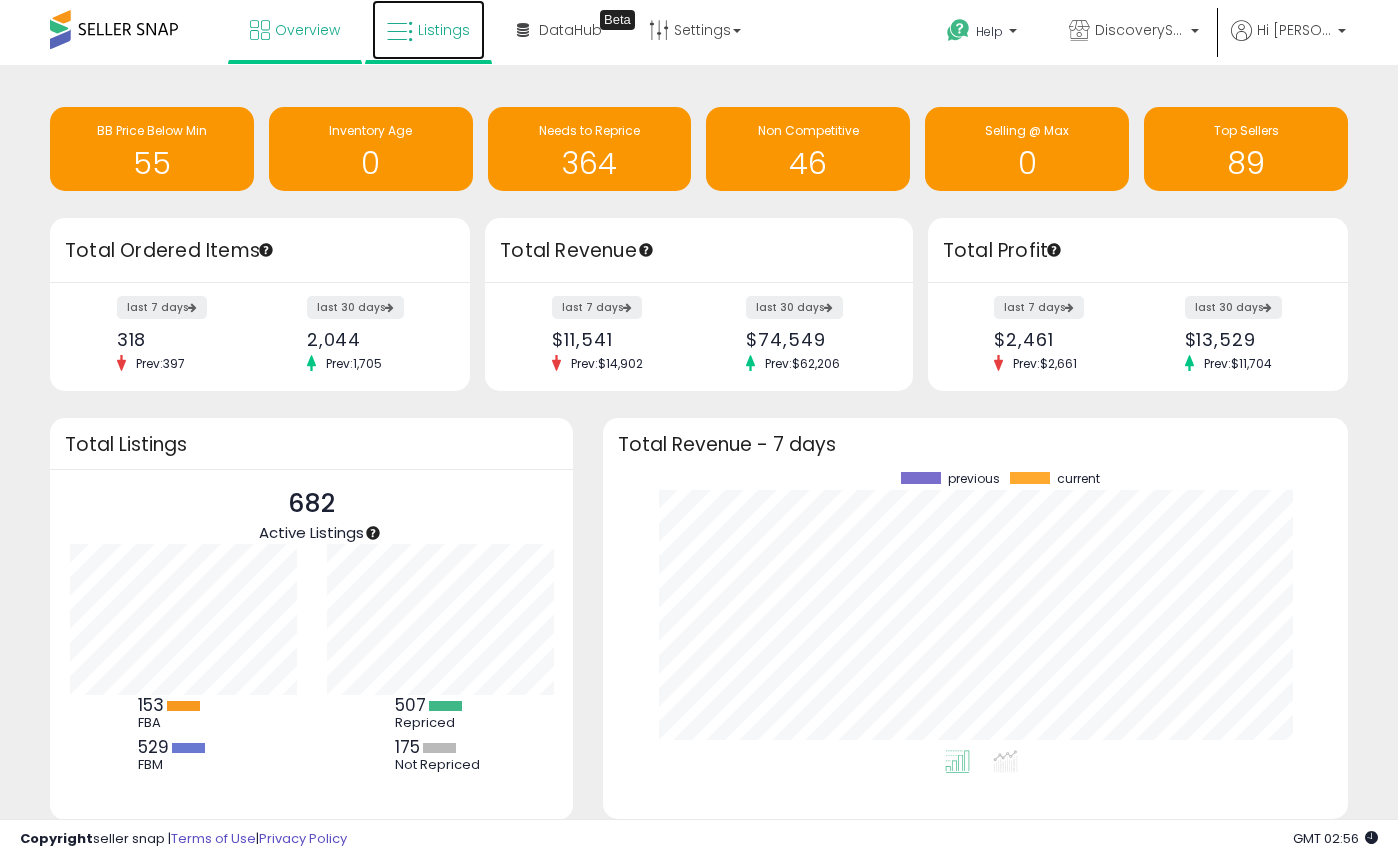 click on "Listings" at bounding box center (444, 30) 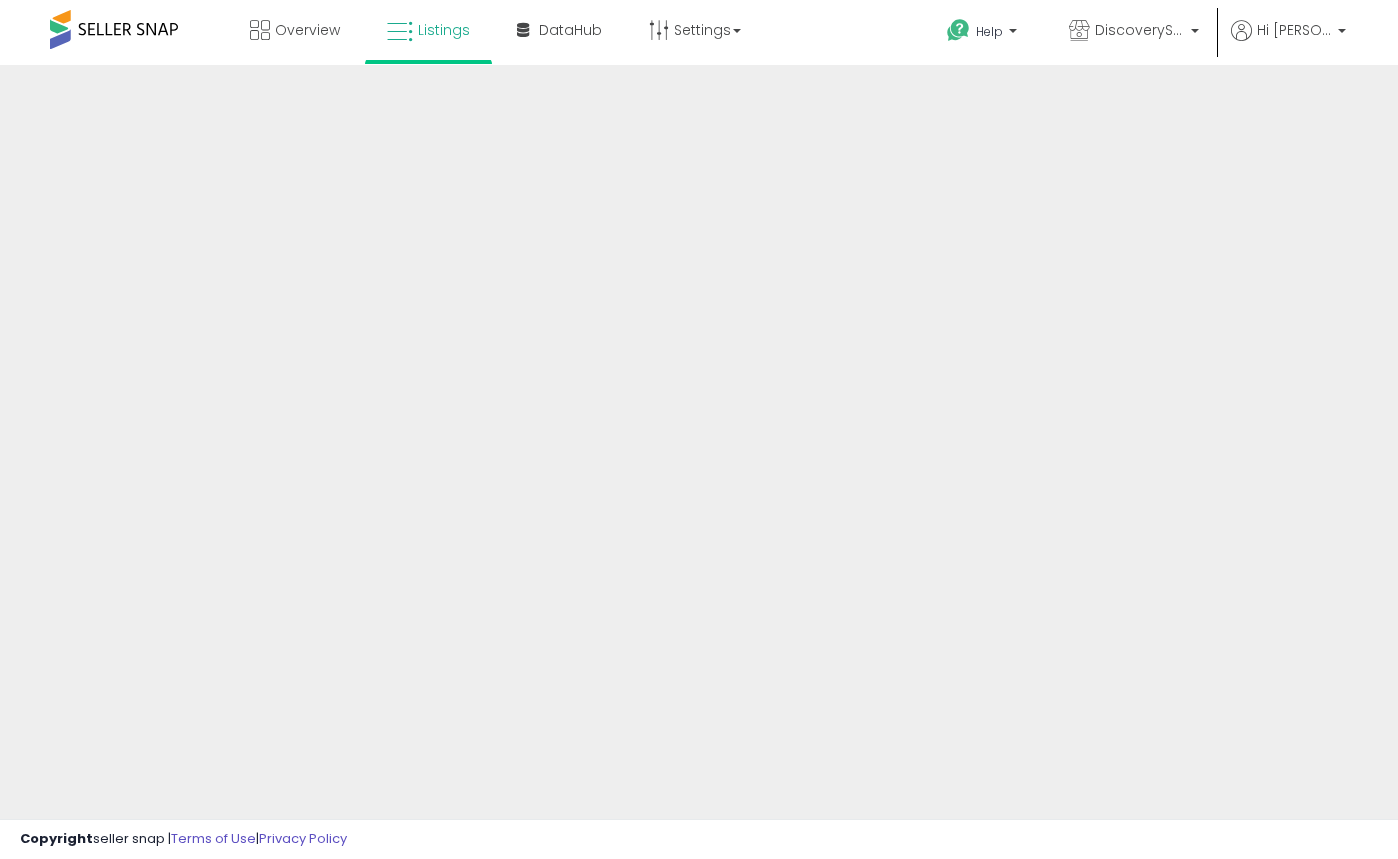 scroll, scrollTop: 0, scrollLeft: 0, axis: both 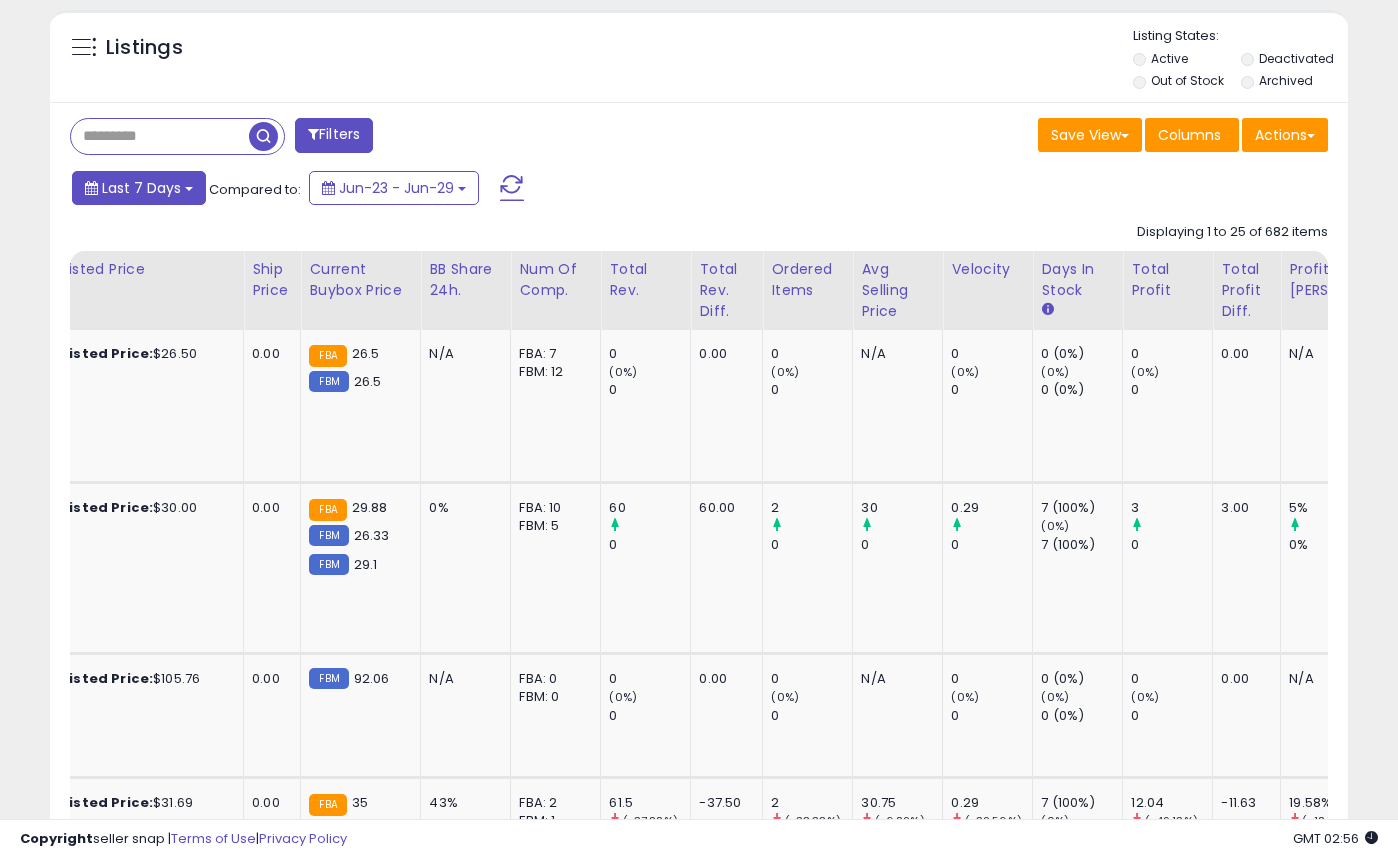 click on "Last 7 Days" at bounding box center [141, 188] 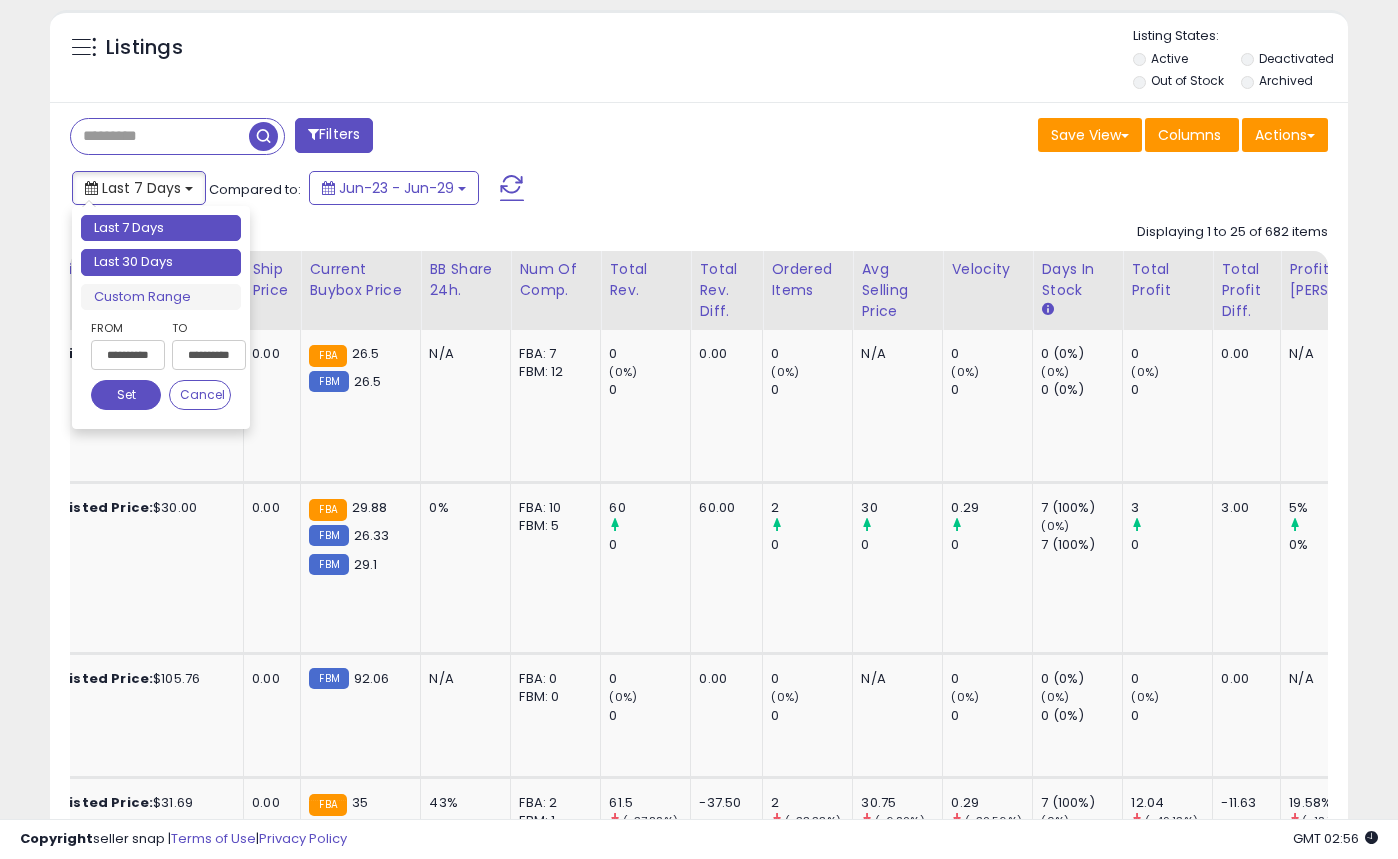 type on "**********" 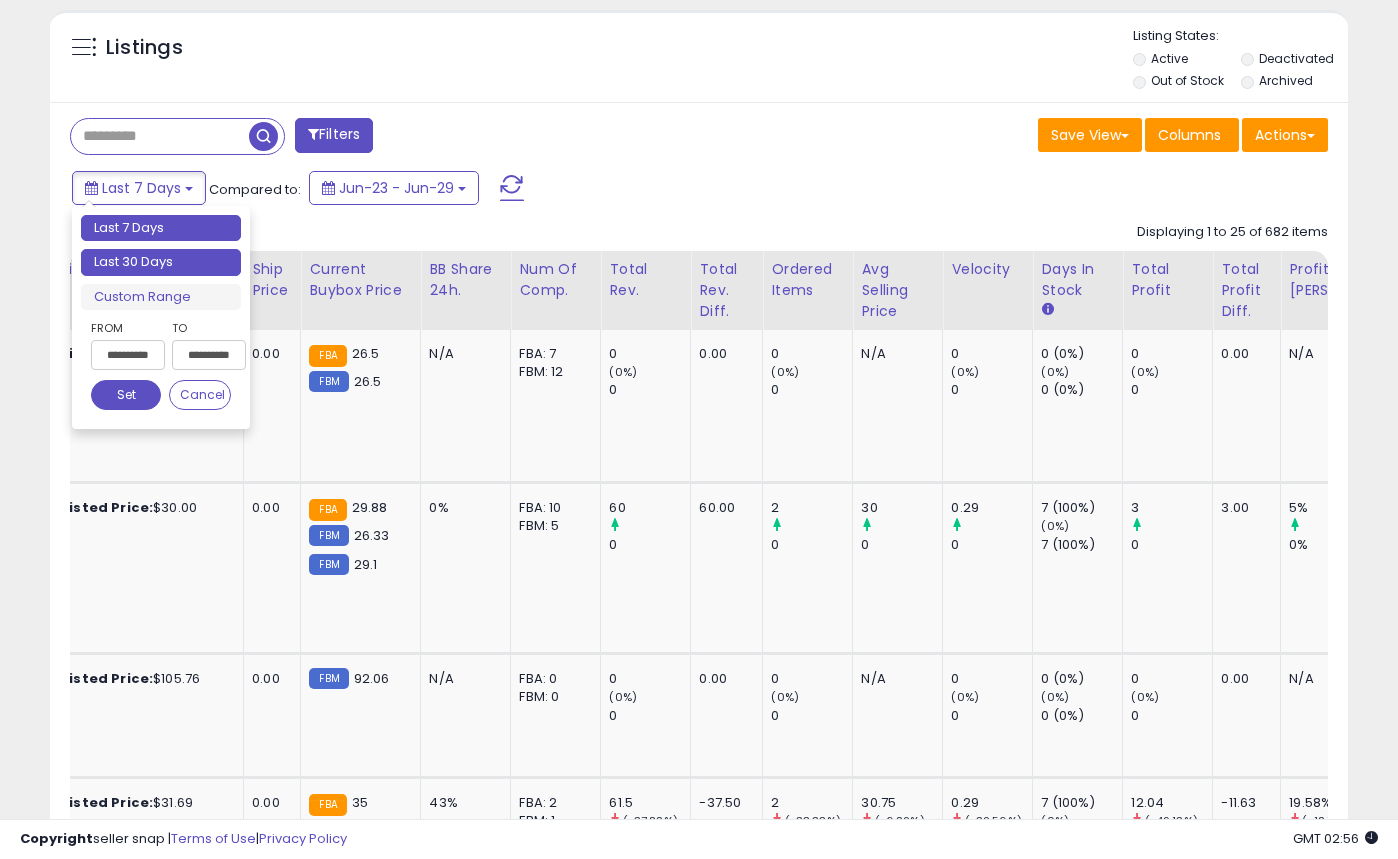 click on "Last 30 Days" at bounding box center [161, 262] 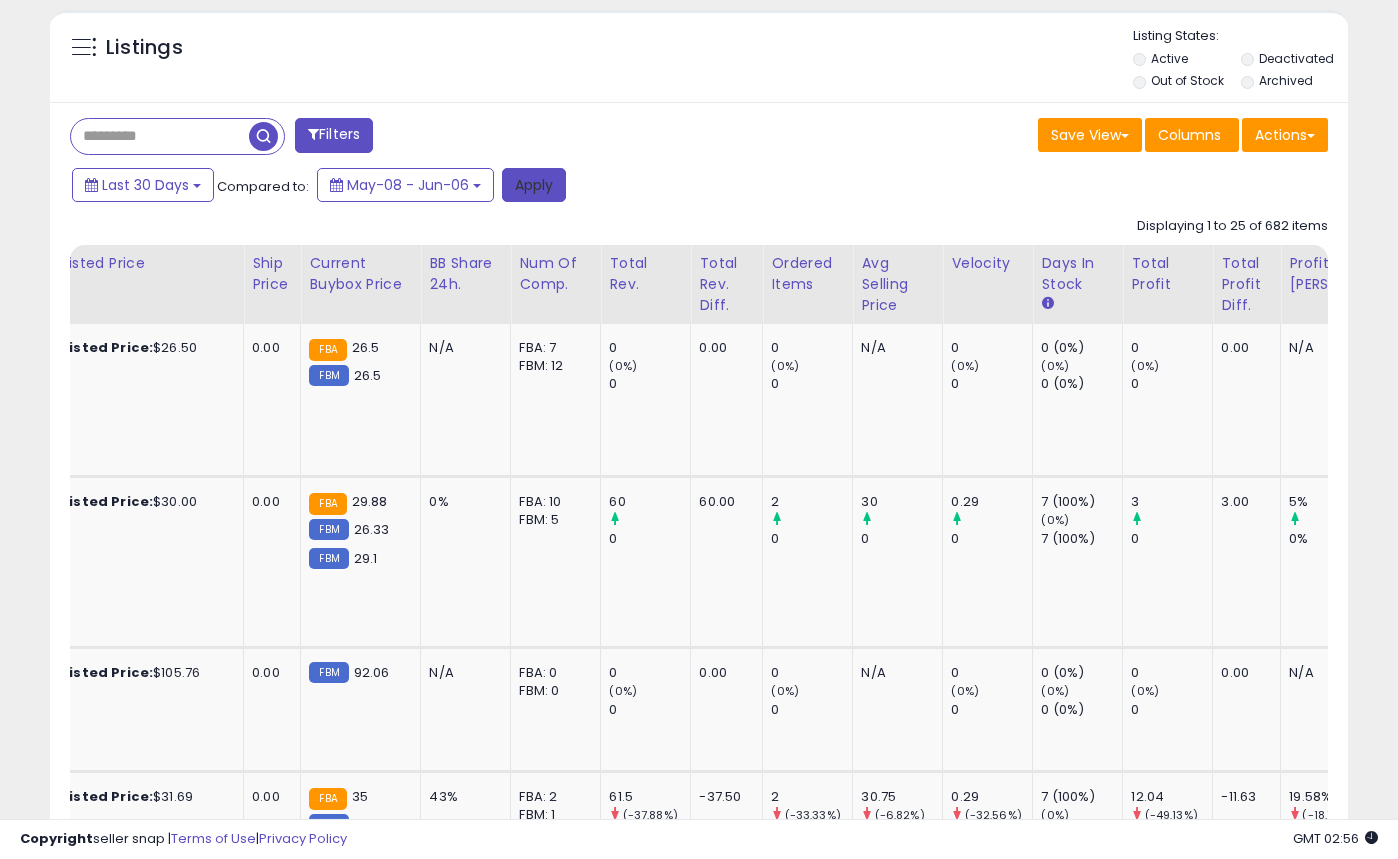 click on "Apply" at bounding box center [534, 185] 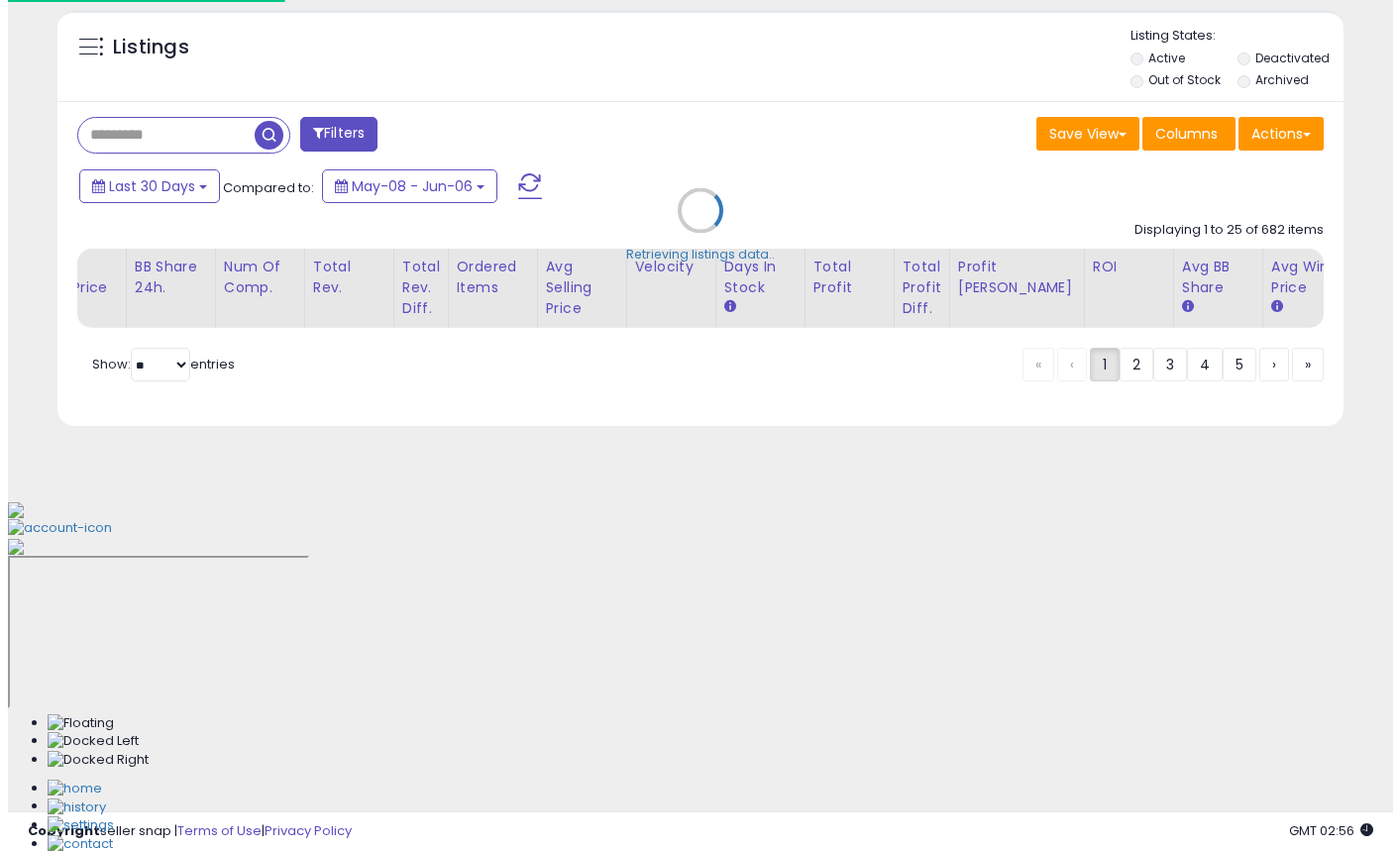 scroll, scrollTop: 377, scrollLeft: 0, axis: vertical 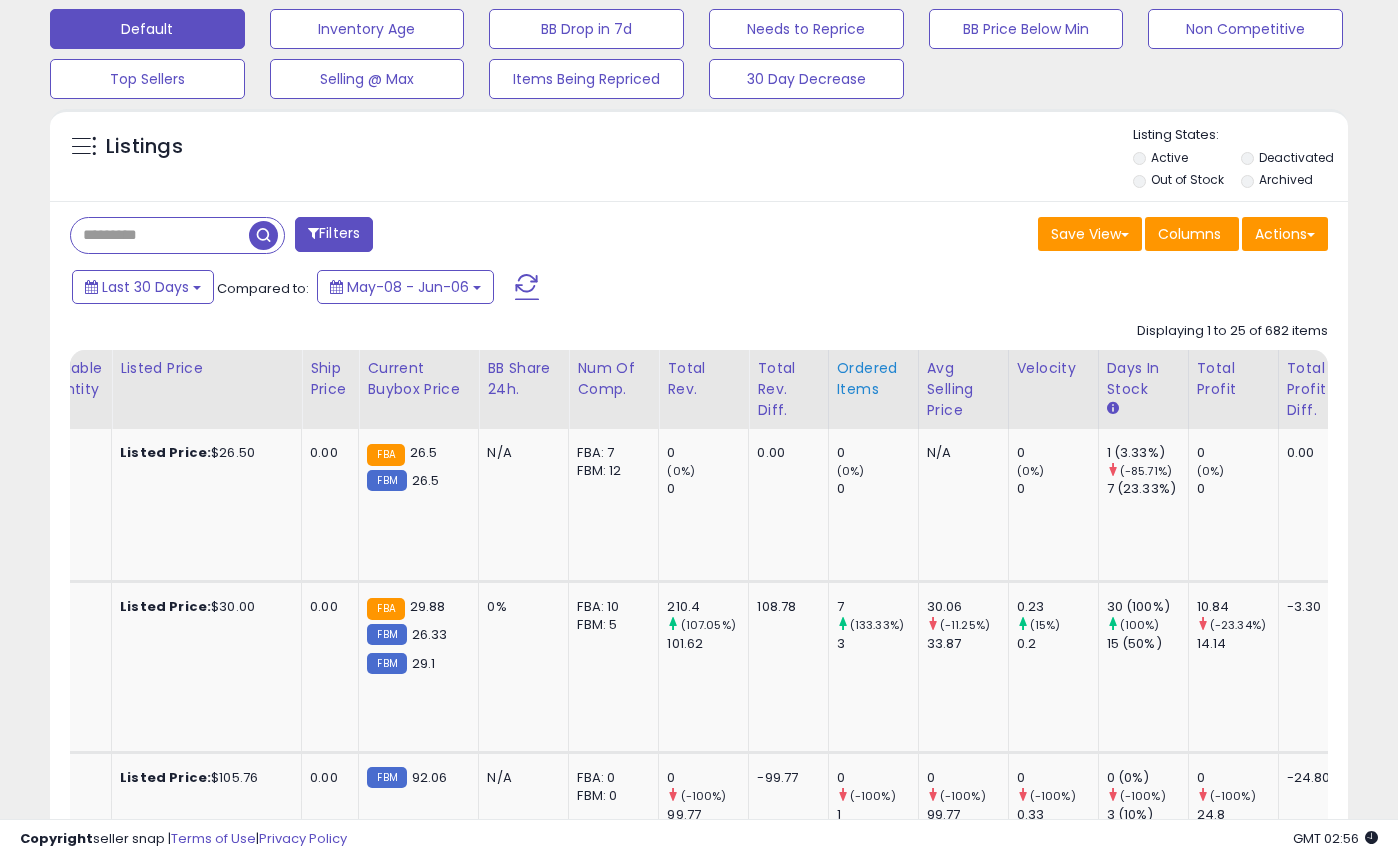 click on "Ordered Items" at bounding box center [873, 379] 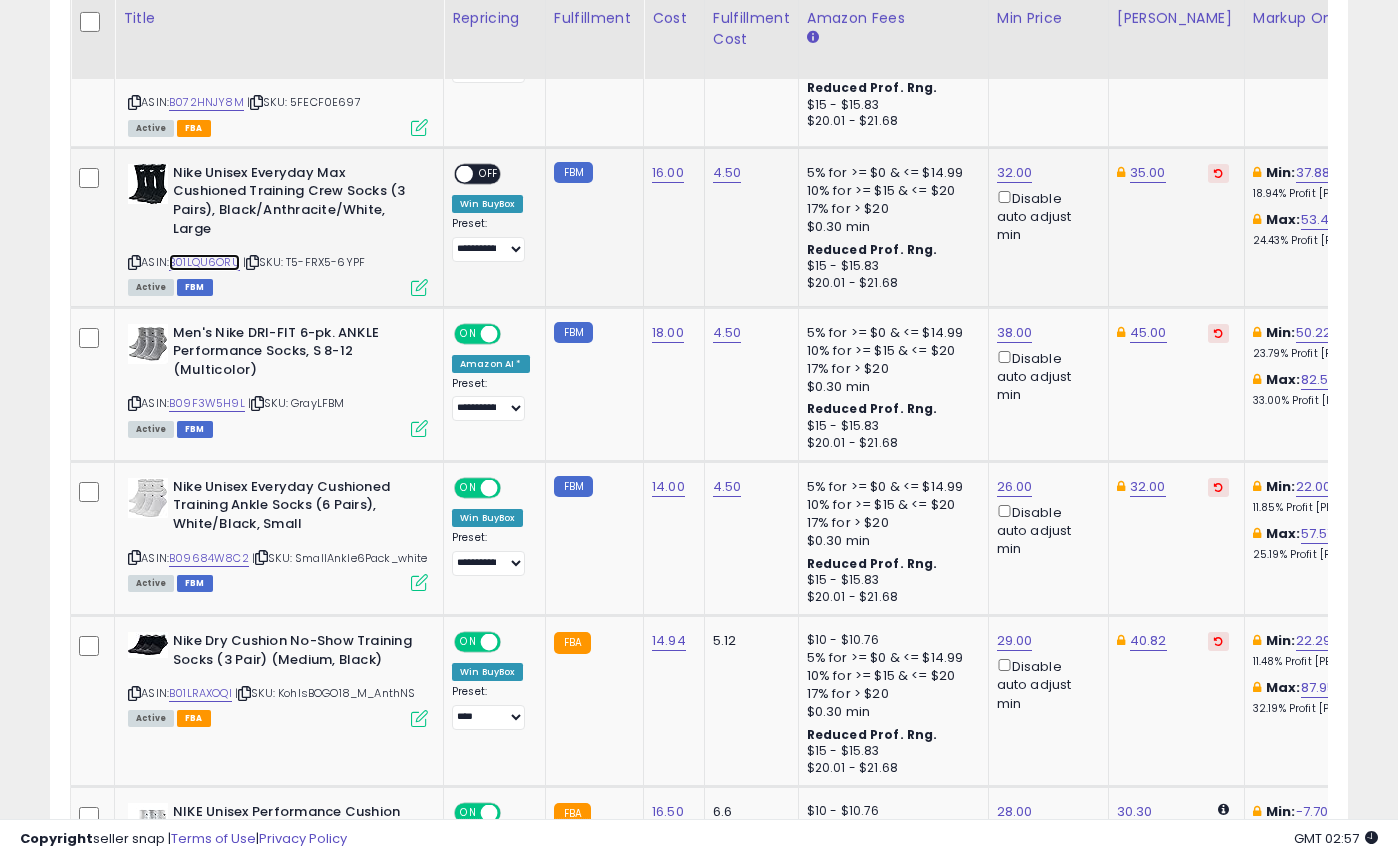 click on "B01LQU6ORU" at bounding box center (204, 262) 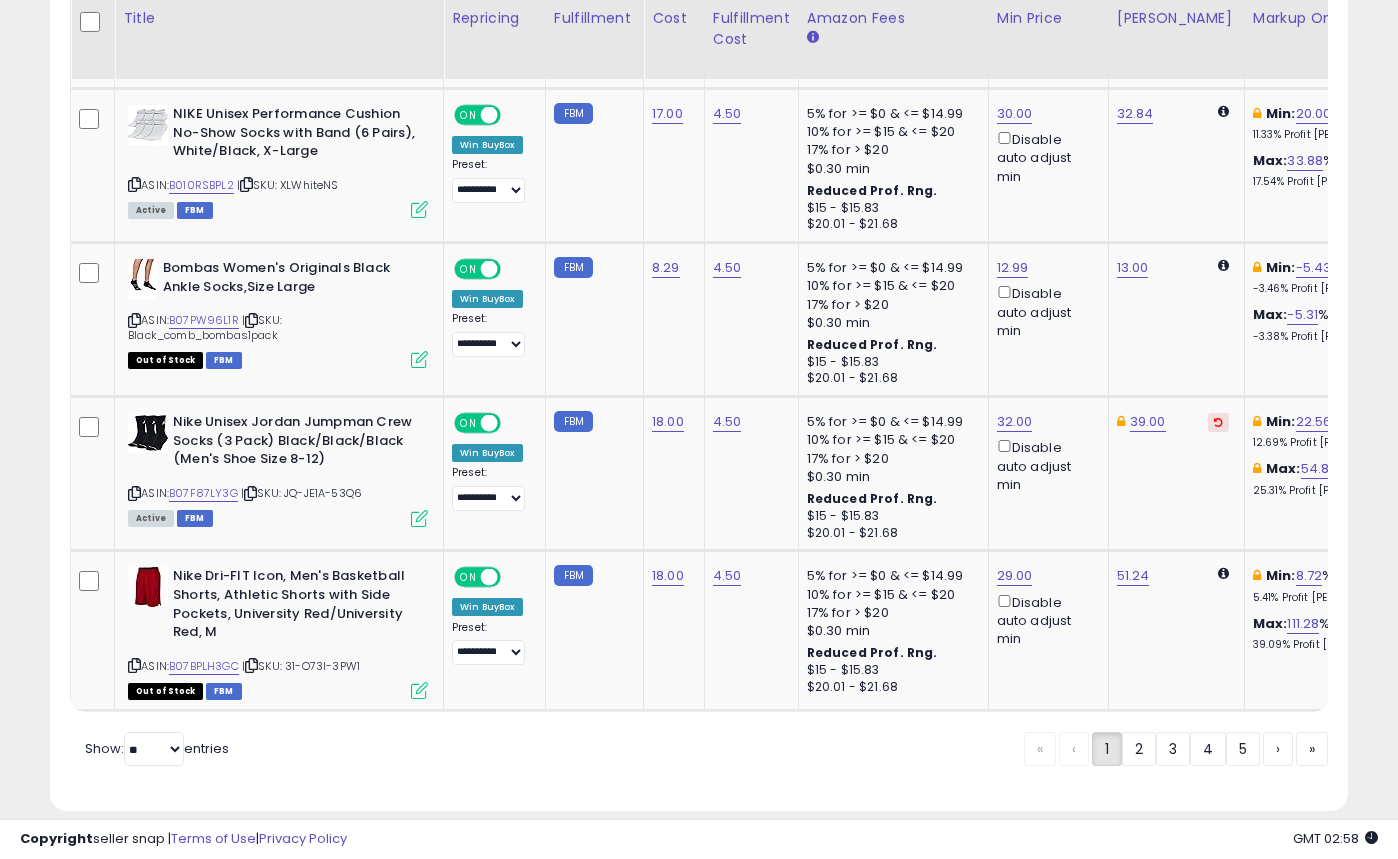 click on "2" 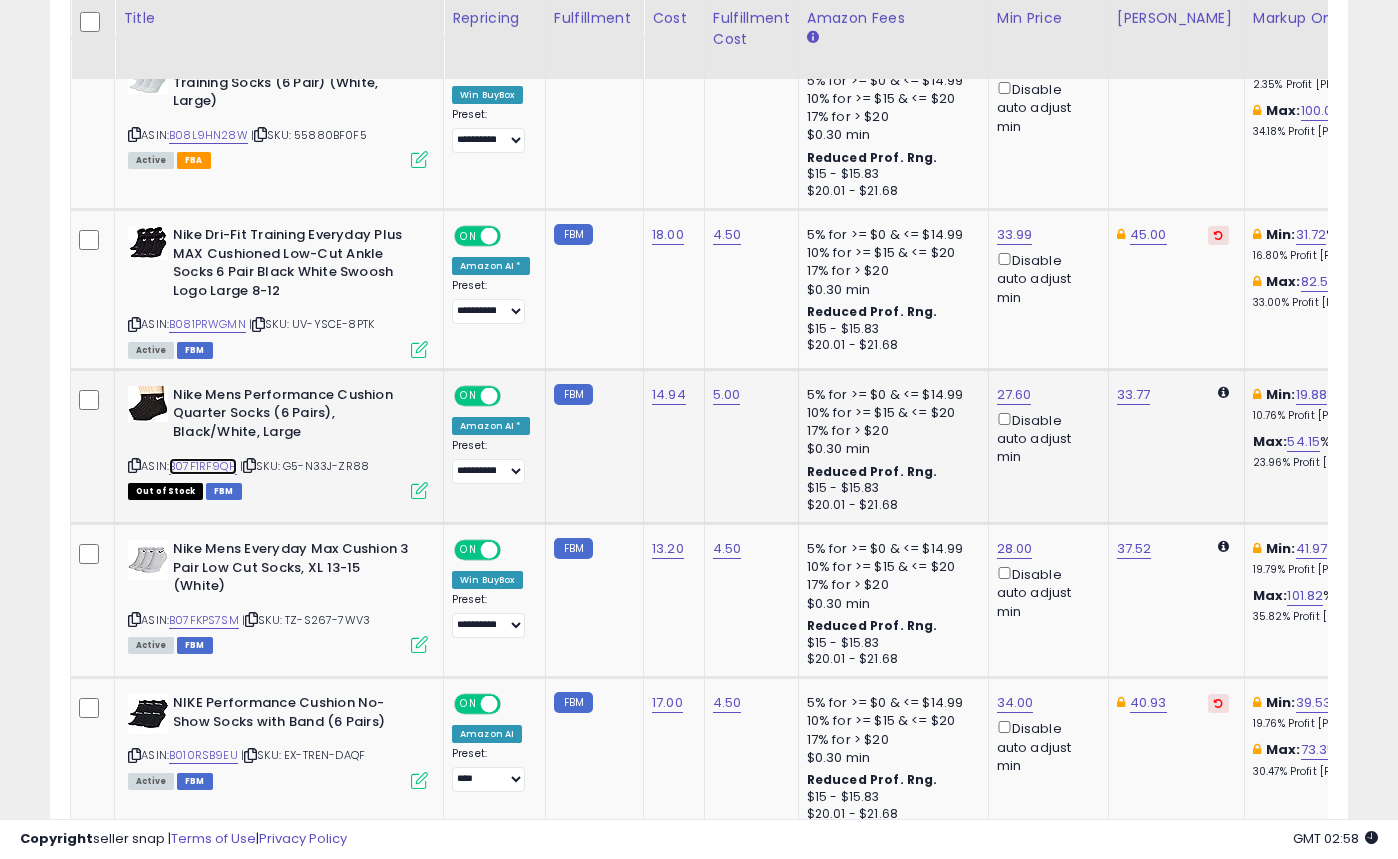 click on "B07F1RF9QH" at bounding box center (203, 466) 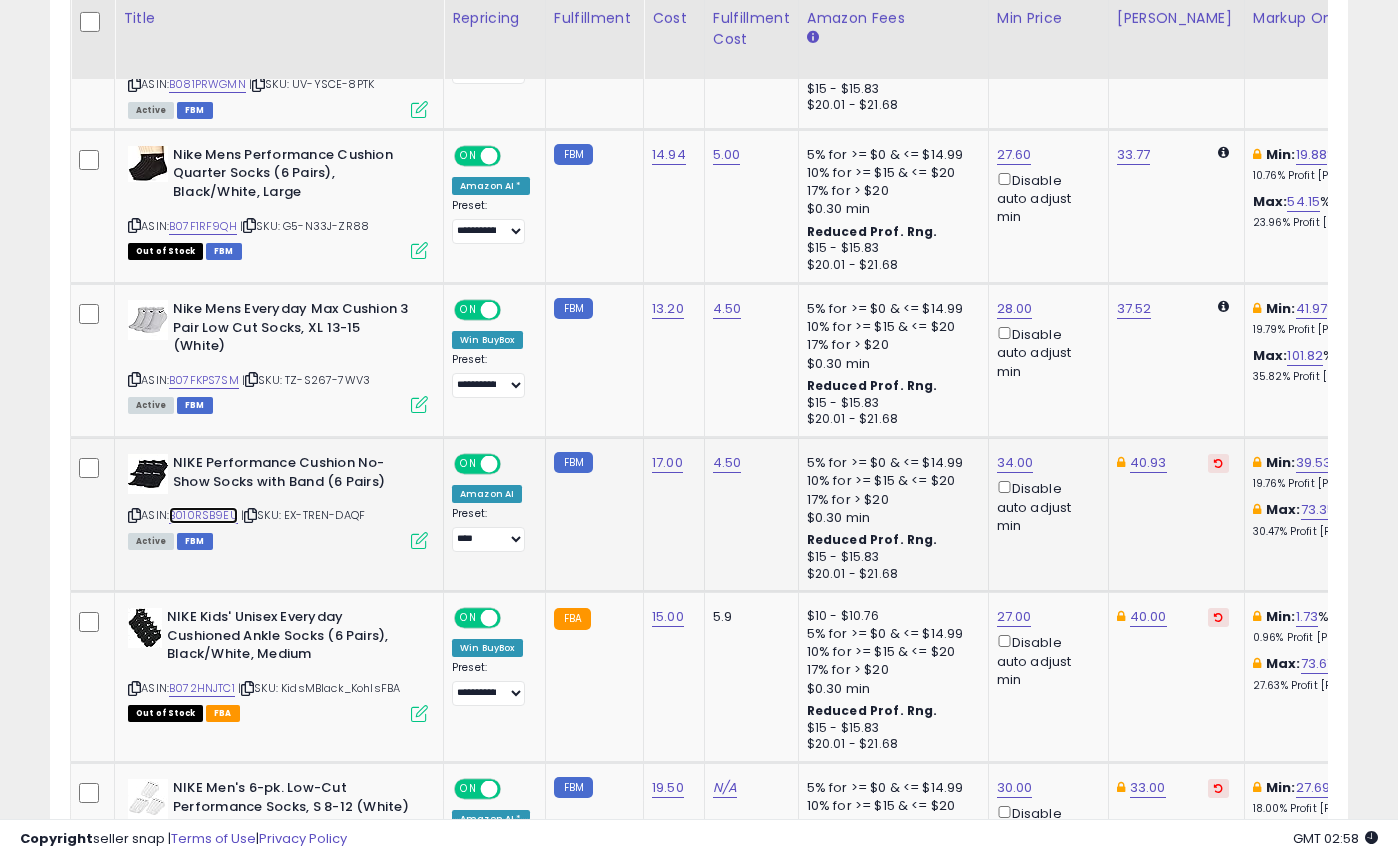 click on "B010RSB9EU" at bounding box center (203, 515) 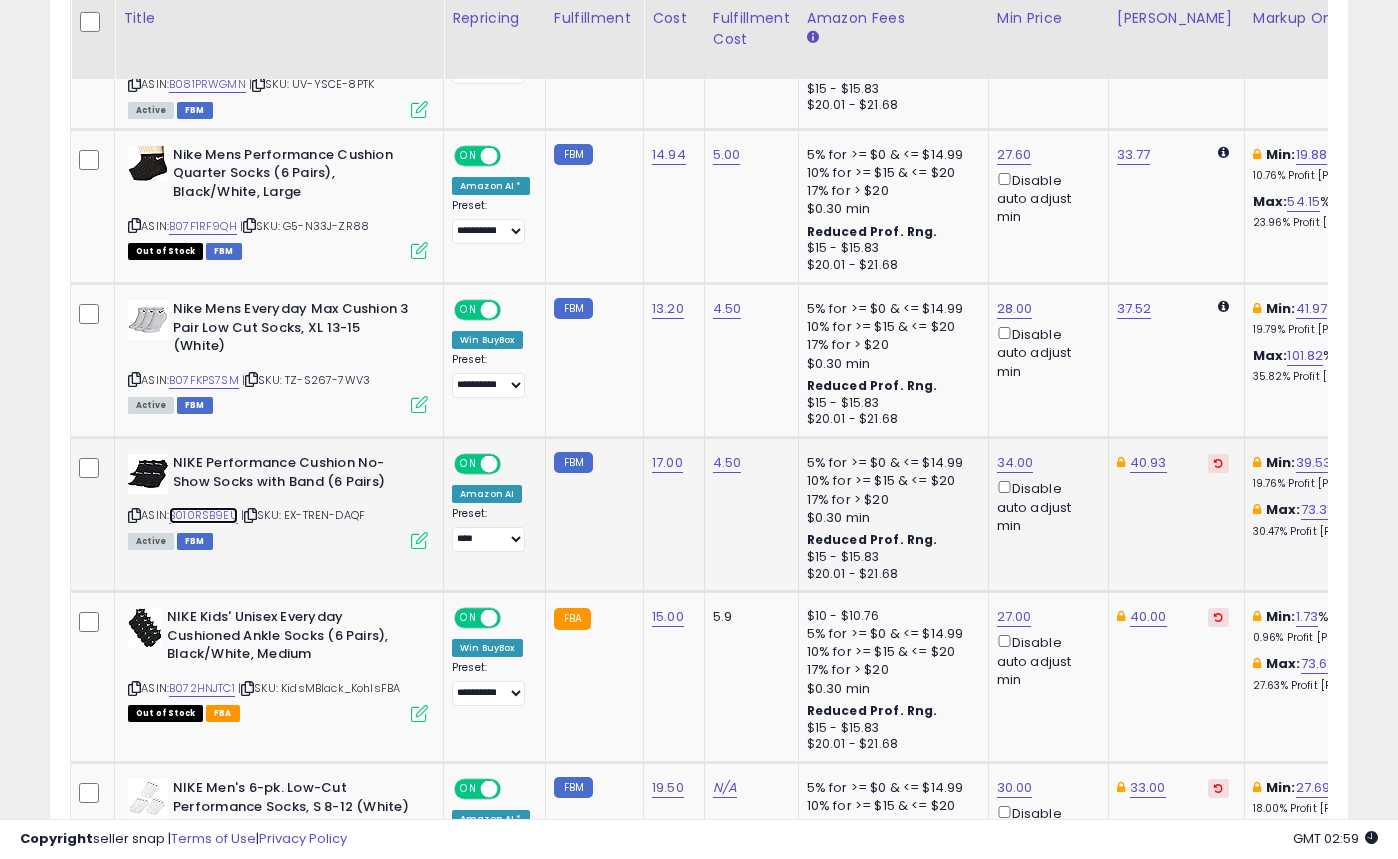 click on "B010RSB9EU" at bounding box center [203, 515] 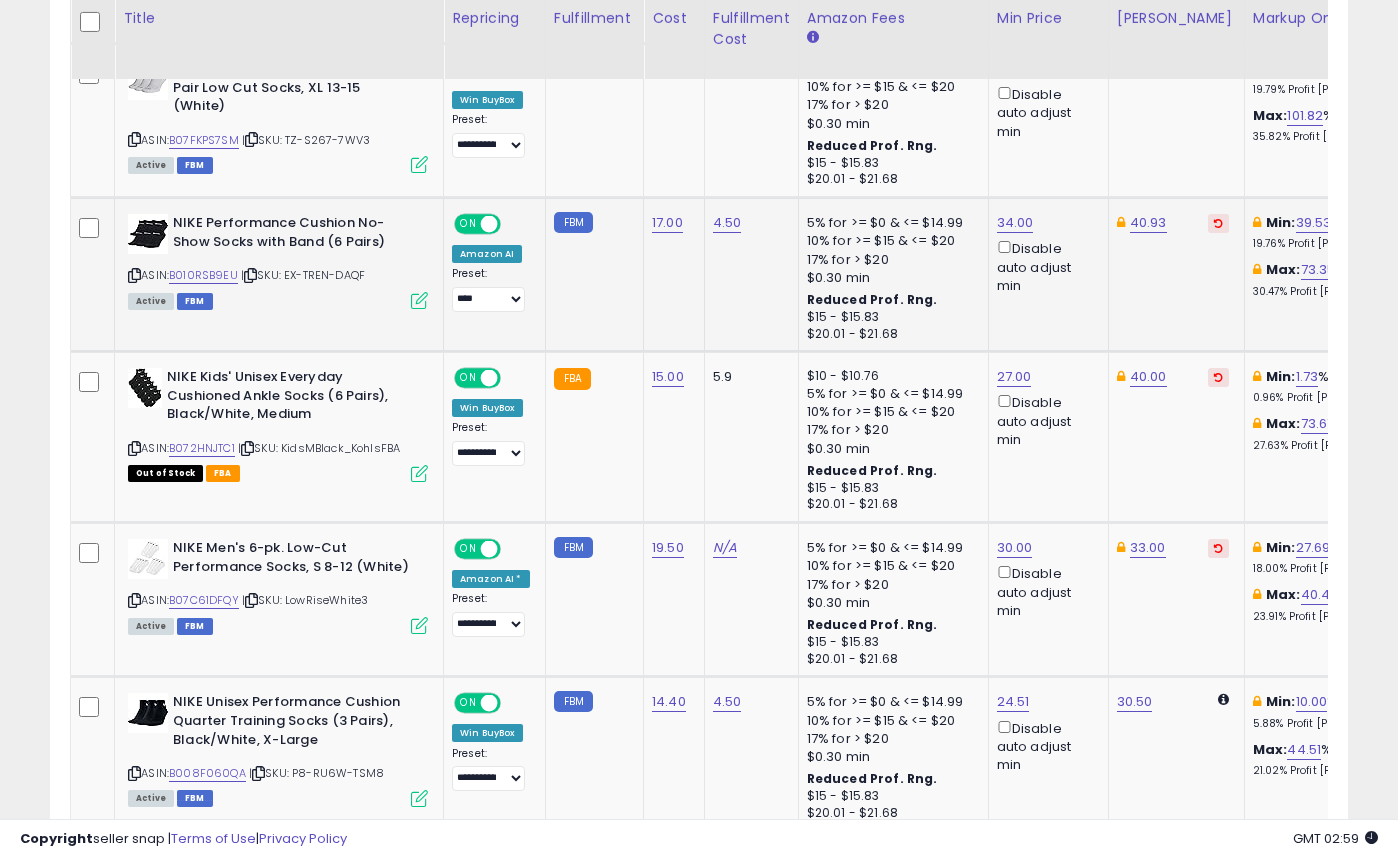 click at bounding box center [419, 300] 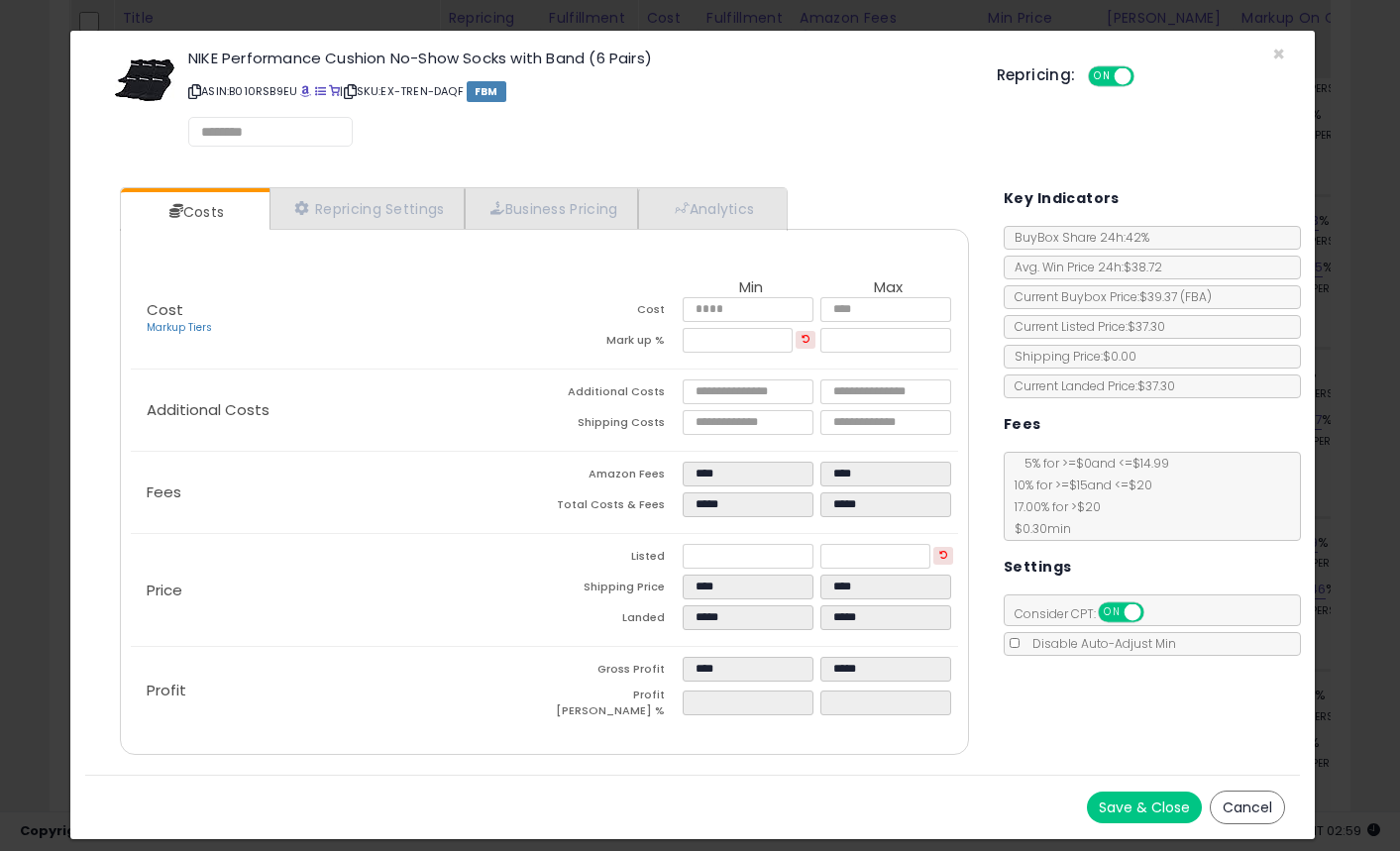 select on "*********" 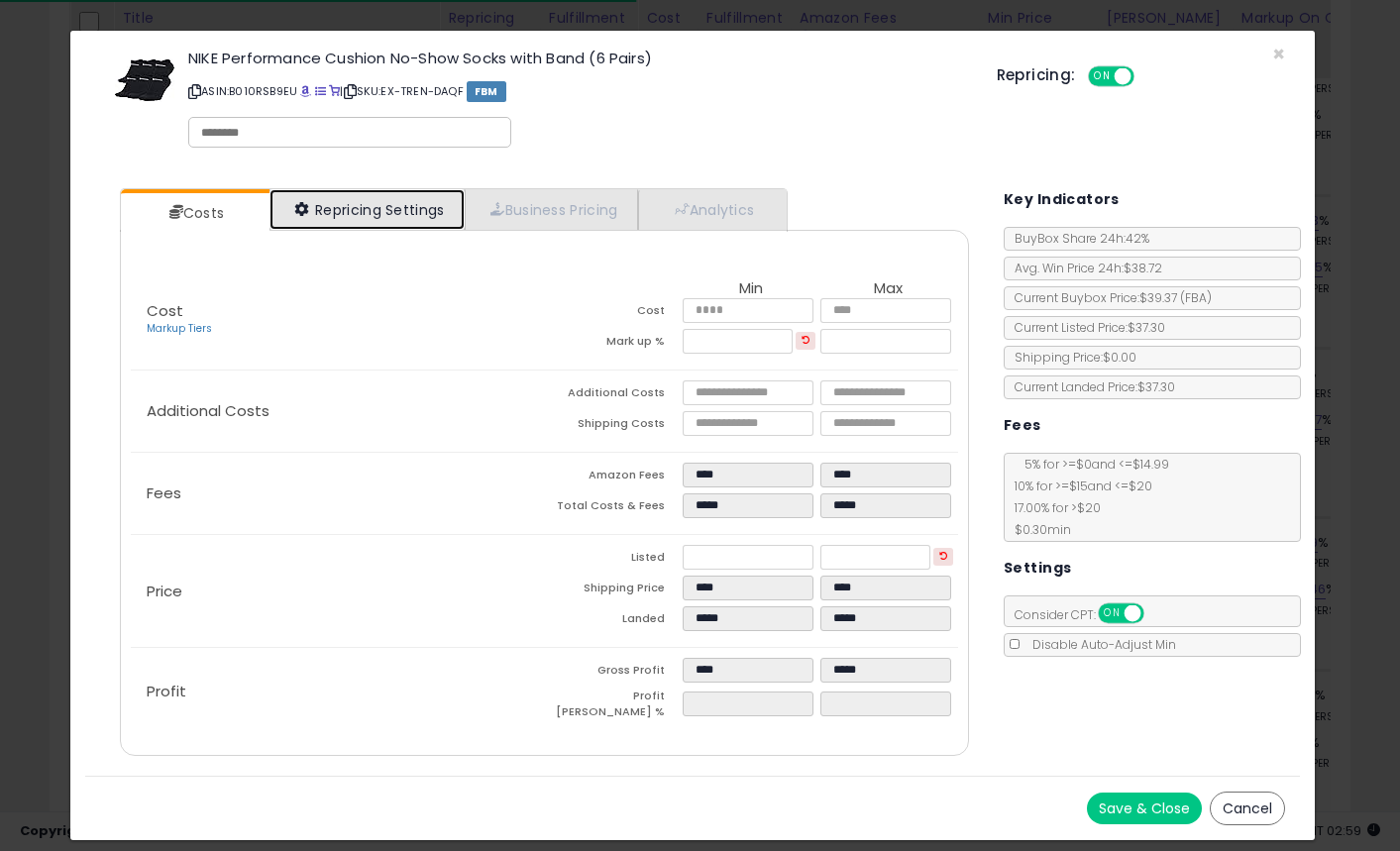 click on "Repricing Settings" at bounding box center [368, 209] 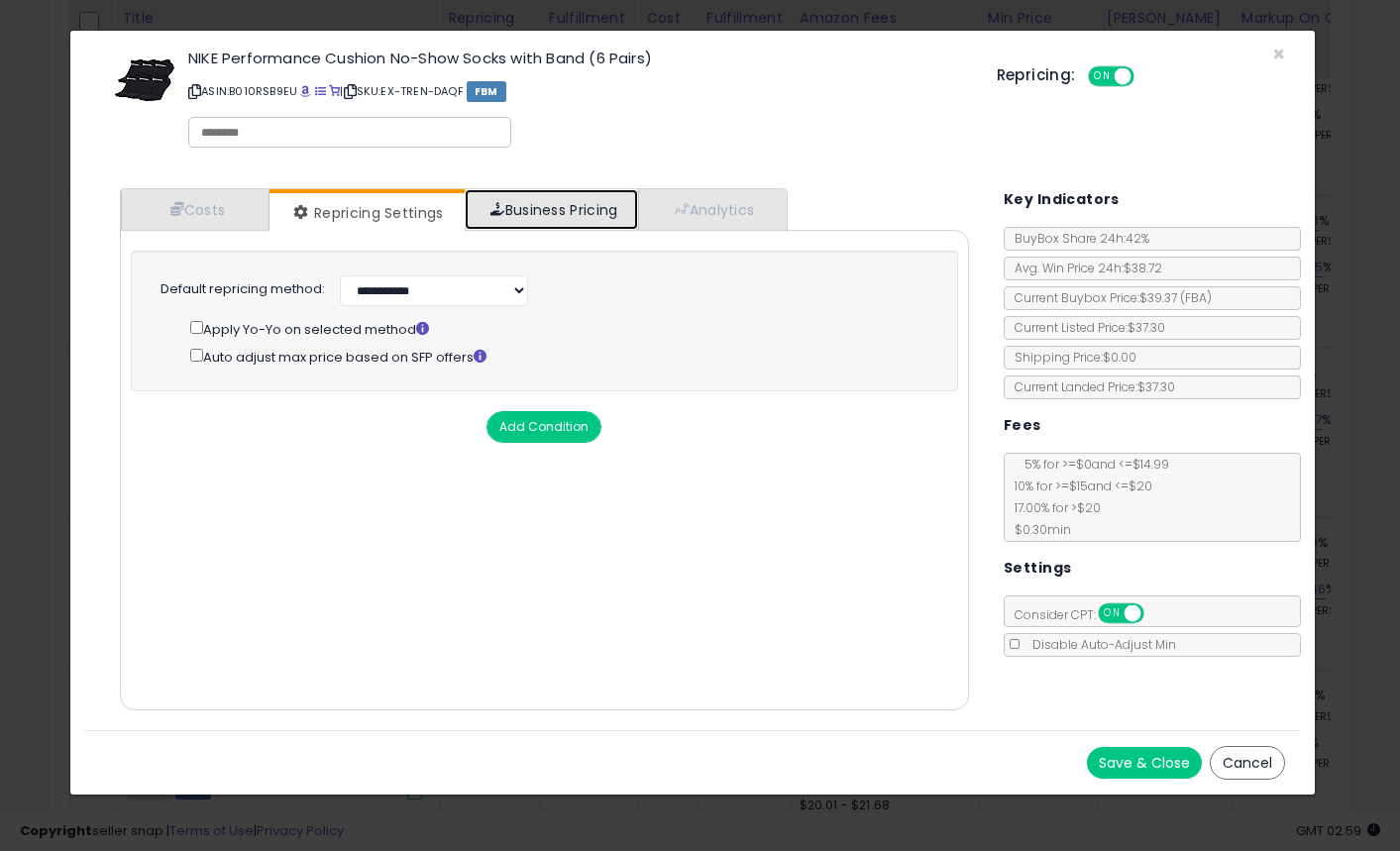 click on "Business Pricing" at bounding box center [551, 209] 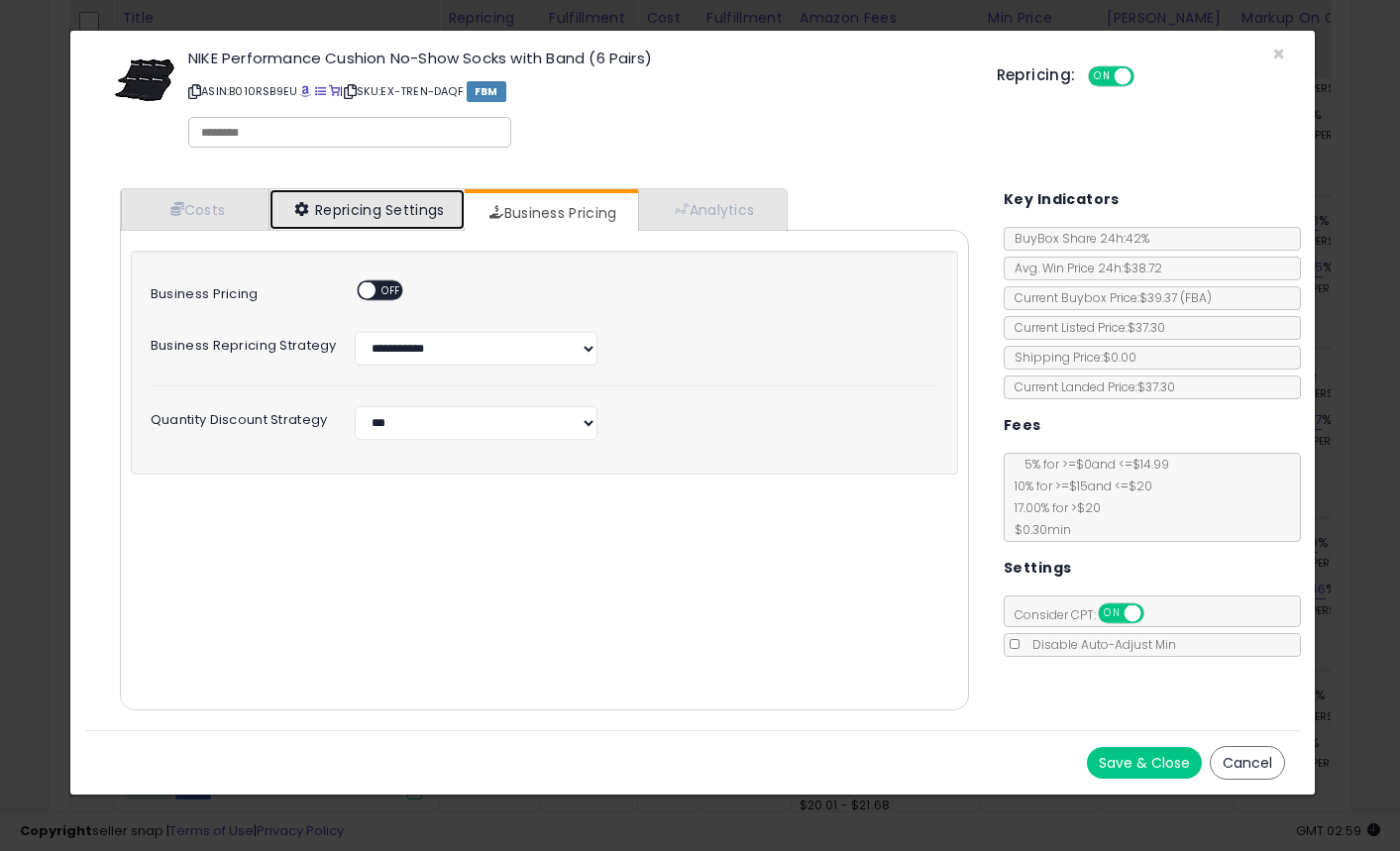 click on "Repricing Settings" at bounding box center [368, 209] 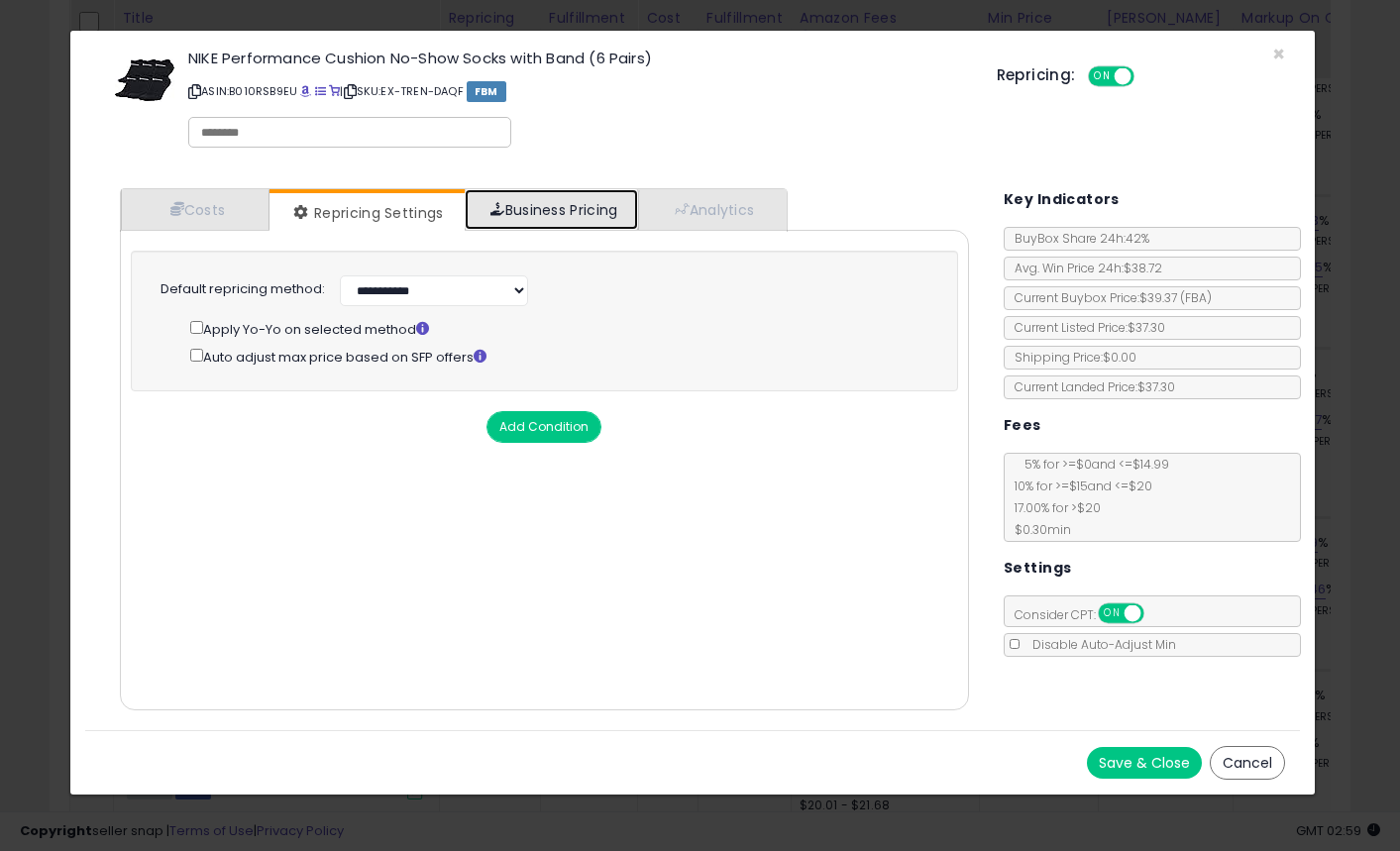 click on "Business Pricing" at bounding box center [551, 209] 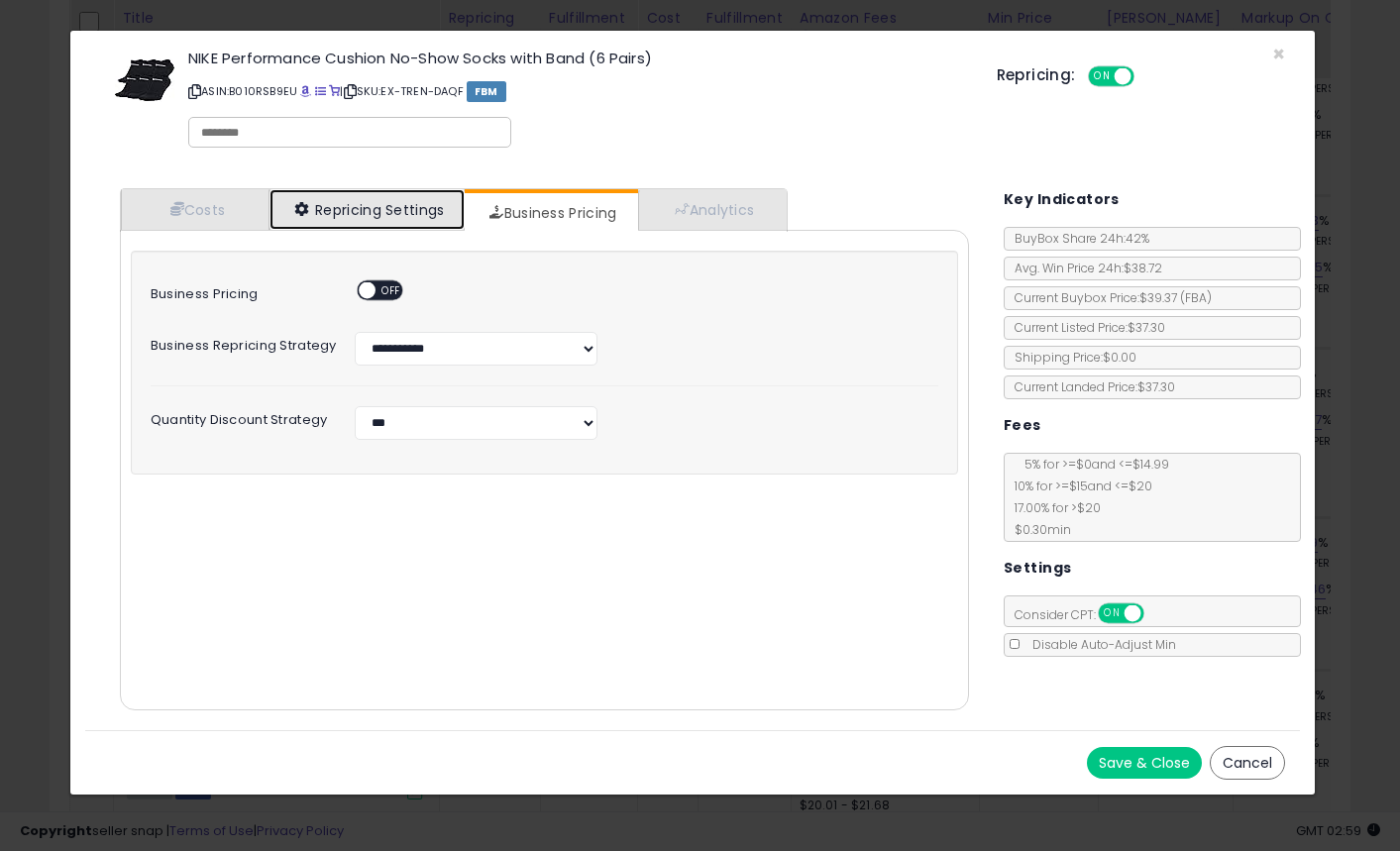 click on "Repricing Settings" at bounding box center (368, 209) 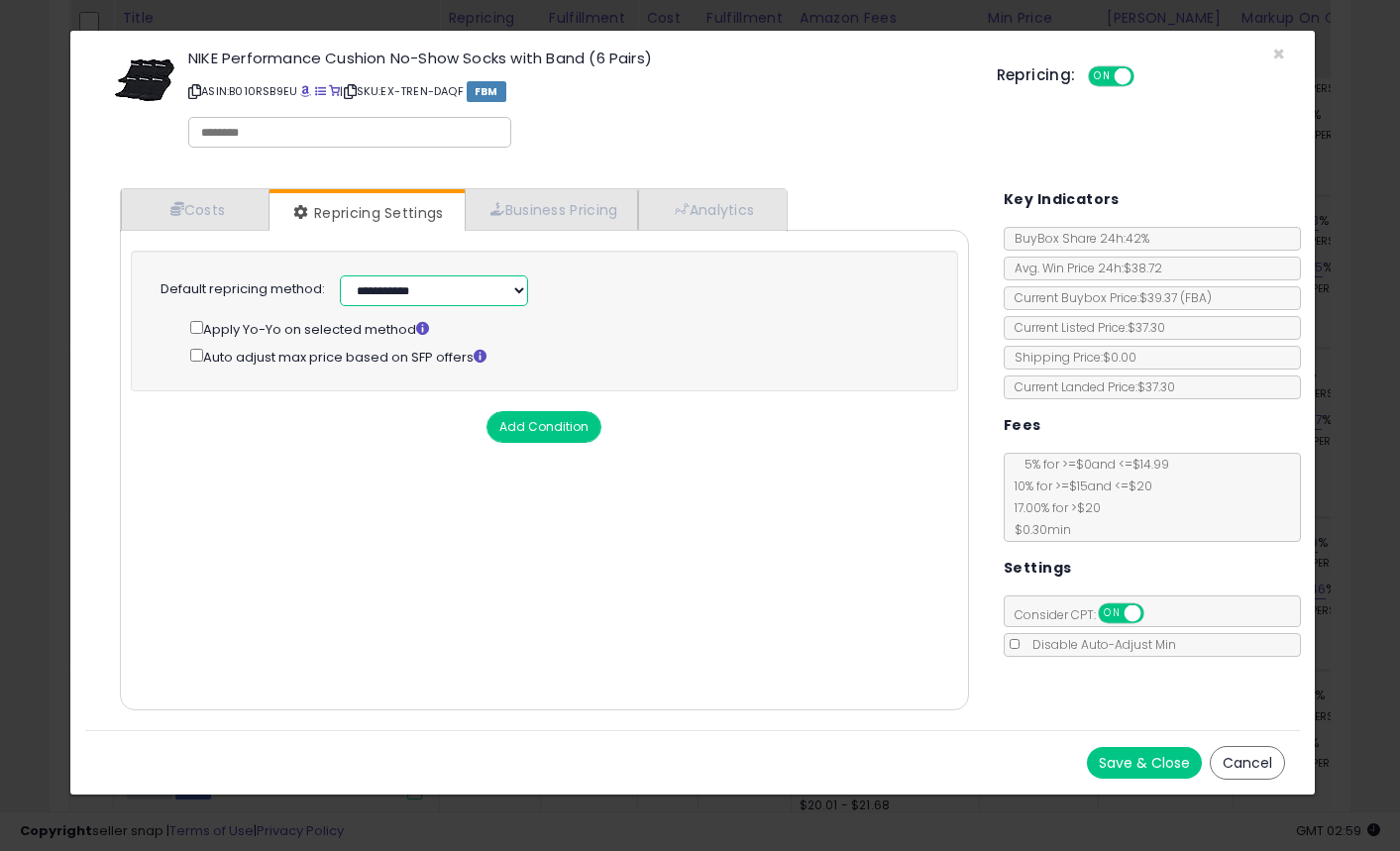 click on "**********" at bounding box center [434, 290] 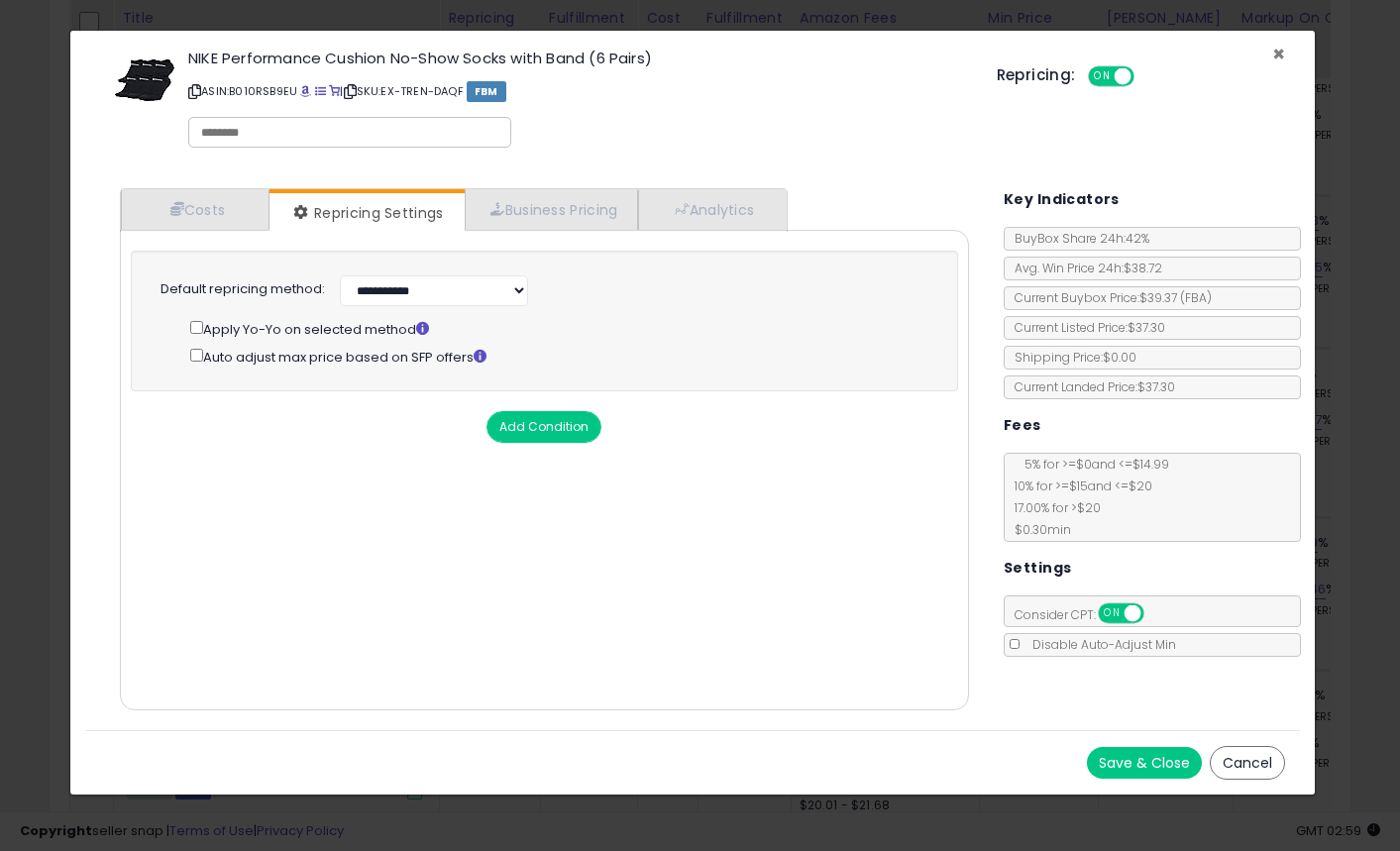 click on "×" at bounding box center [1278, 53] 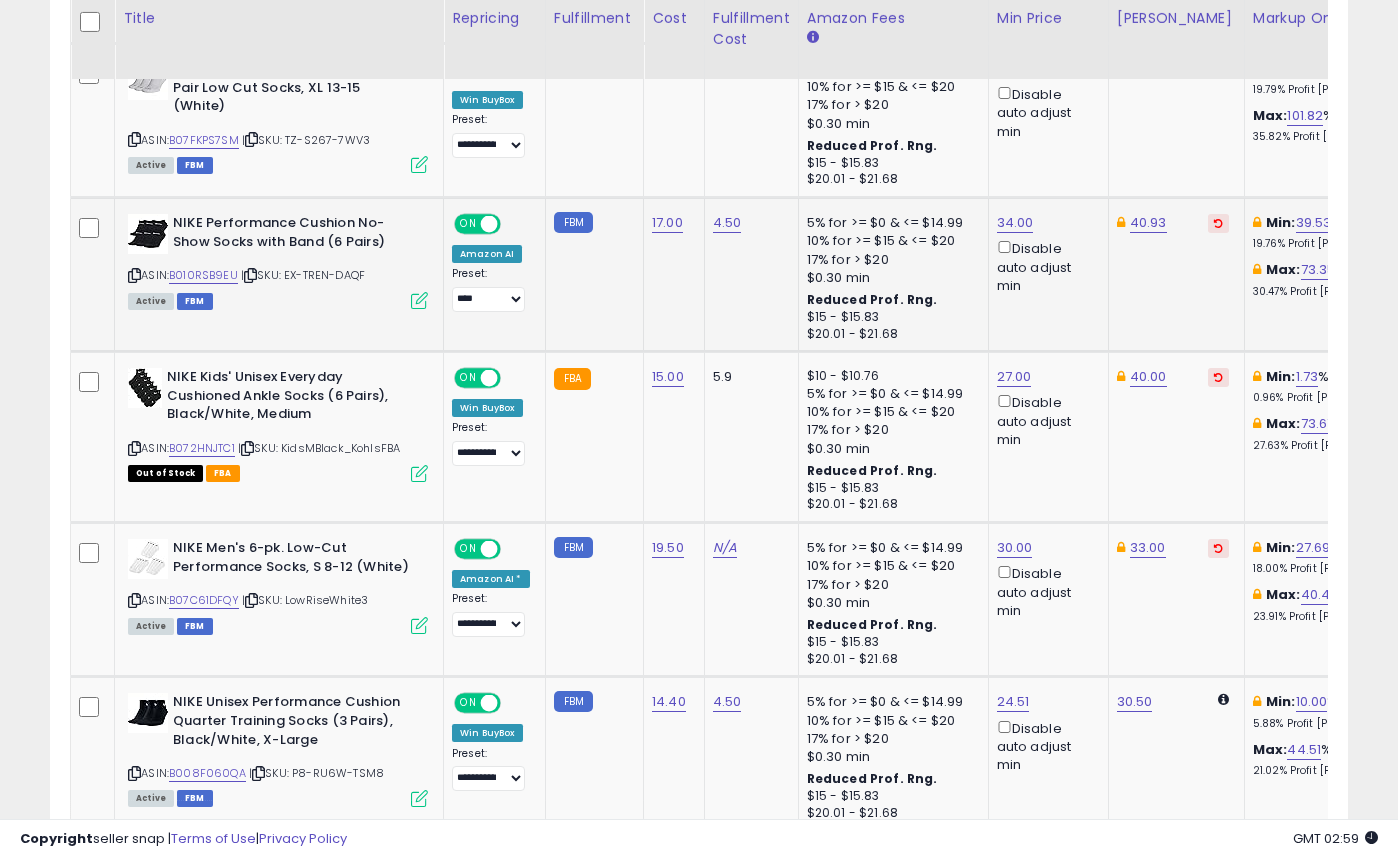 click on "**********" 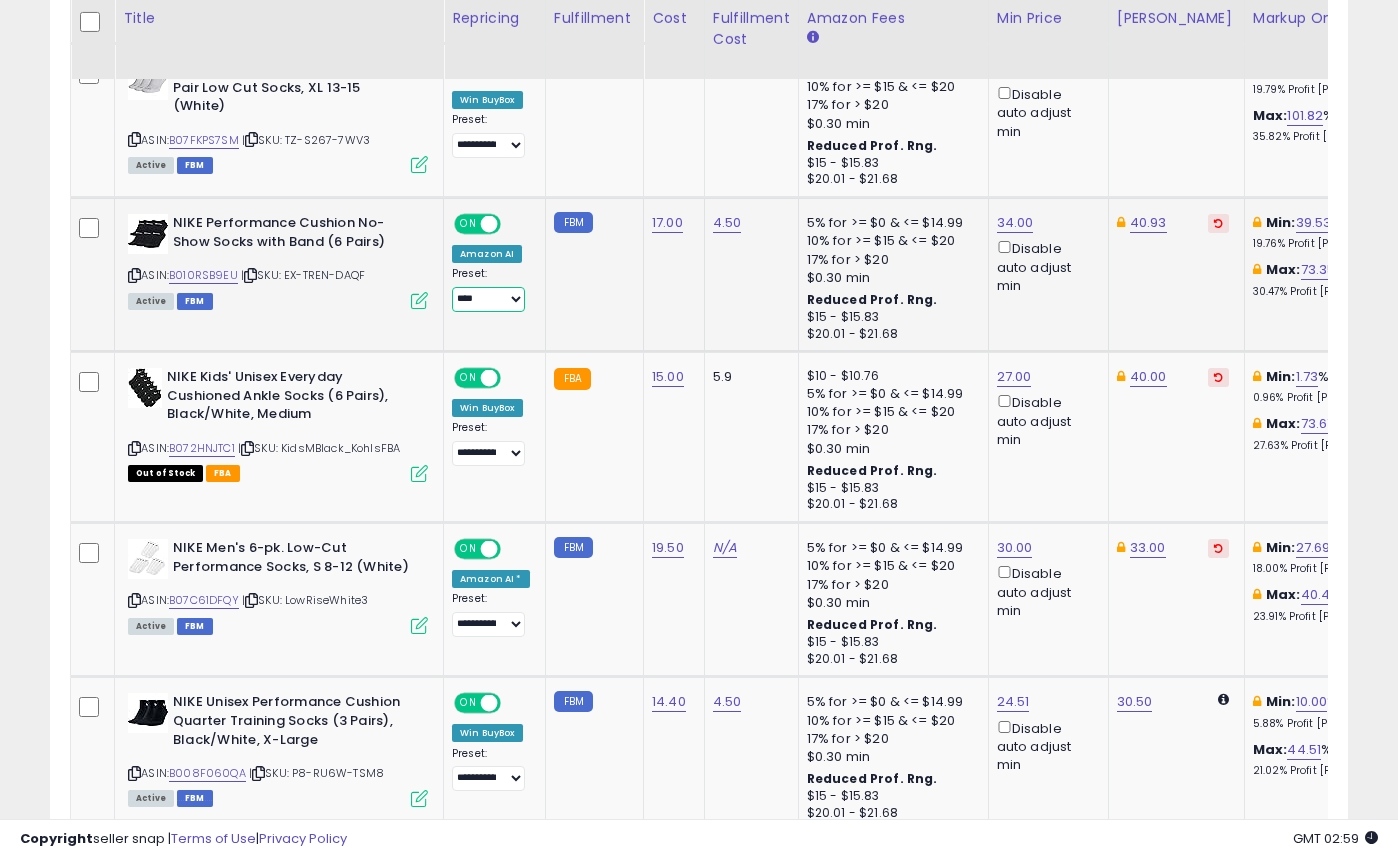 click on "**********" at bounding box center (488, 299) 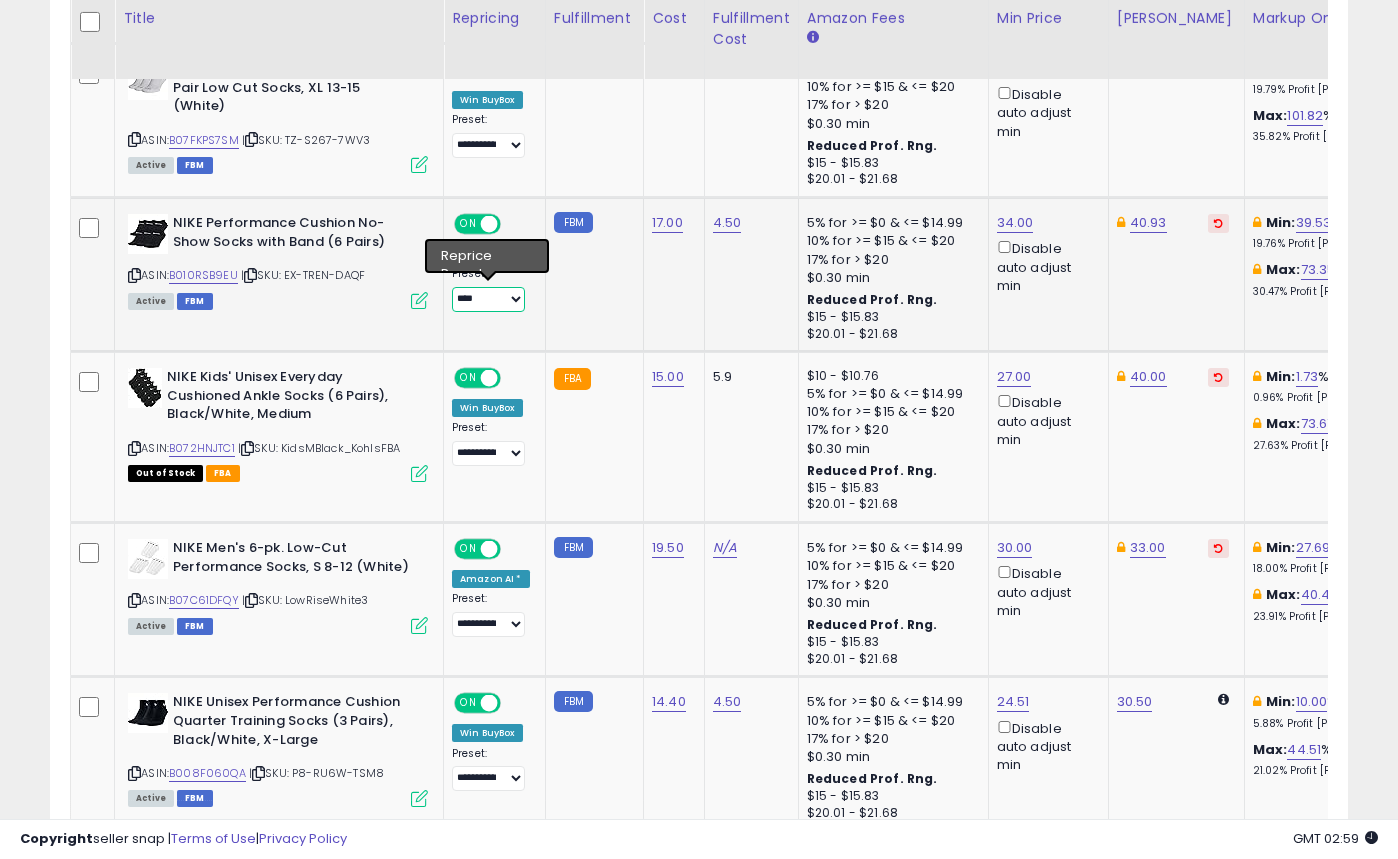 select on "**********" 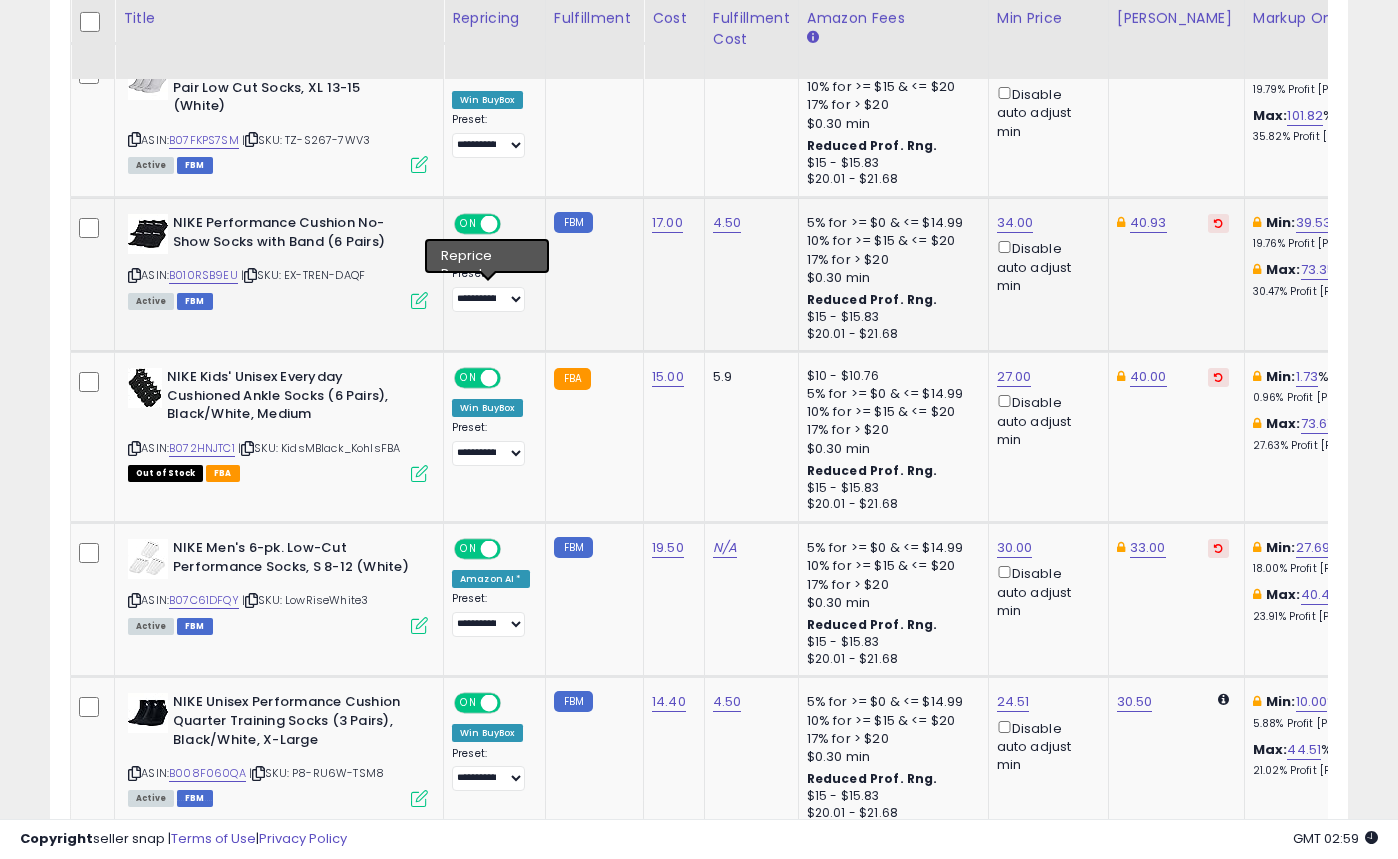 click on "FBM" 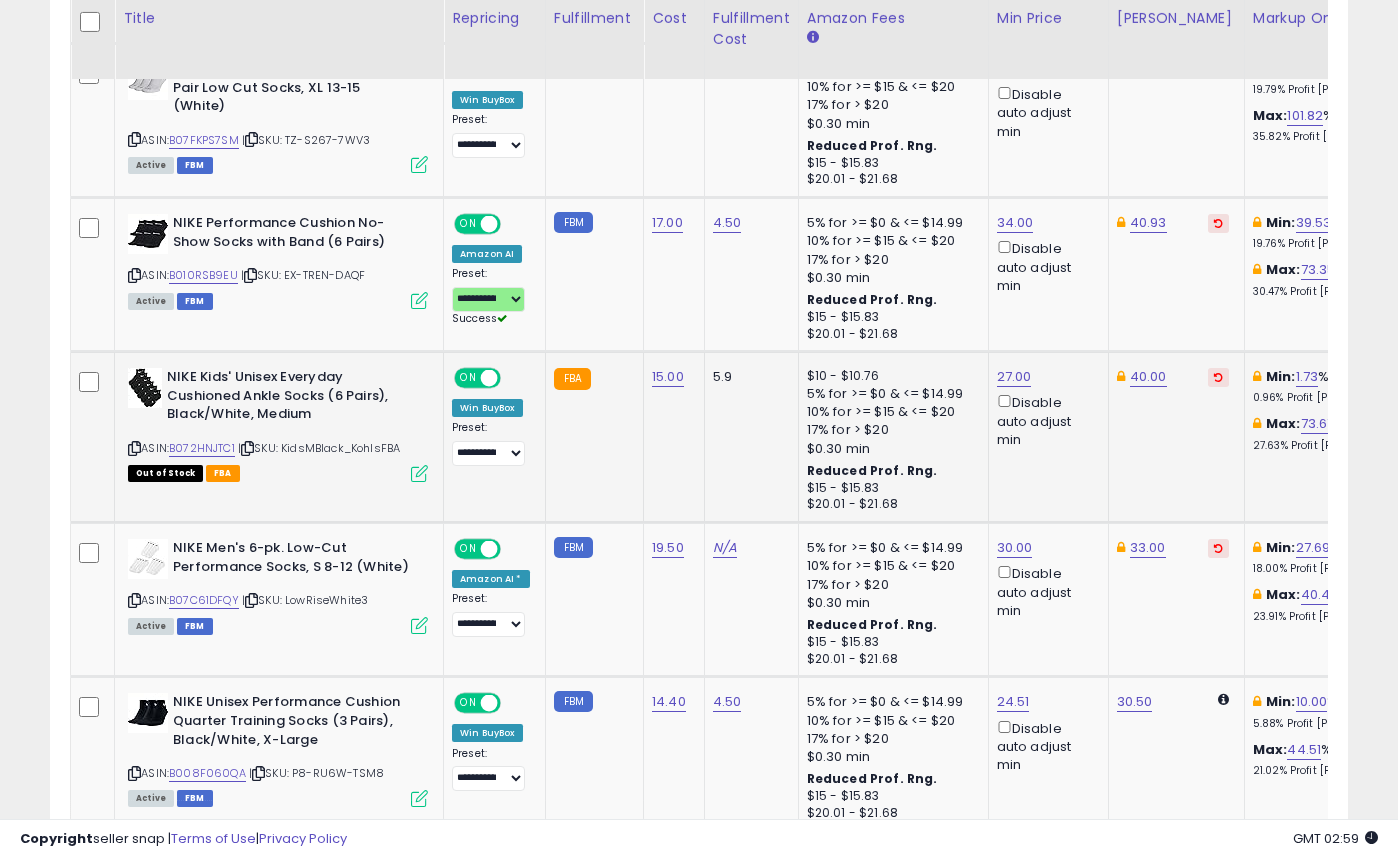 click on "NIKE Kids' Unisex Everyday Cushioned Ankle Socks (6 Pairs), Black/White, Medium  ASIN:  B072HNJTC1    |   SKU: KidsMBlack_KohlsFBA Out of Stock FBA" 